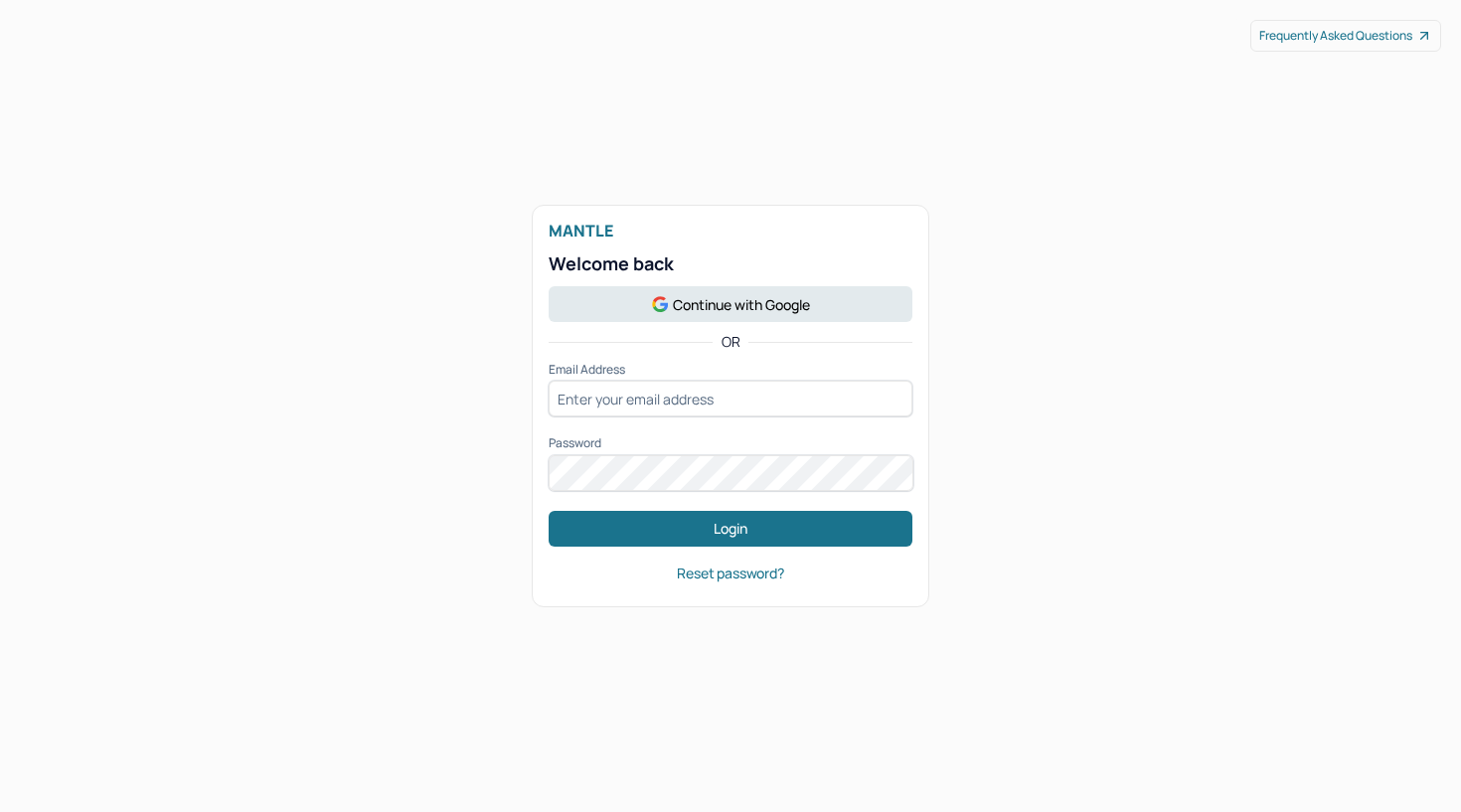 scroll, scrollTop: 0, scrollLeft: 0, axis: both 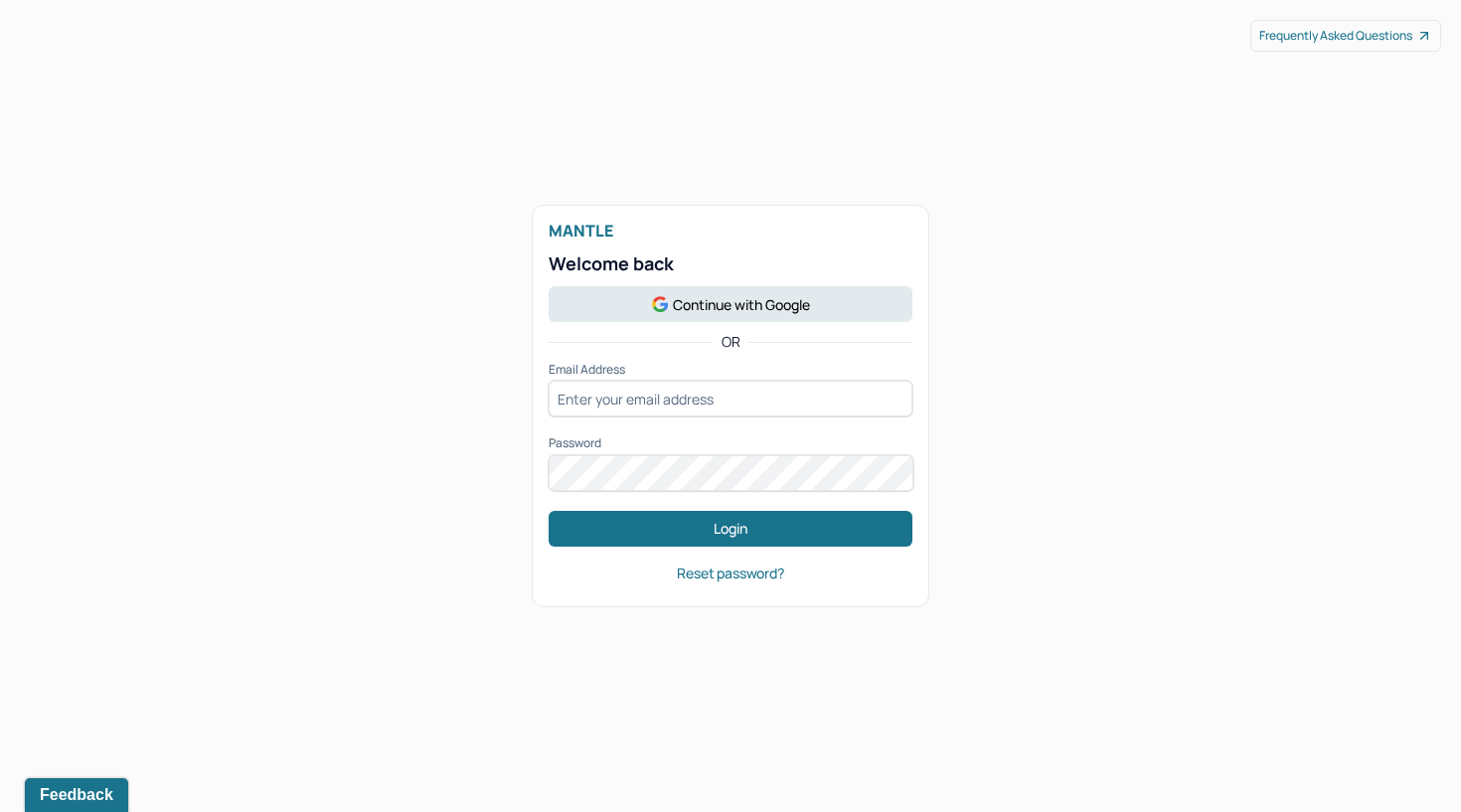 click on "Continue with Google" at bounding box center [730, 304] 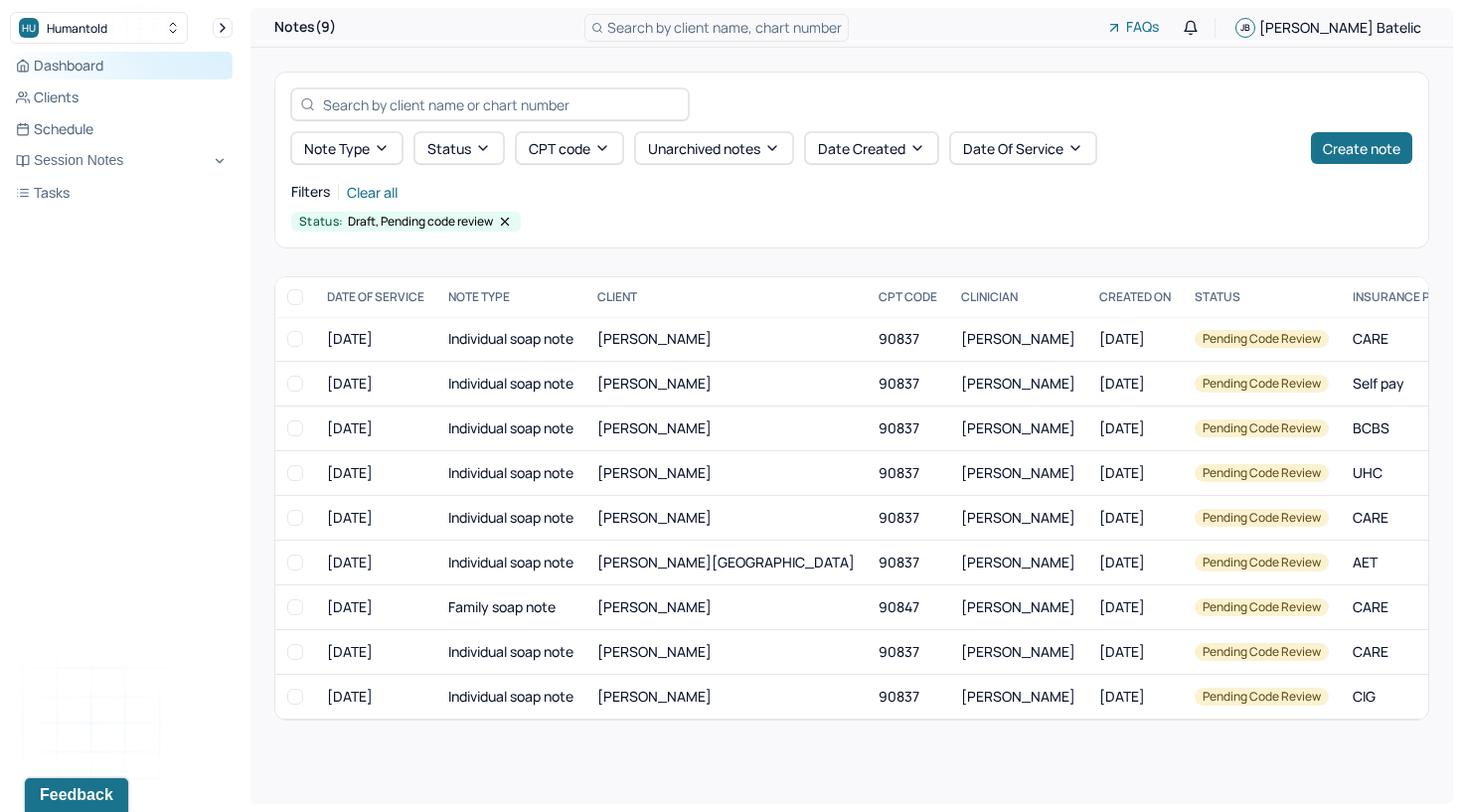 click on "Dashboard" at bounding box center [121, 66] 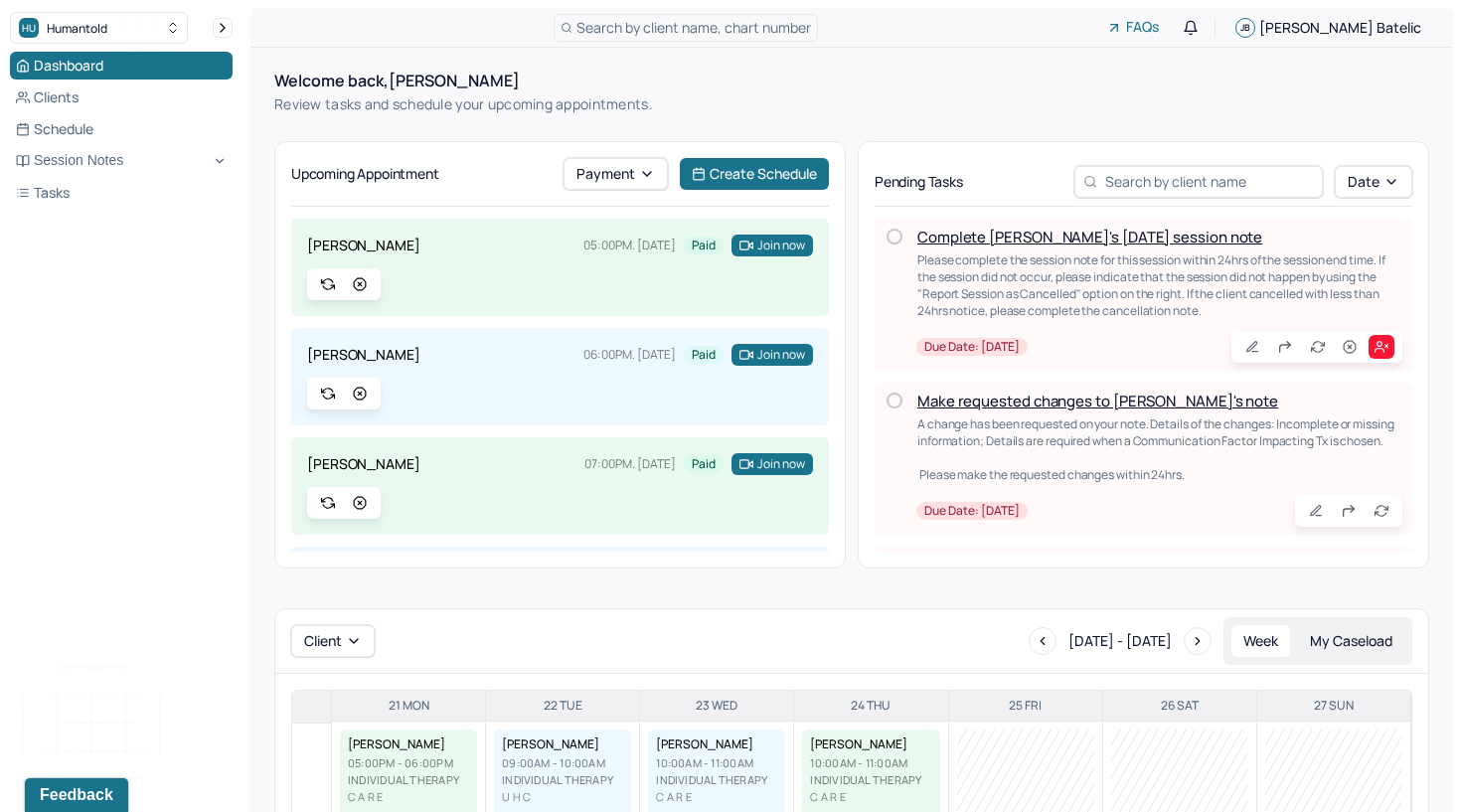 click on "Make requested changes to [PERSON_NAME]'s note" at bounding box center [1097, 401] 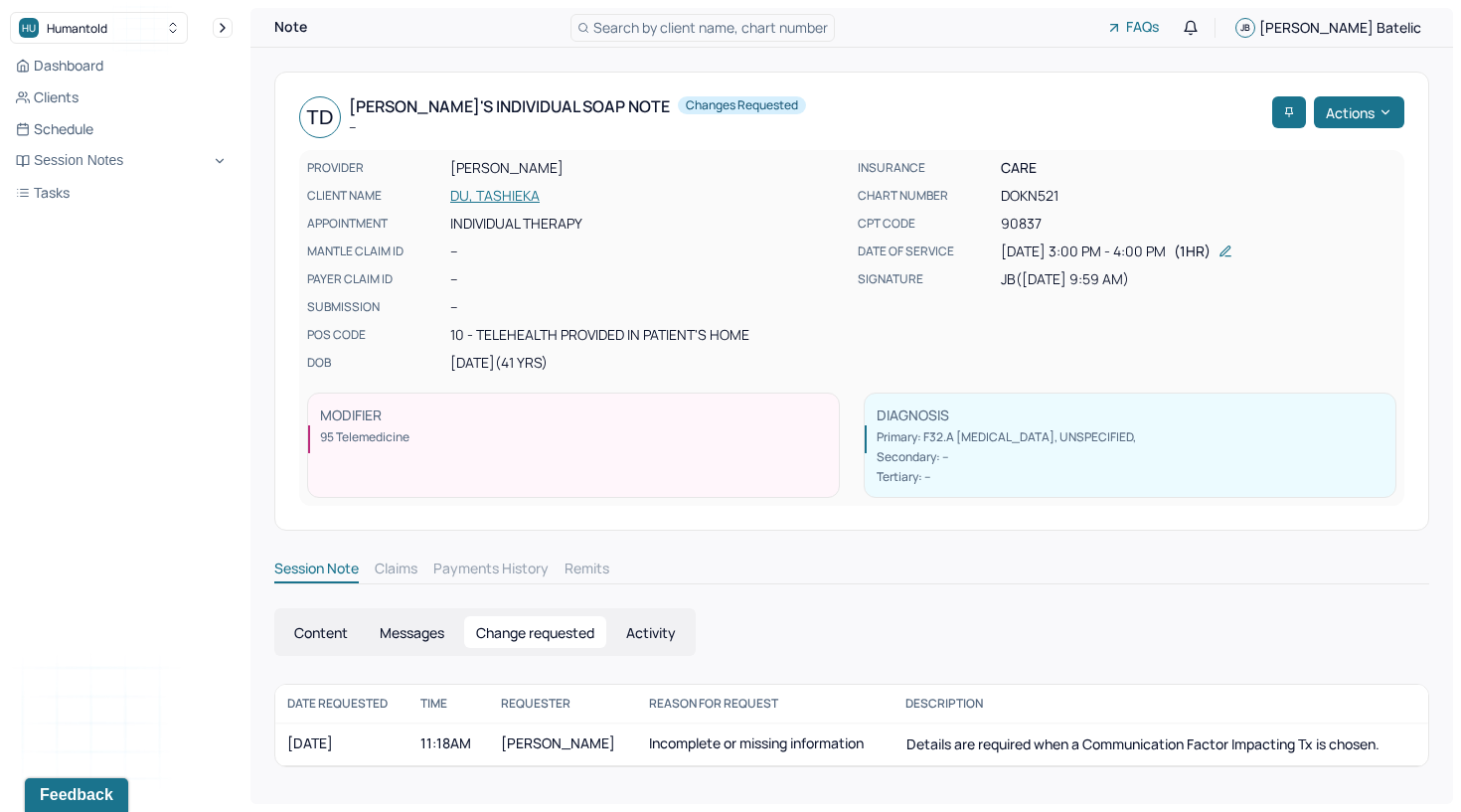 scroll, scrollTop: 0, scrollLeft: 0, axis: both 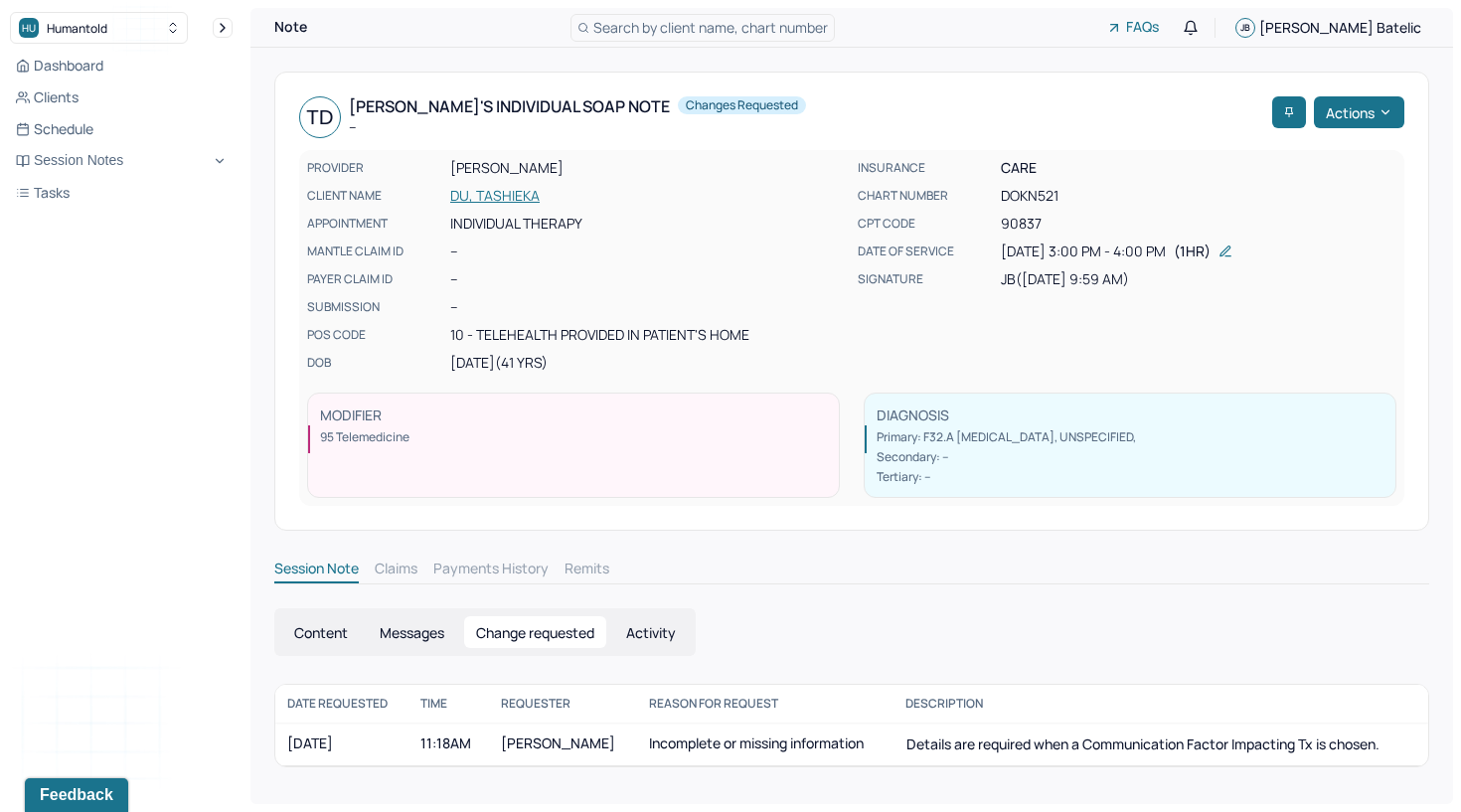 click on "Content" at bounding box center [321, 632] 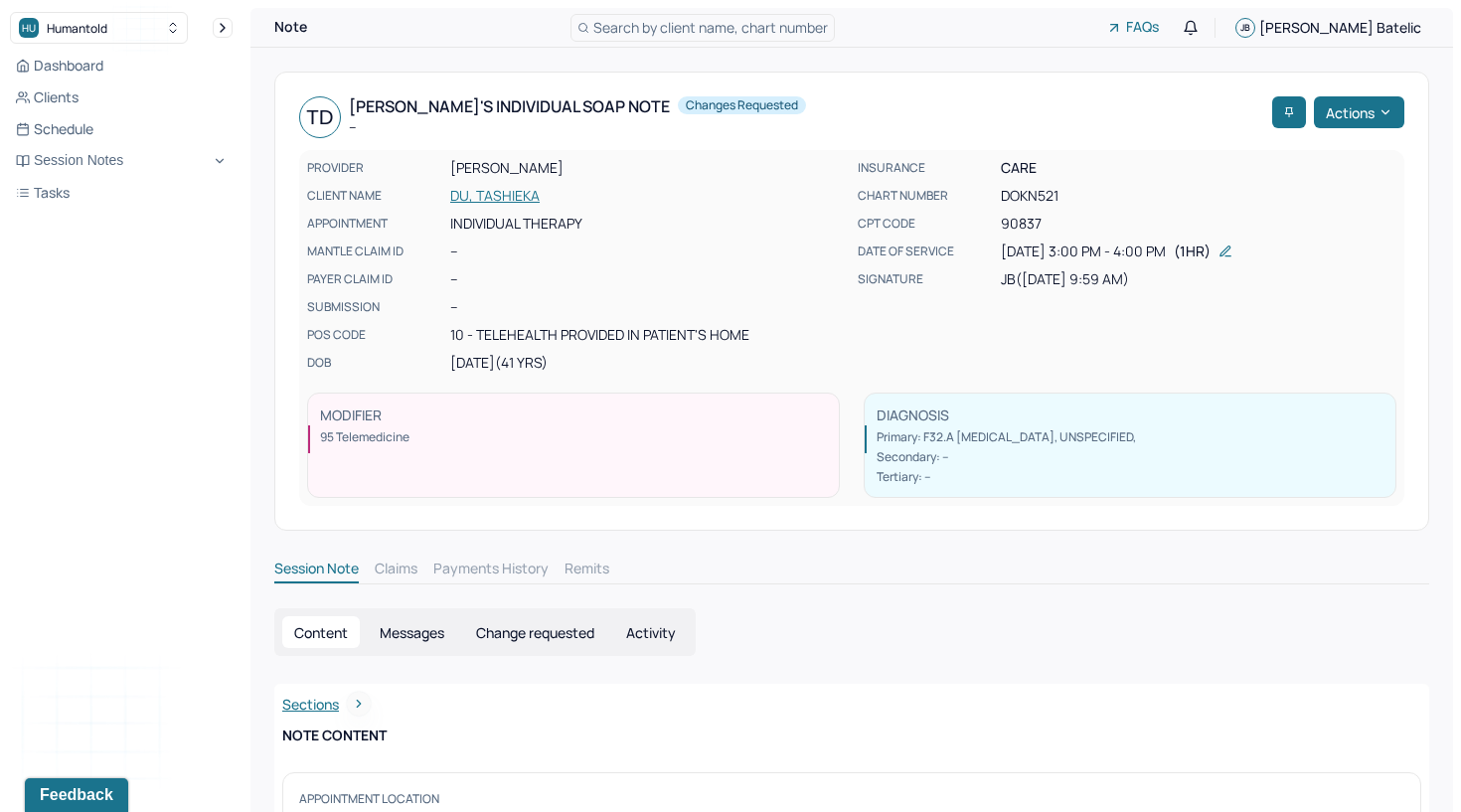 scroll, scrollTop: 0, scrollLeft: 0, axis: both 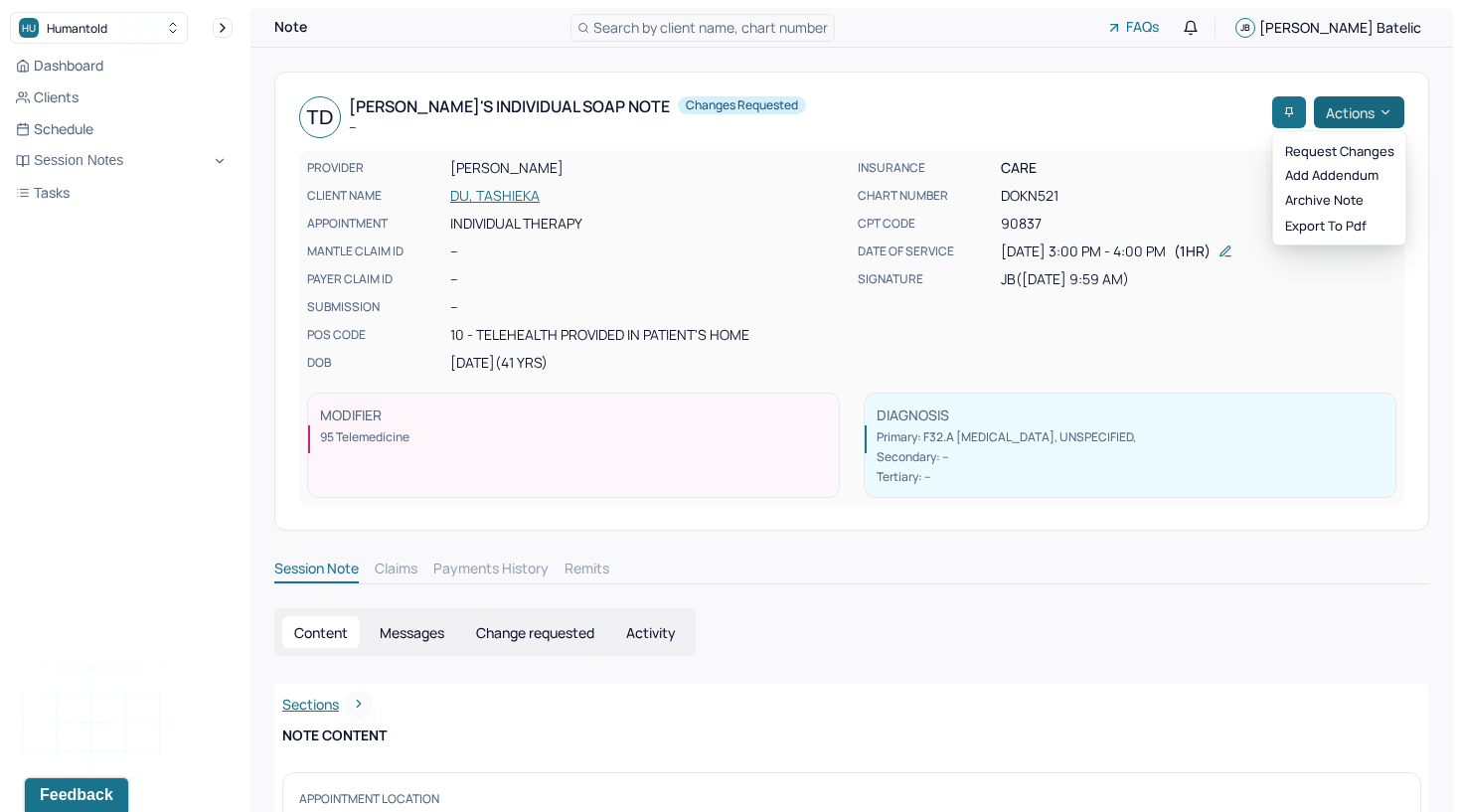 click on "Actions" at bounding box center [1359, 112] 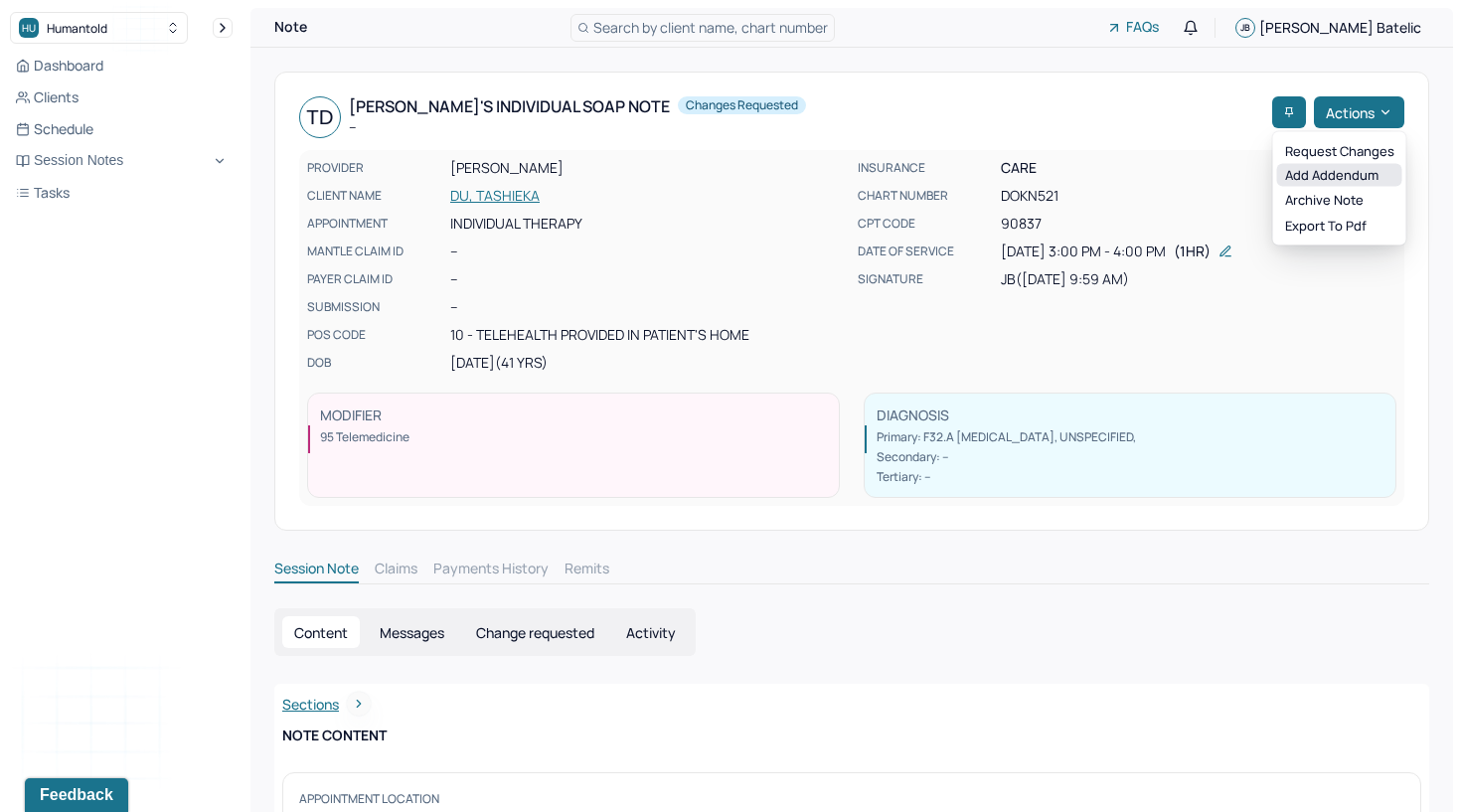 click on "Add addendum" at bounding box center (1340, 175) 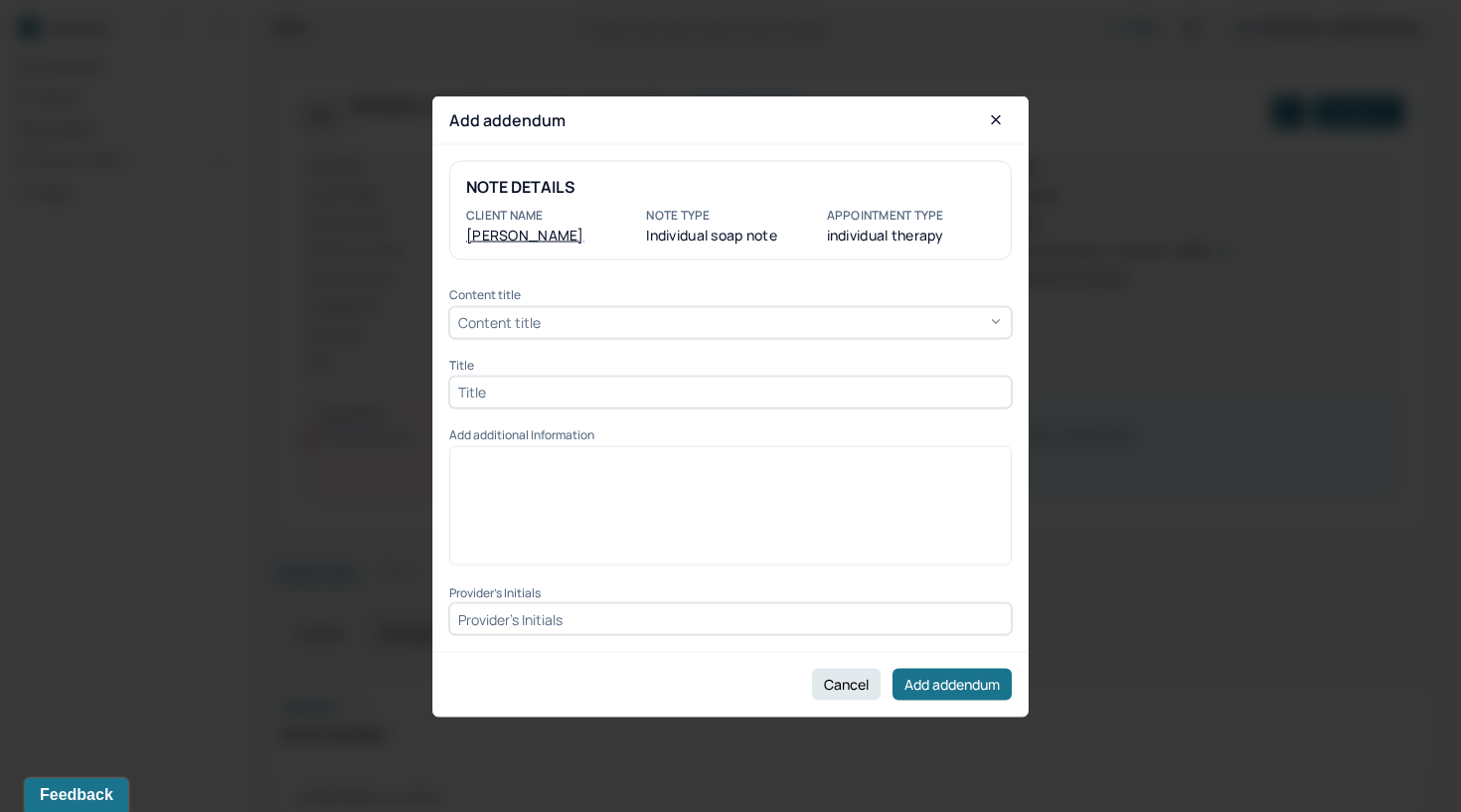 click on "Content title" at bounding box center [730, 322] 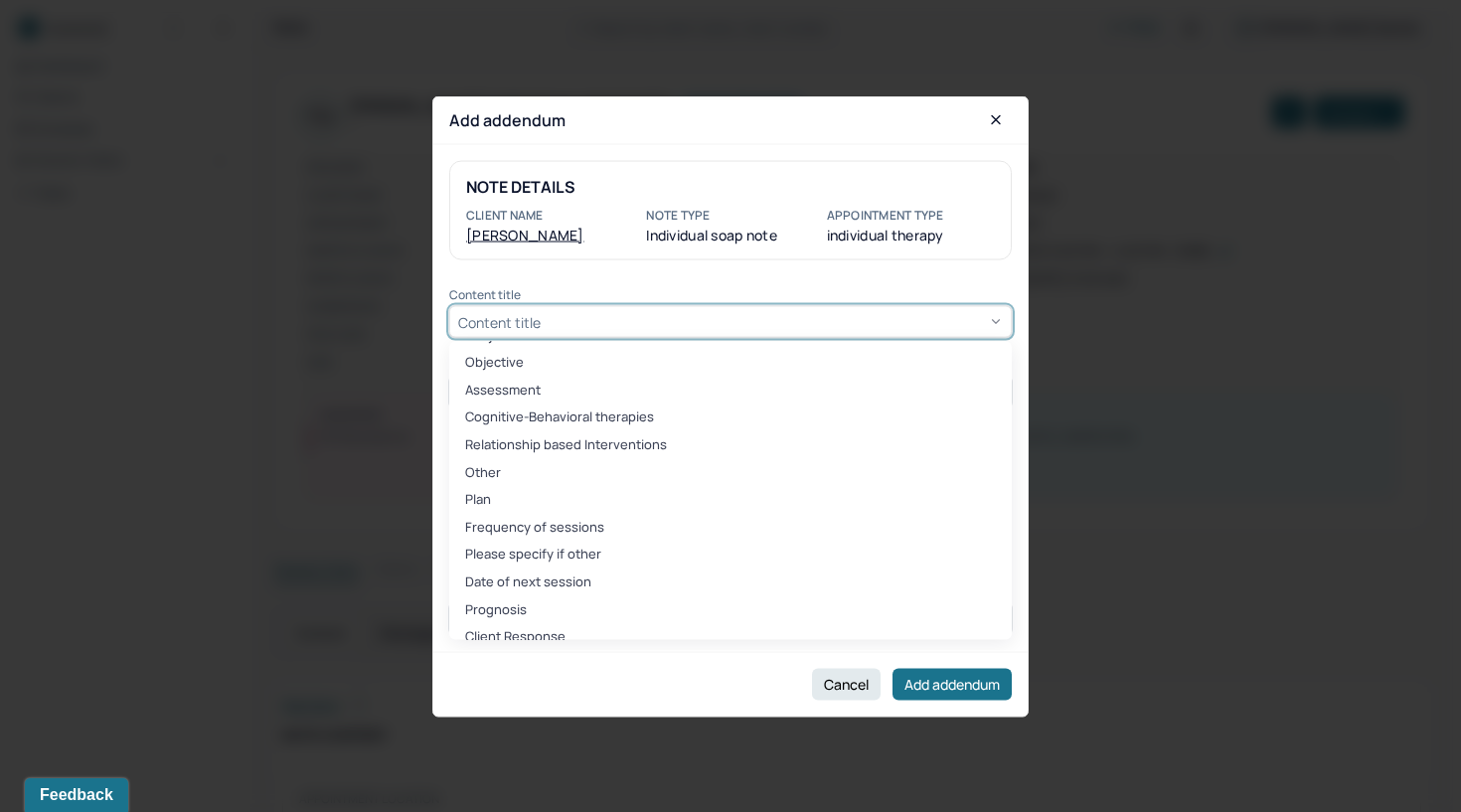 scroll, scrollTop: 626, scrollLeft: 0, axis: vertical 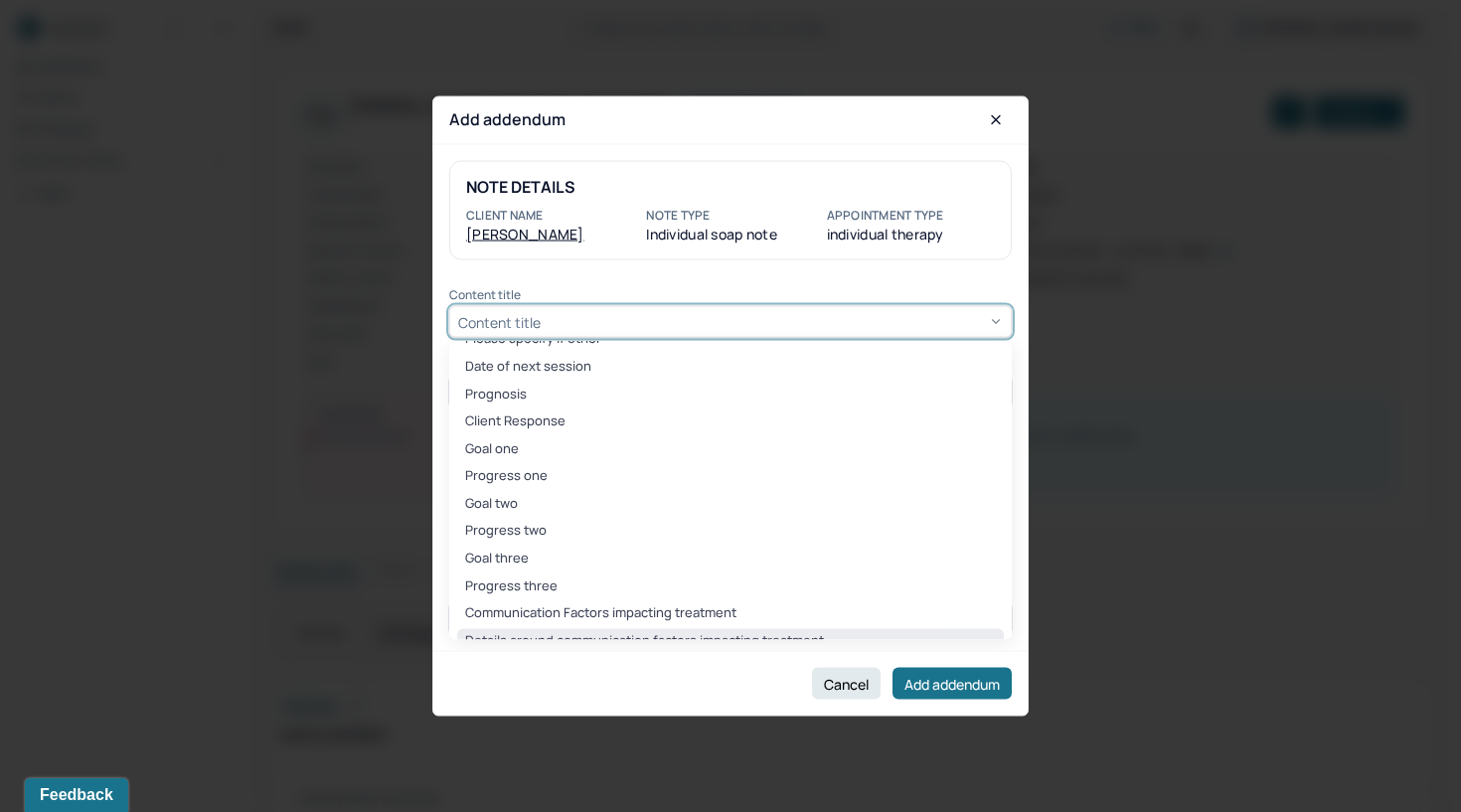 click on "Details around communication factors impacting treatment" at bounding box center [730, 640] 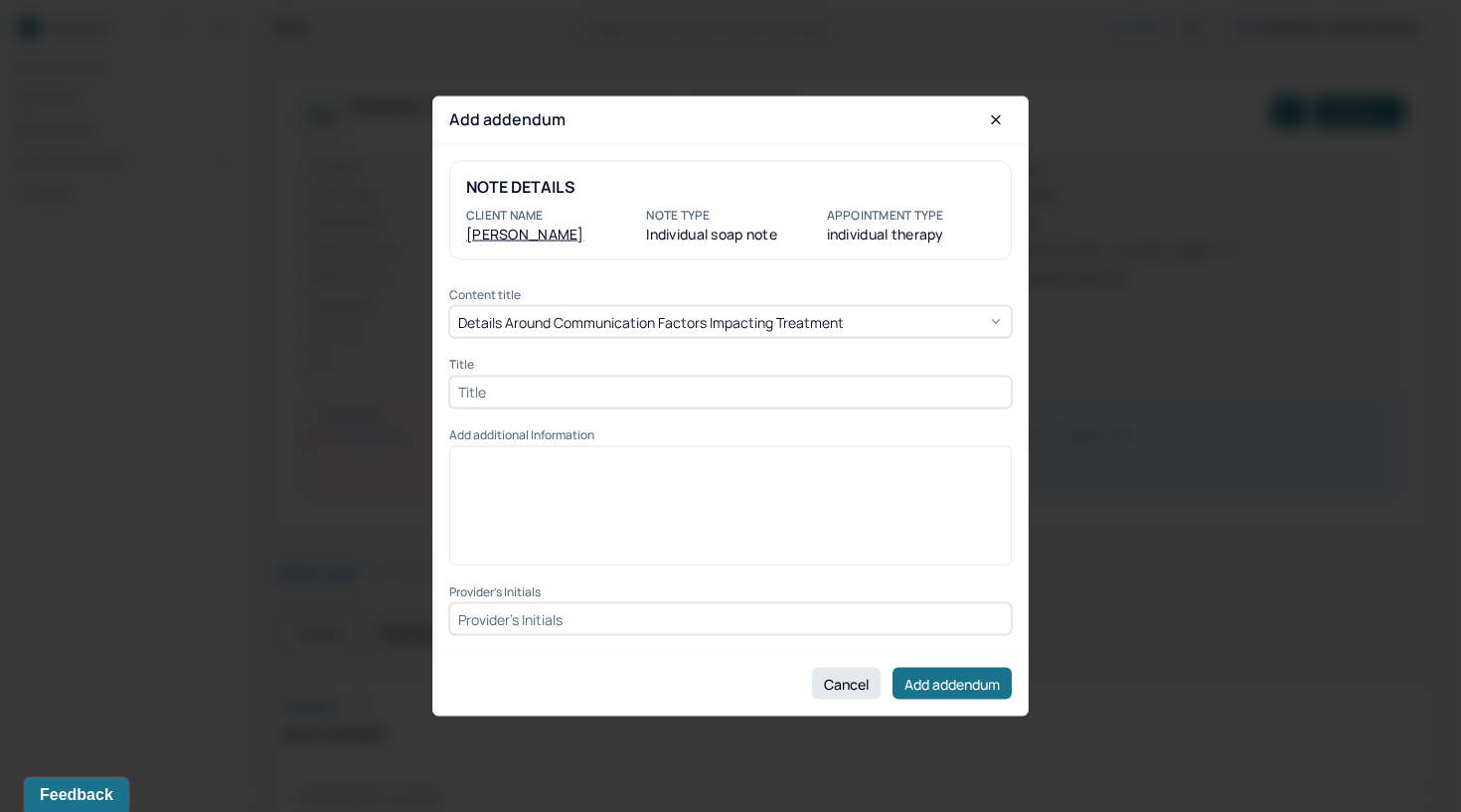 click at bounding box center [730, 392] 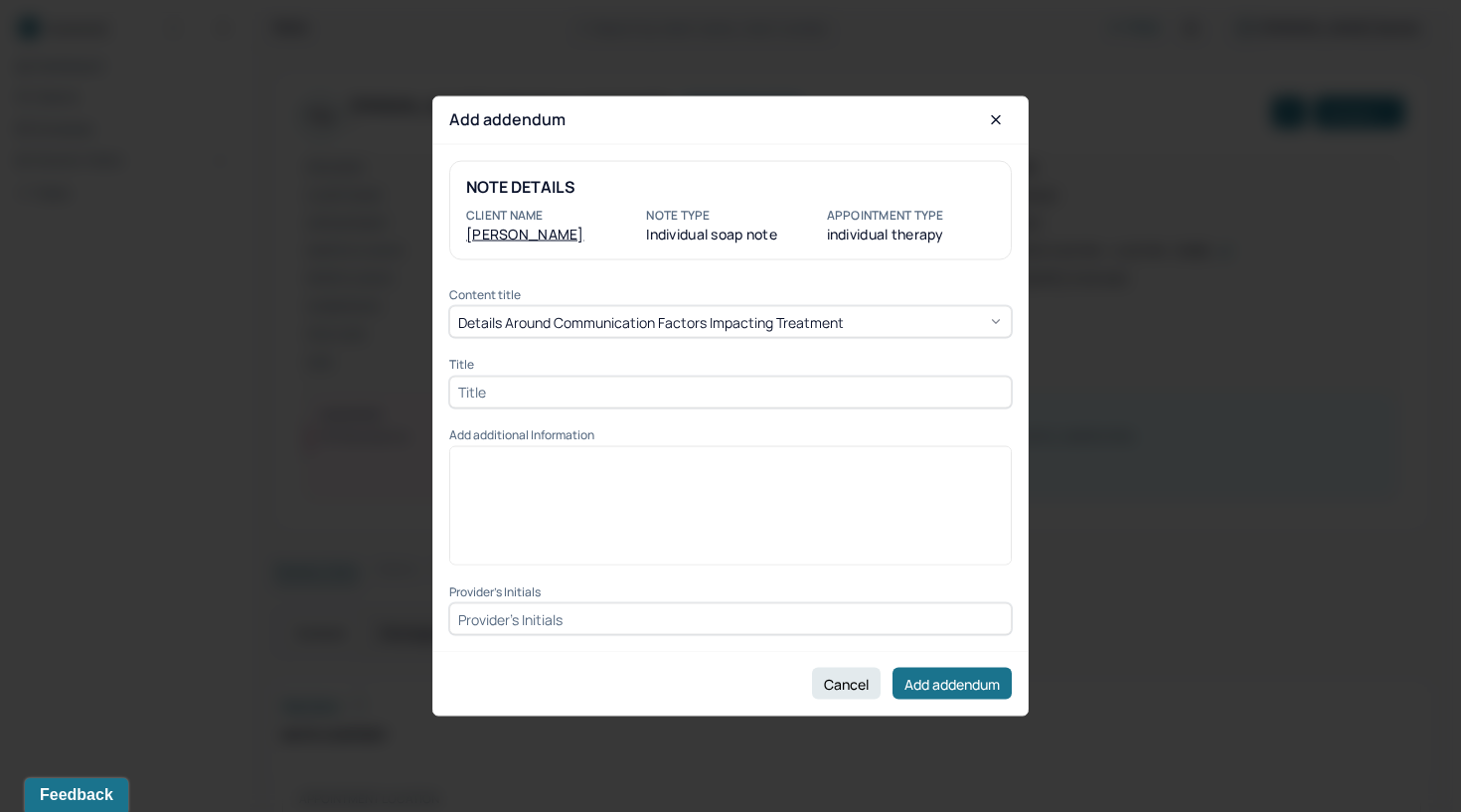 click at bounding box center (730, 392) 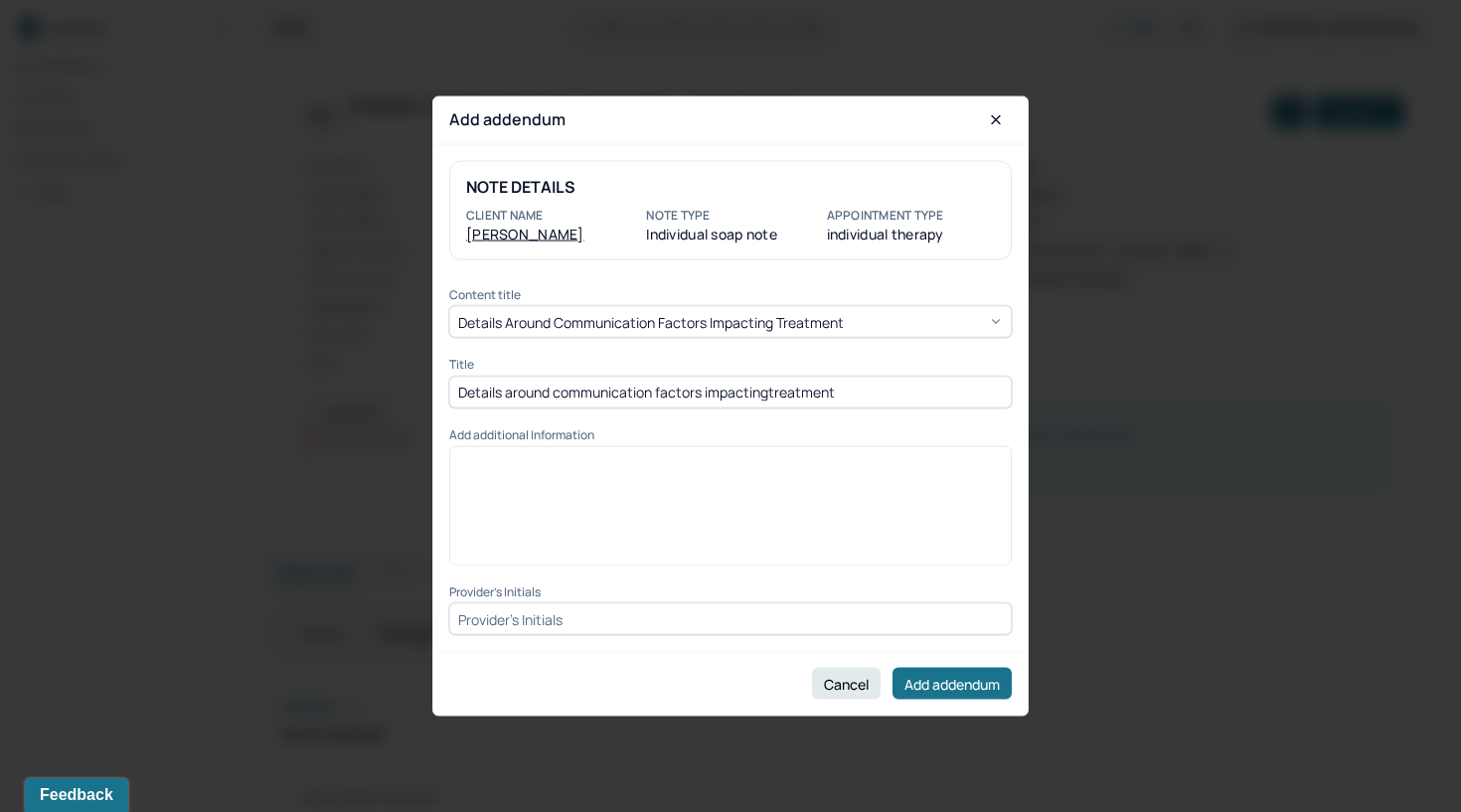 type on "Details around communication factors impactingtreatment" 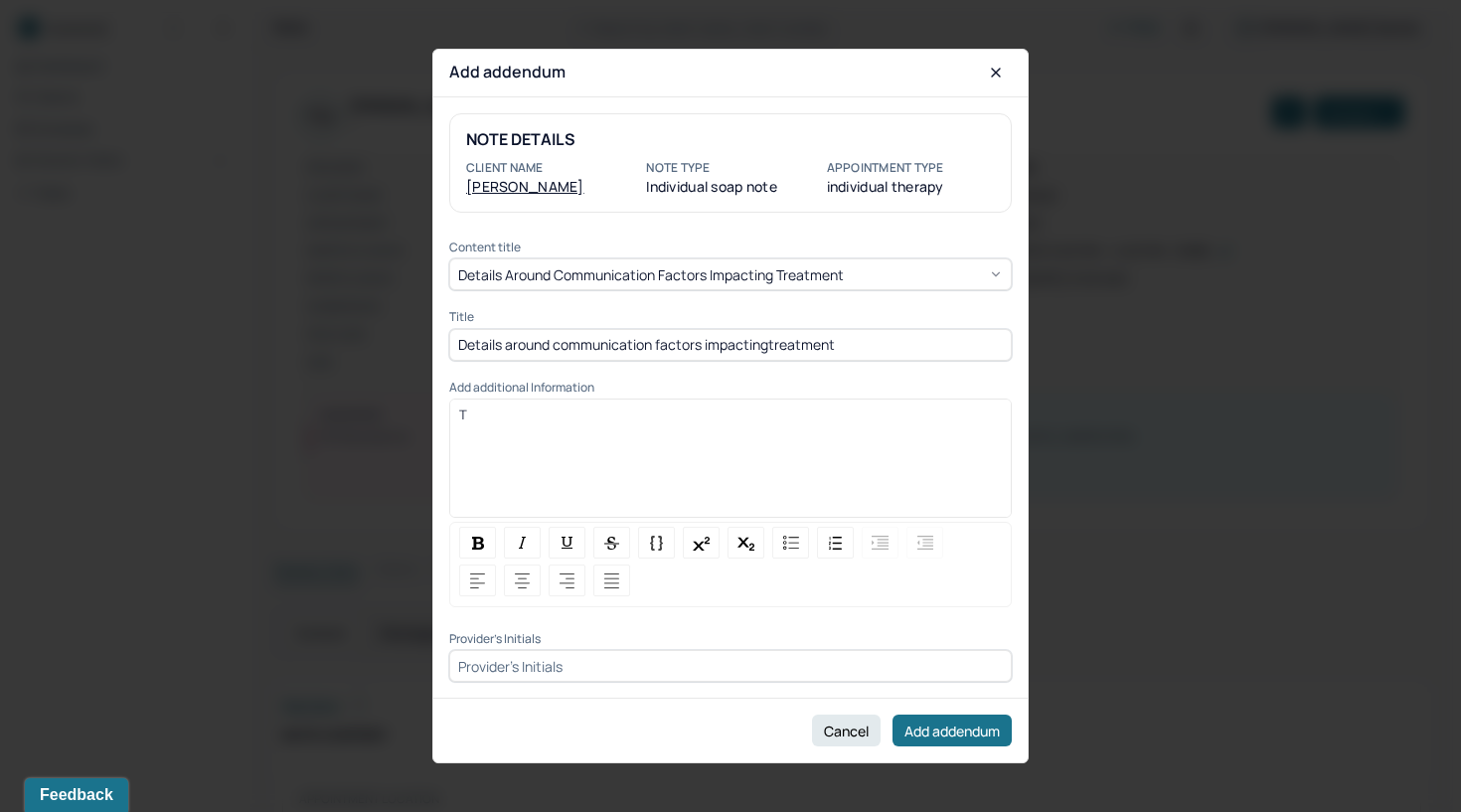 type 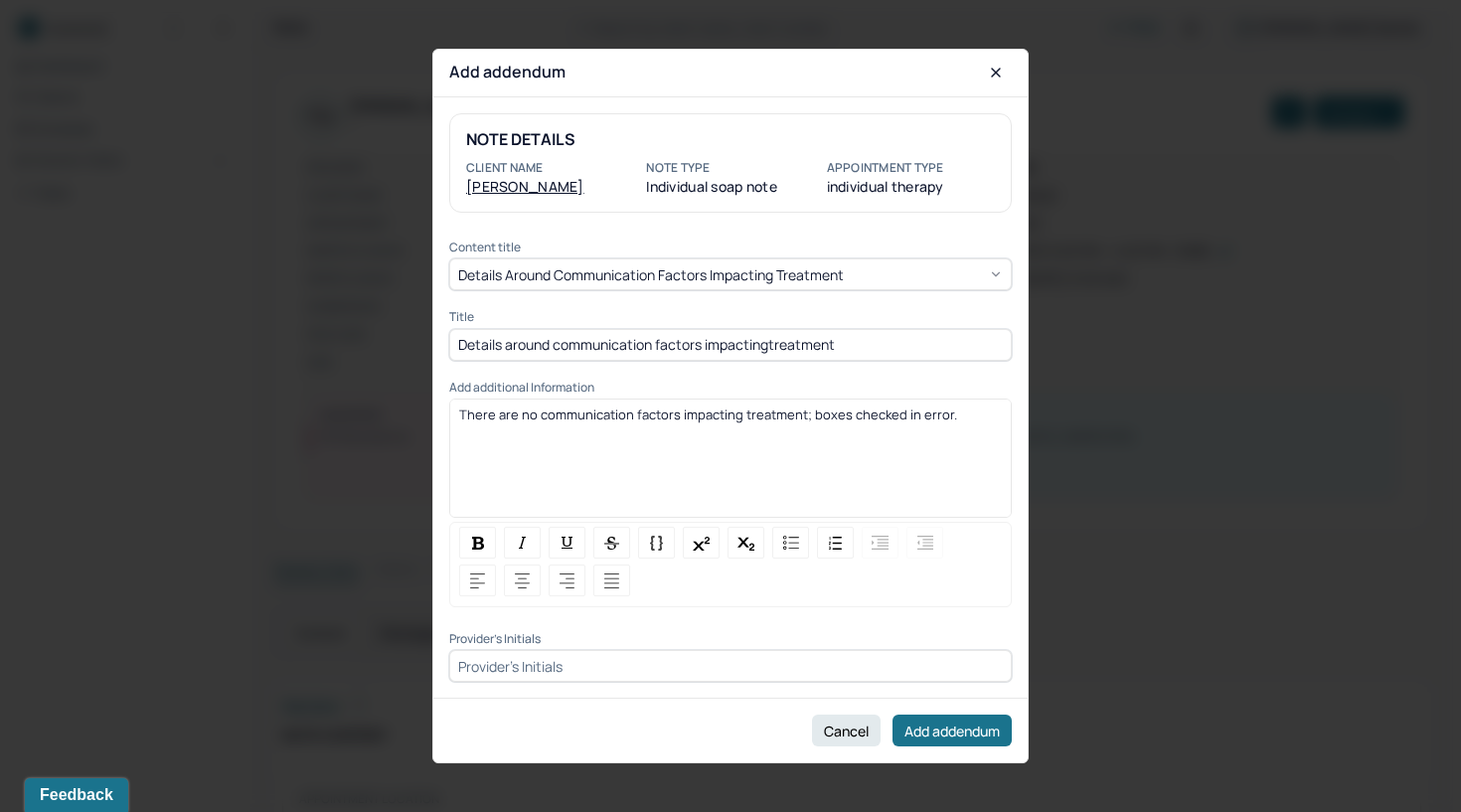 click at bounding box center (730, 666) 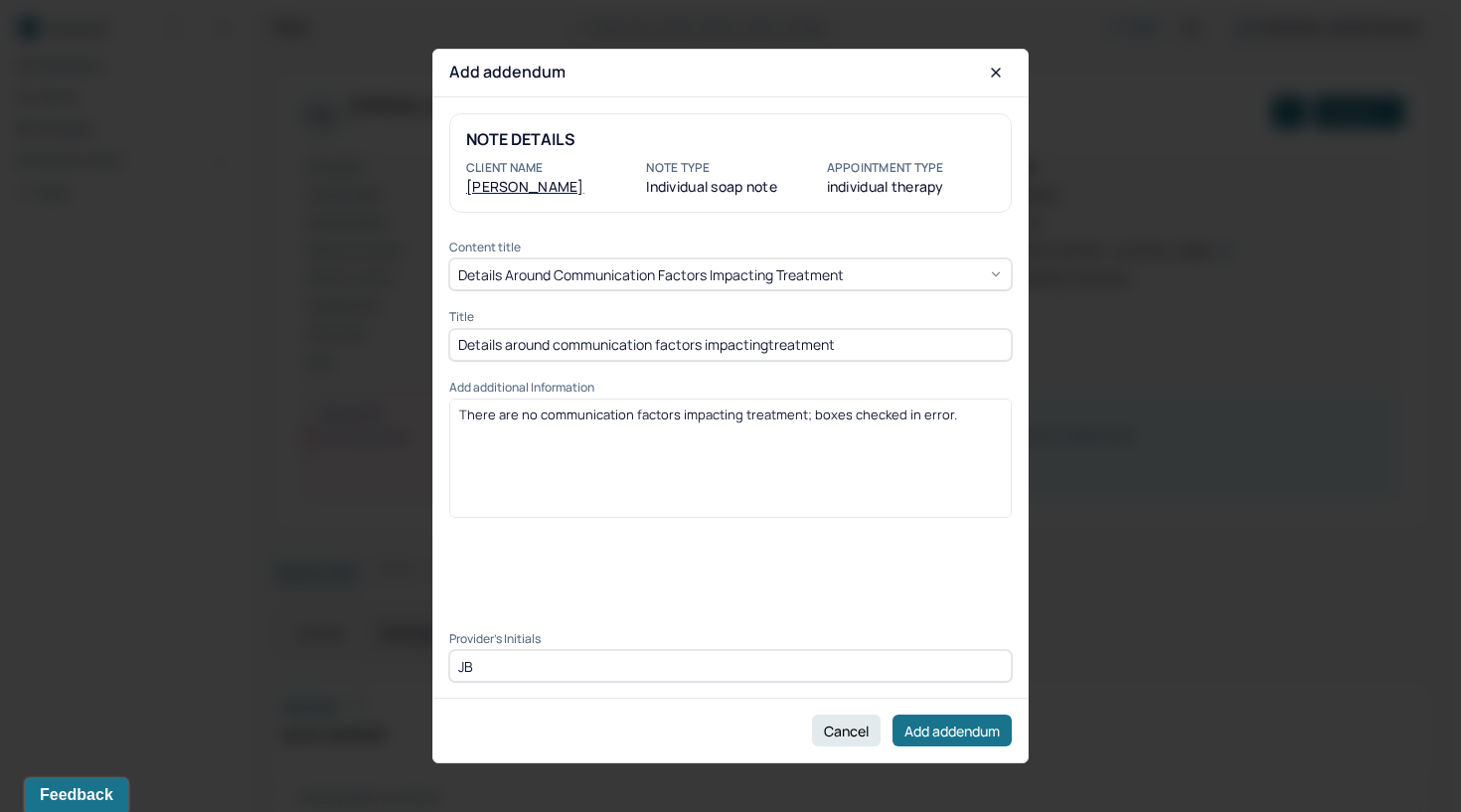 type on "JB" 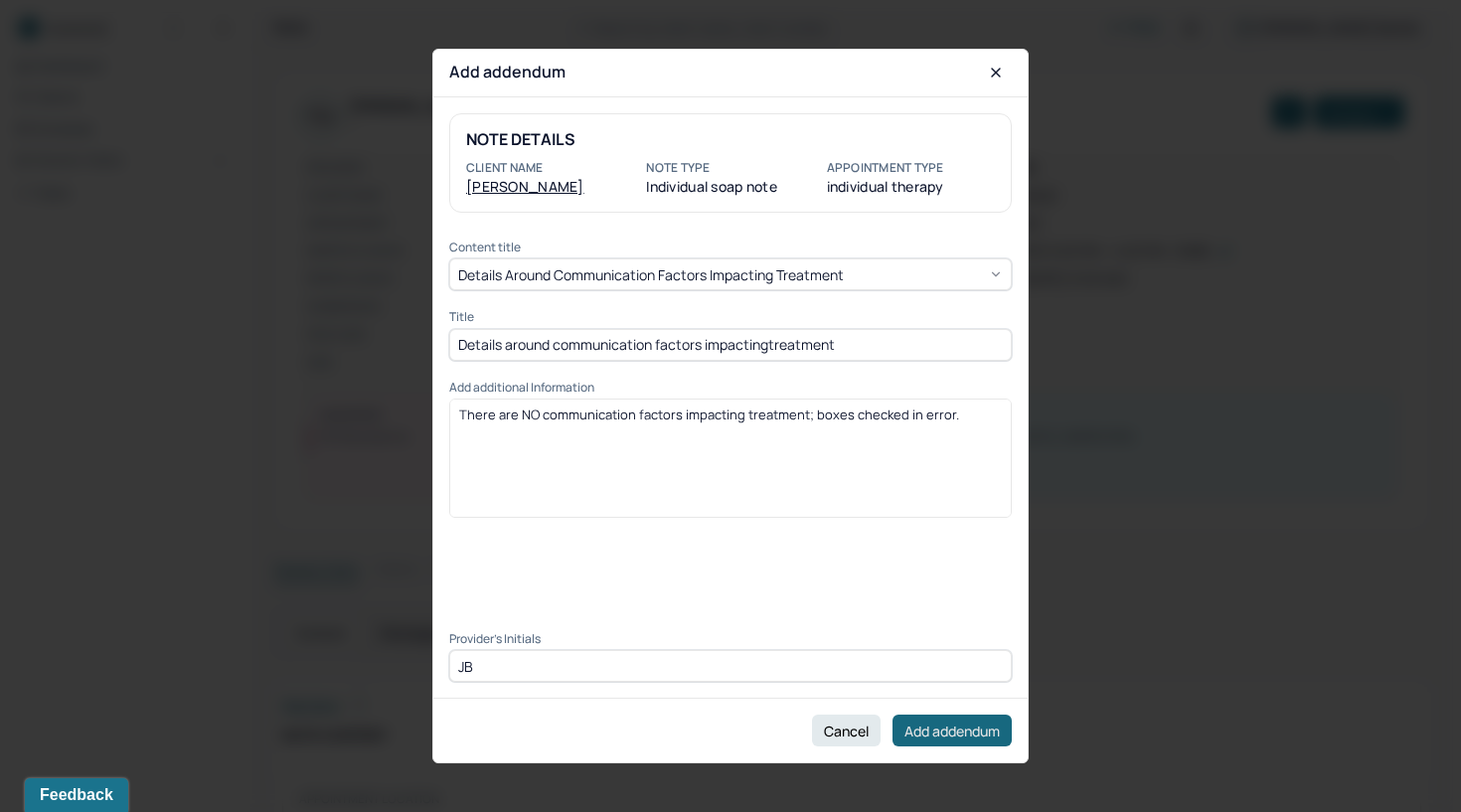 click on "Add addendum" at bounding box center [952, 731] 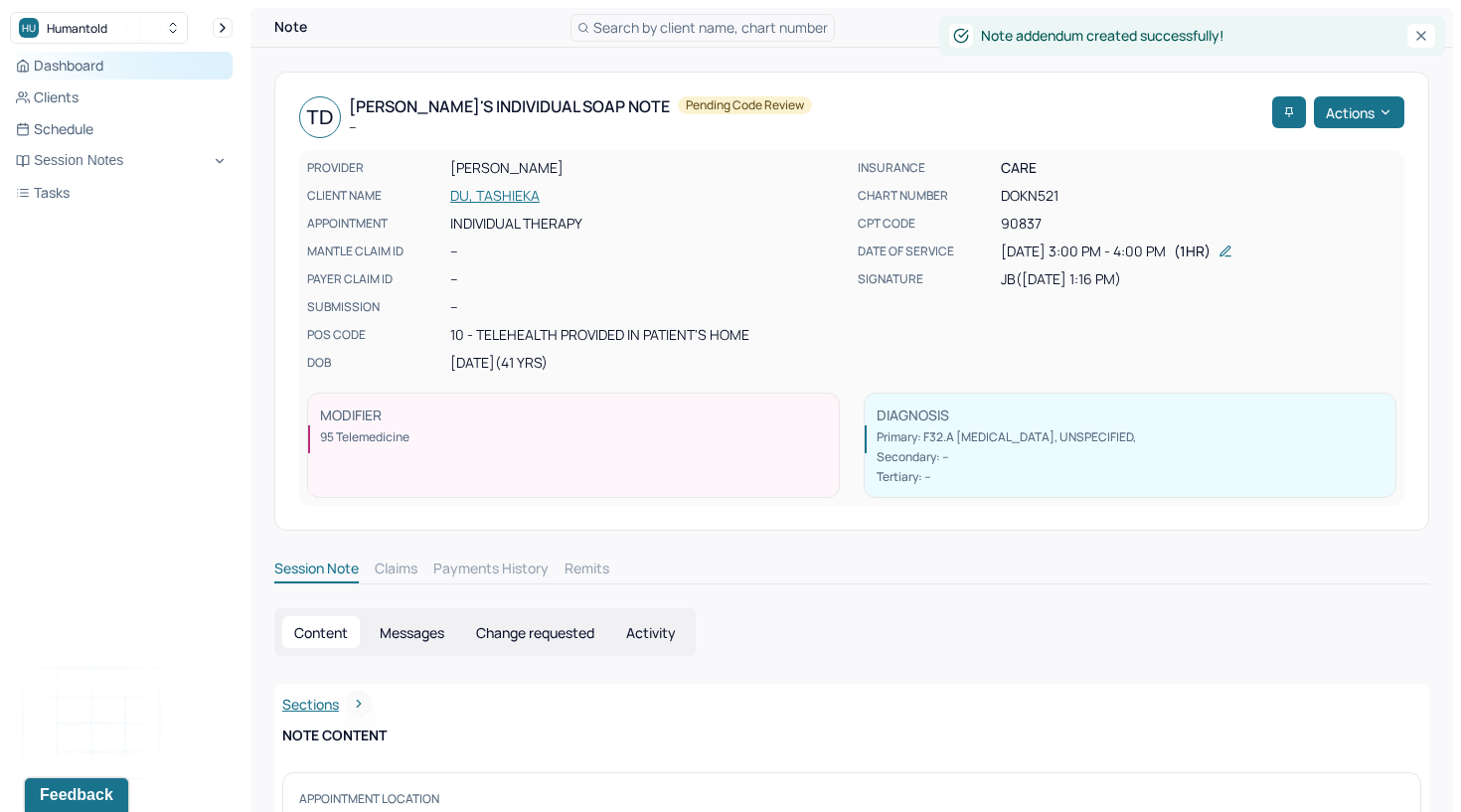 click on "Dashboard" at bounding box center [121, 66] 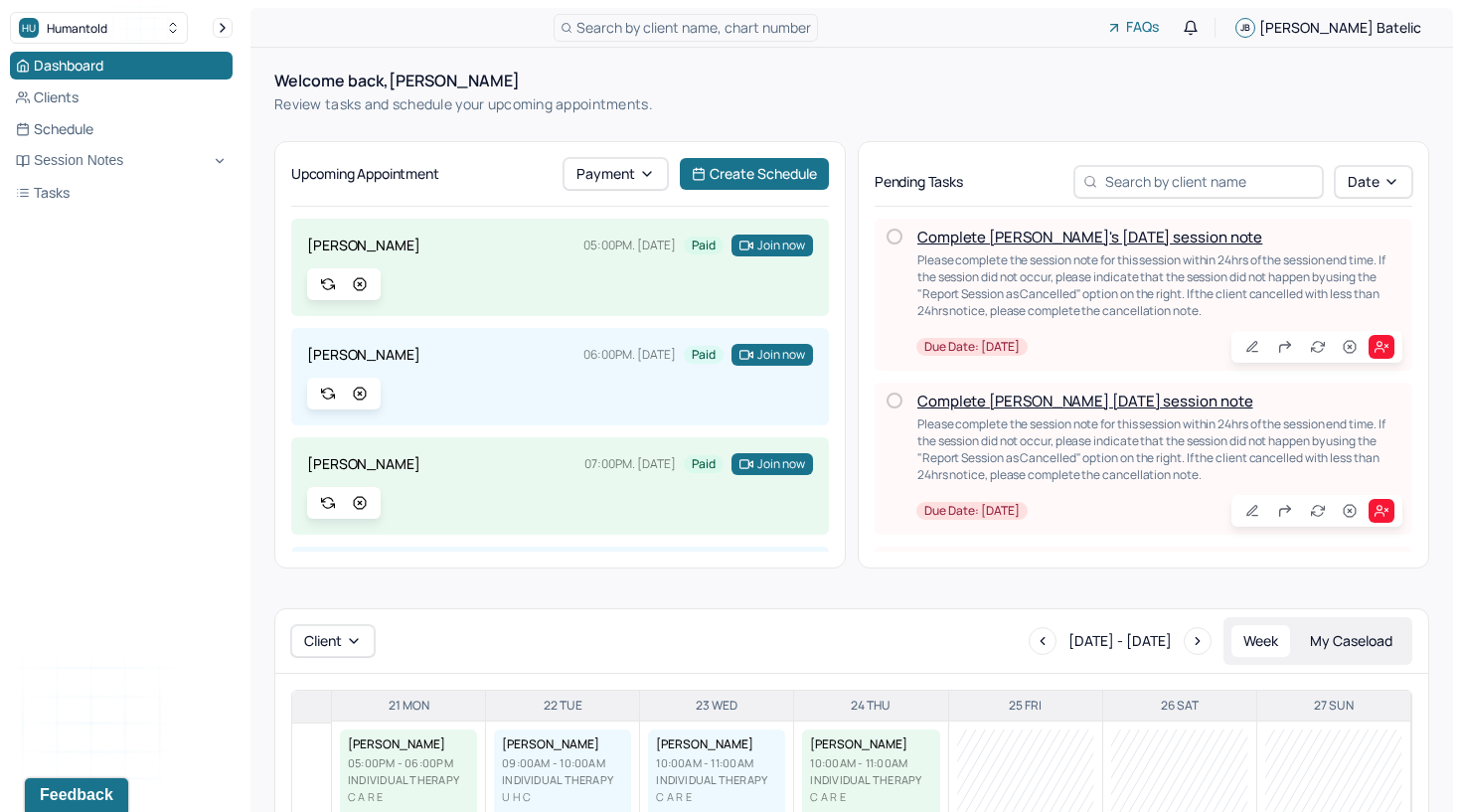 scroll, scrollTop: 0, scrollLeft: 0, axis: both 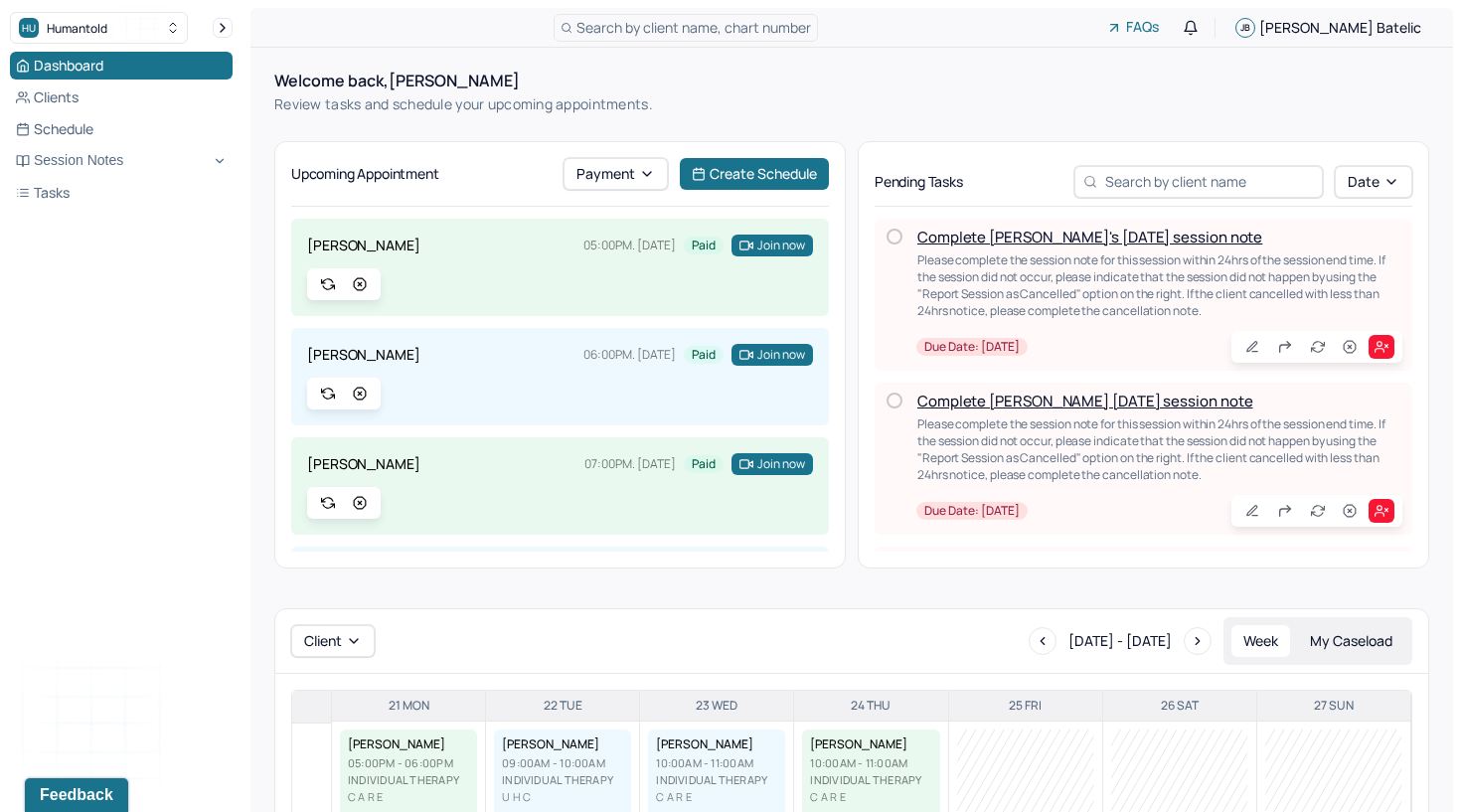 click on "Complete [PERSON_NAME]'s [DATE] session note" at bounding box center (1089, 237) 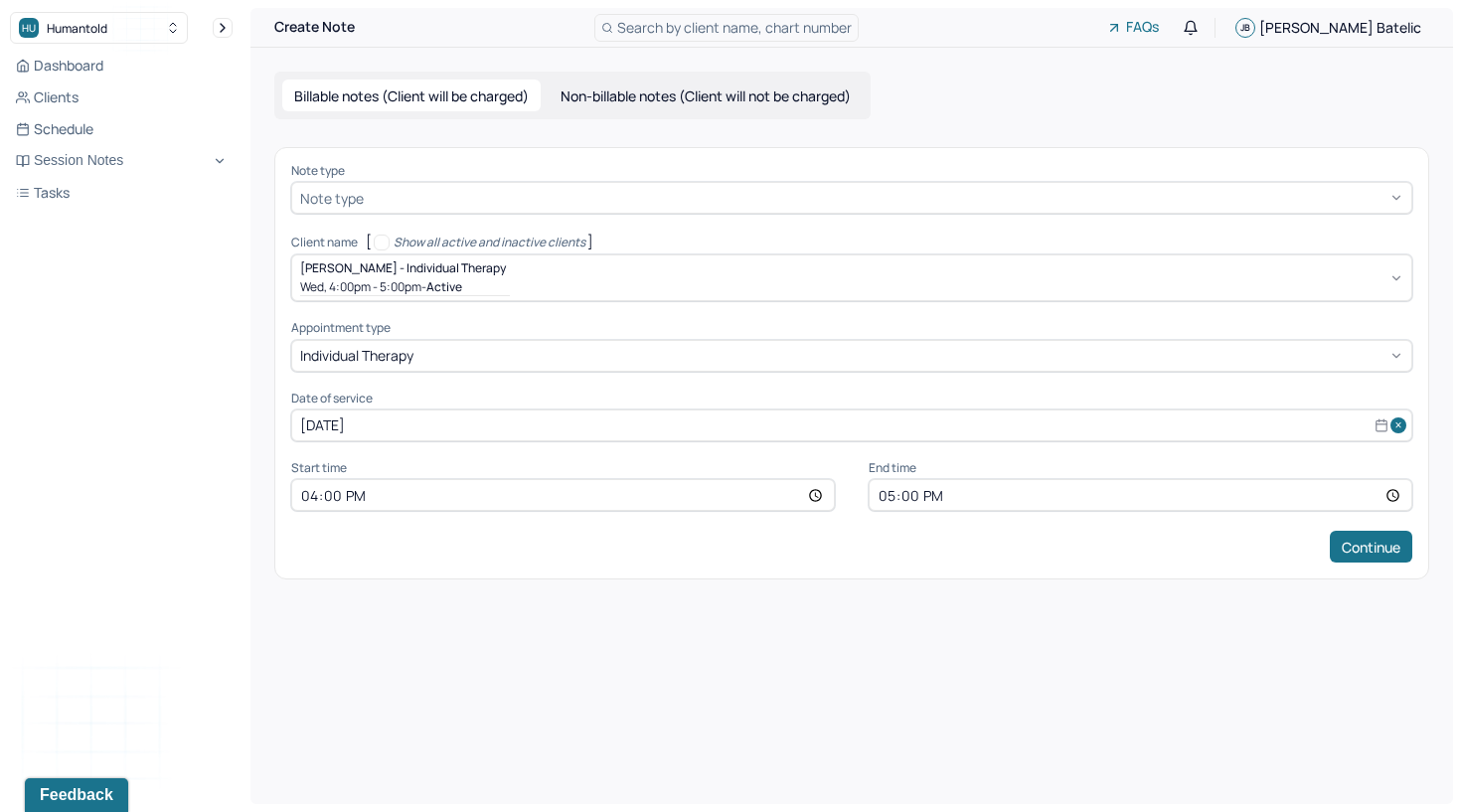 click at bounding box center (886, 198) 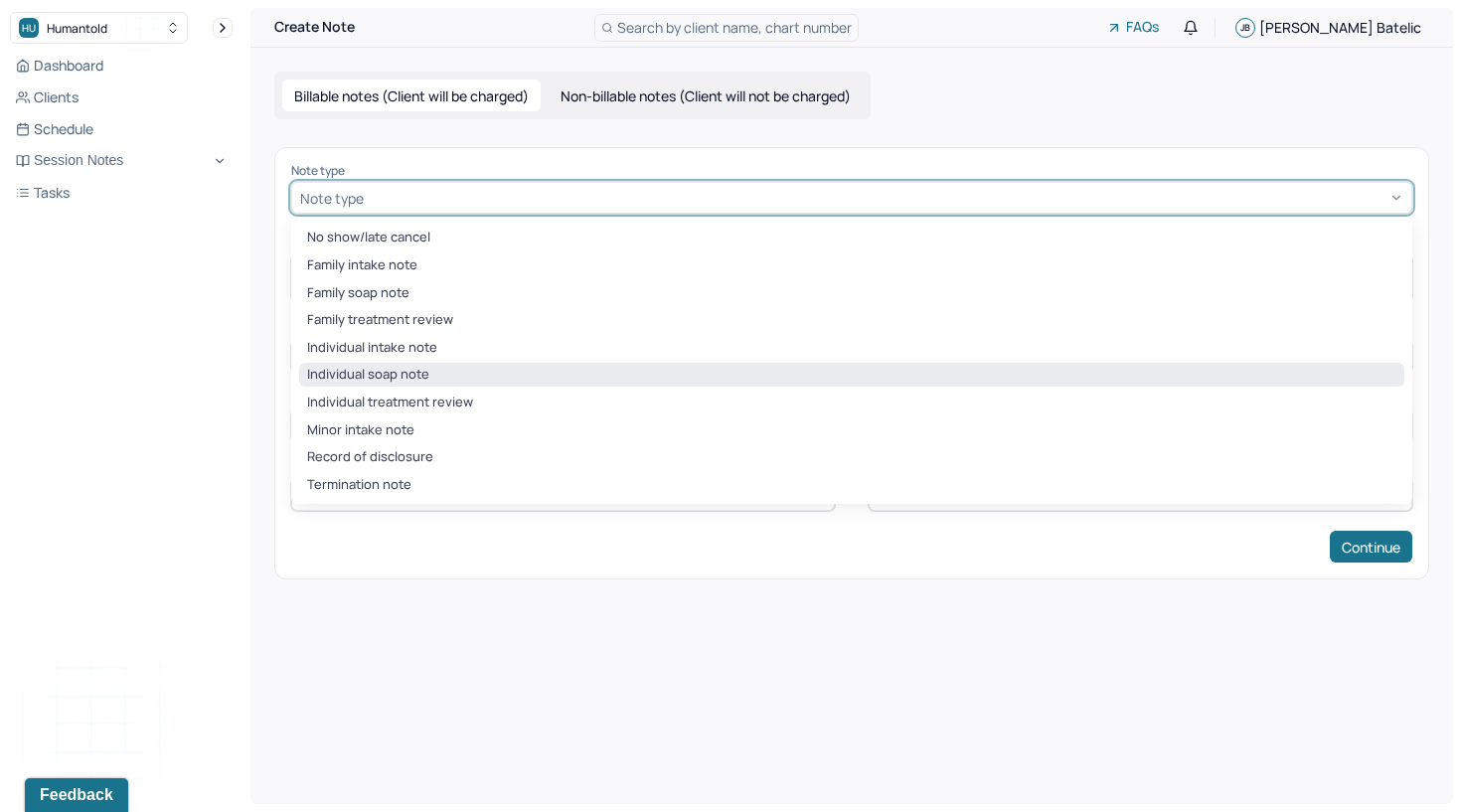 click on "Individual soap note" at bounding box center [852, 375] 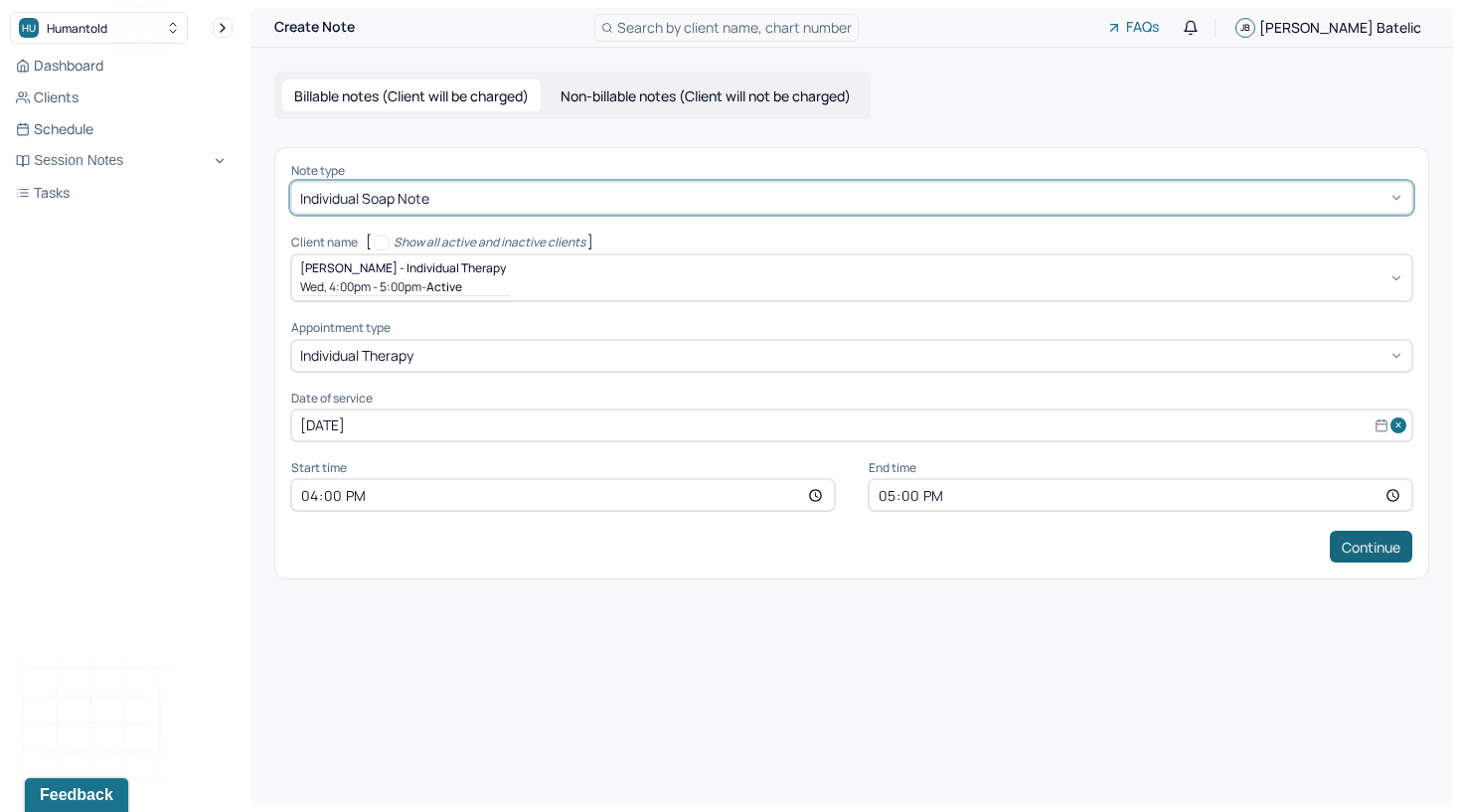 click on "Continue" at bounding box center (1371, 547) 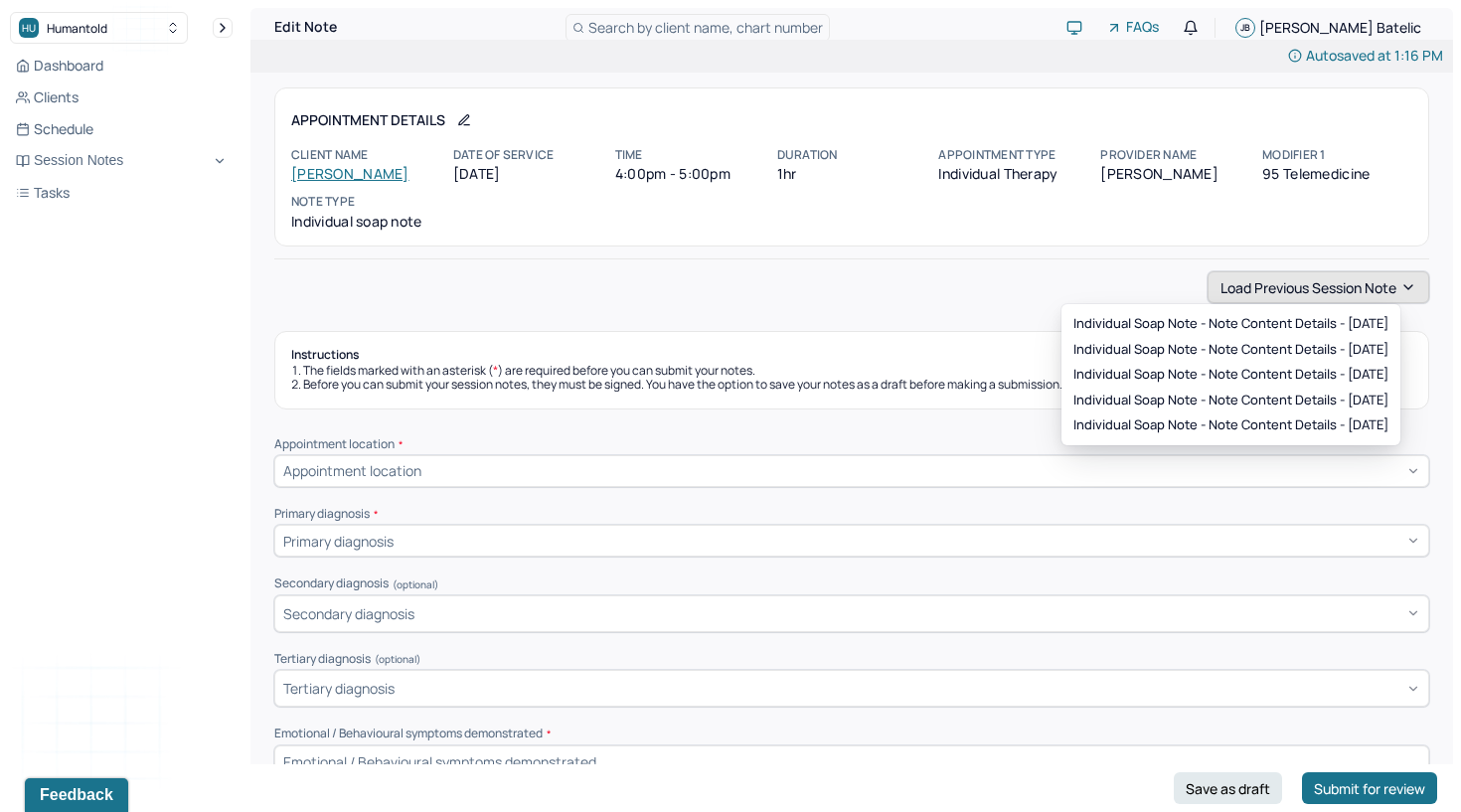 click on "Load previous session note" at bounding box center [1318, 287] 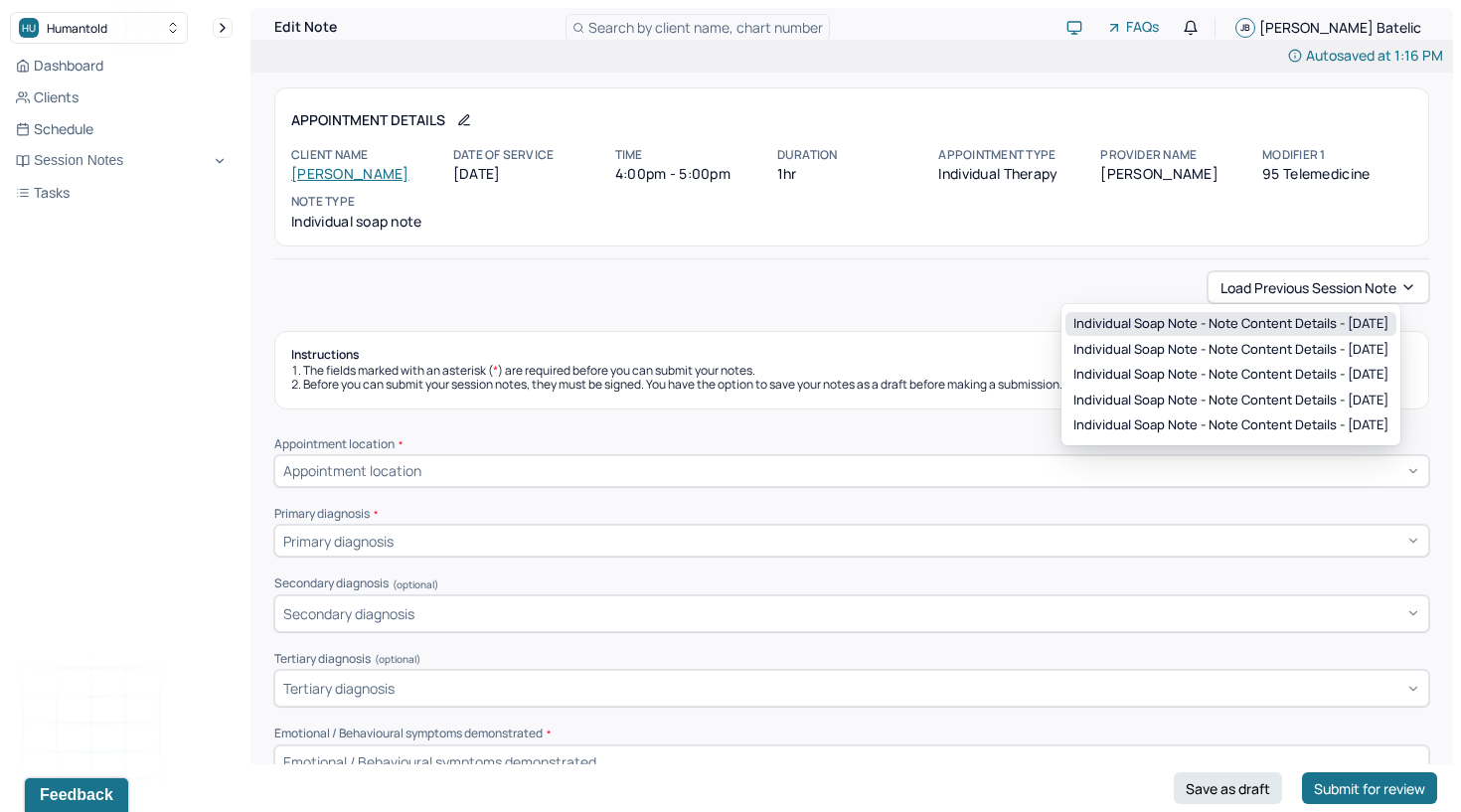click on "Individual soap note   - Note content Details -   [DATE]" at bounding box center [1230, 324] 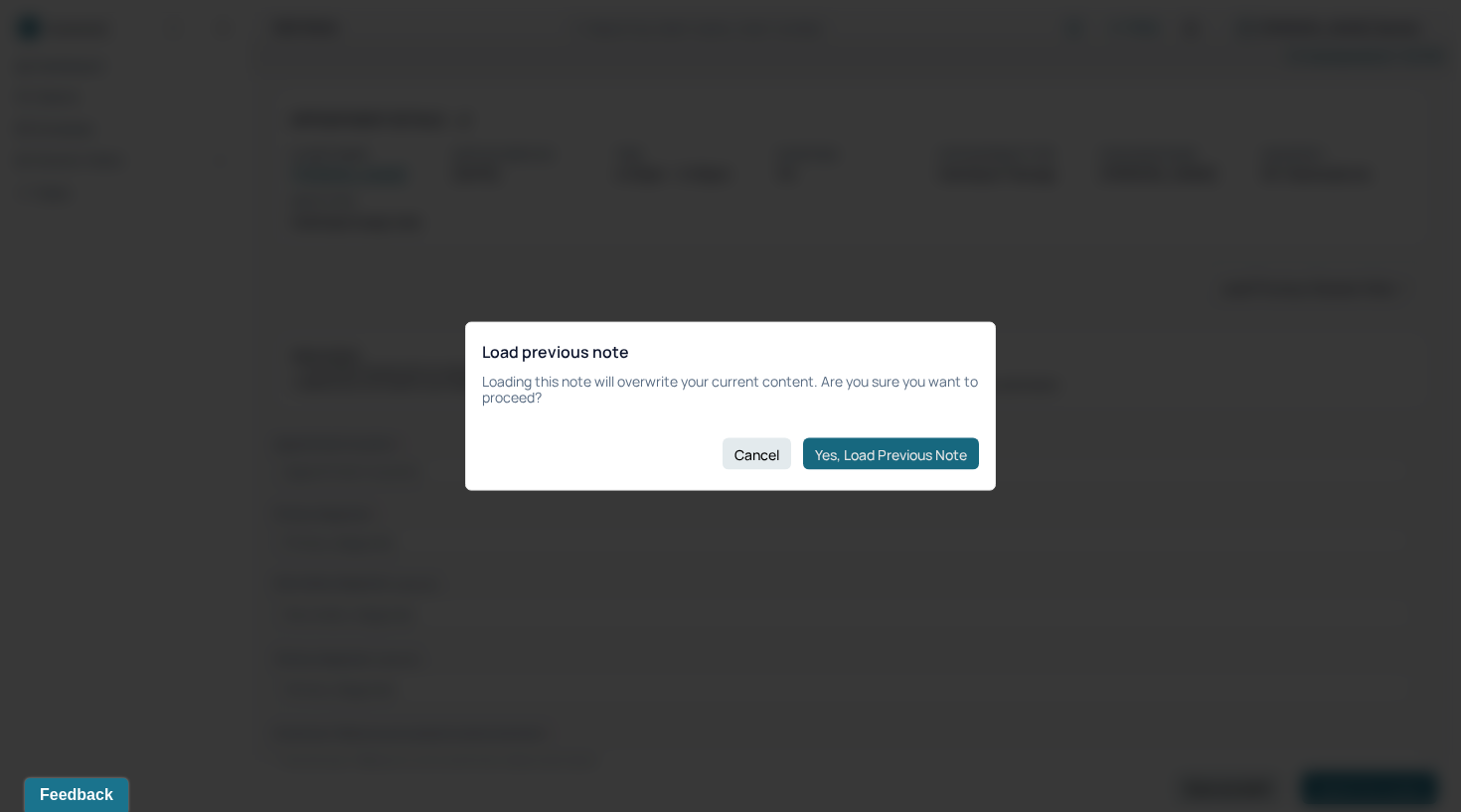 click on "Yes, Load Previous Note" at bounding box center (891, 454) 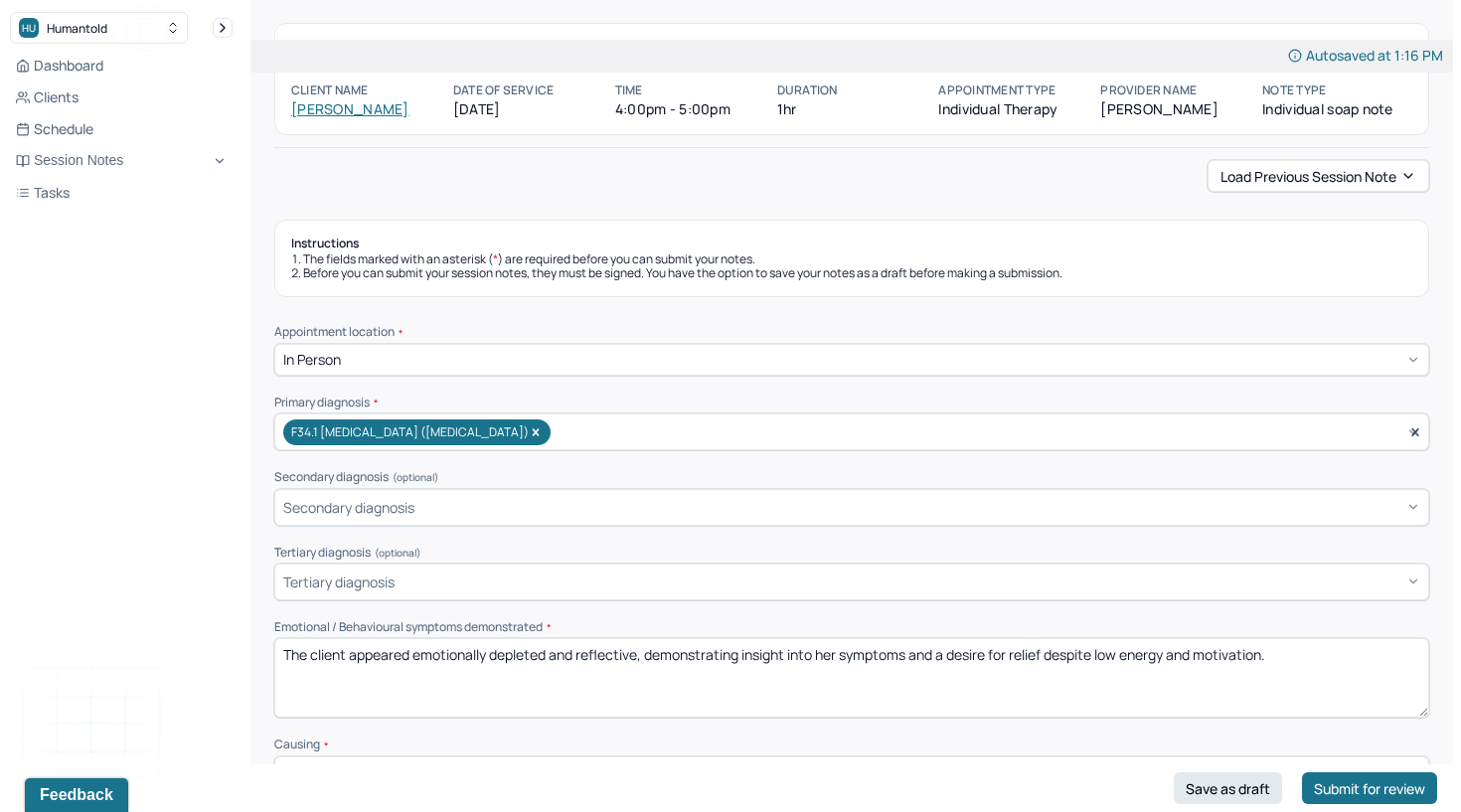 scroll, scrollTop: 259, scrollLeft: 0, axis: vertical 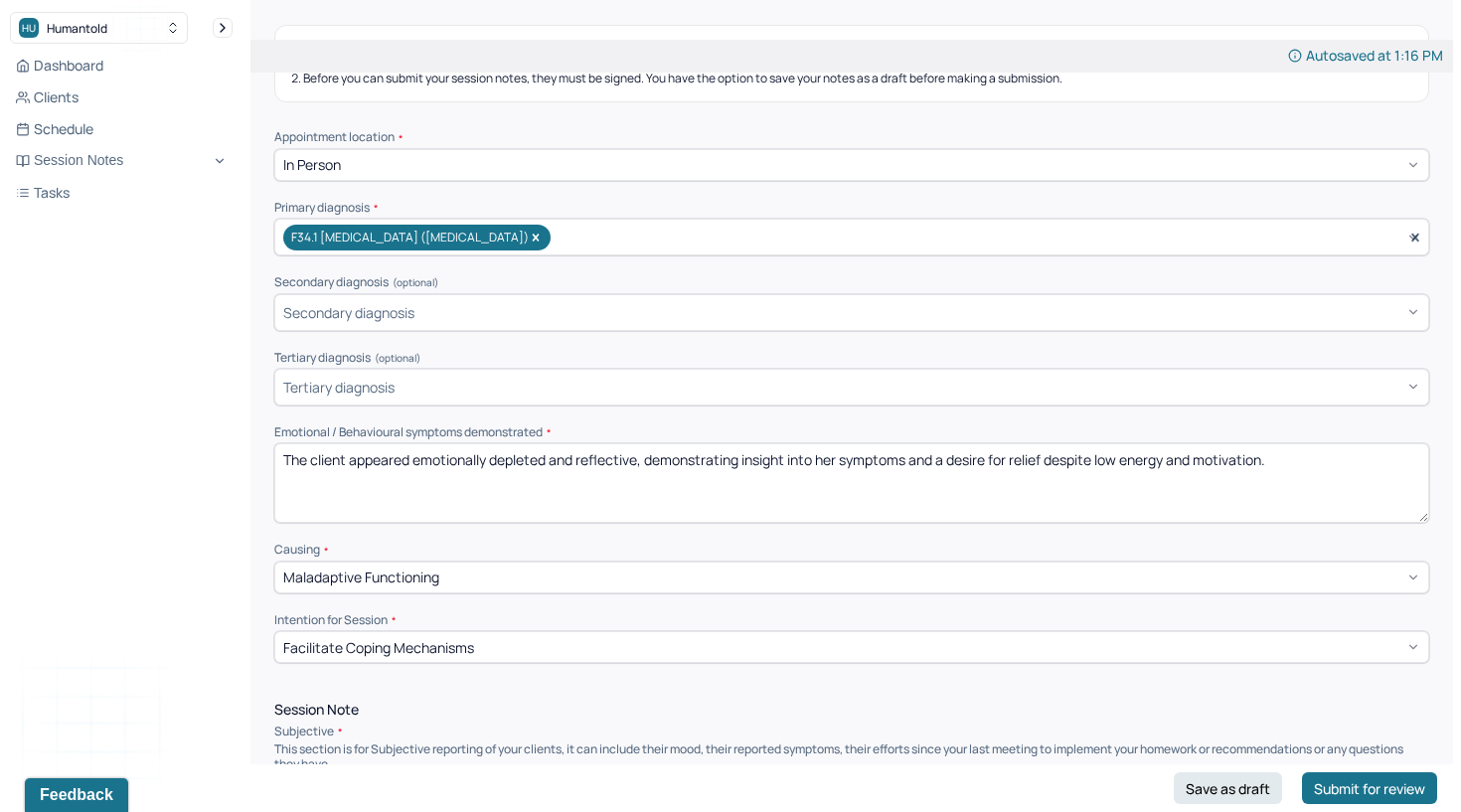 click on "The client appeared emotionally depleted and reflective, demonstrating insight into her symptoms and a desire for relief despite low energy and motivation." at bounding box center [852, 483] 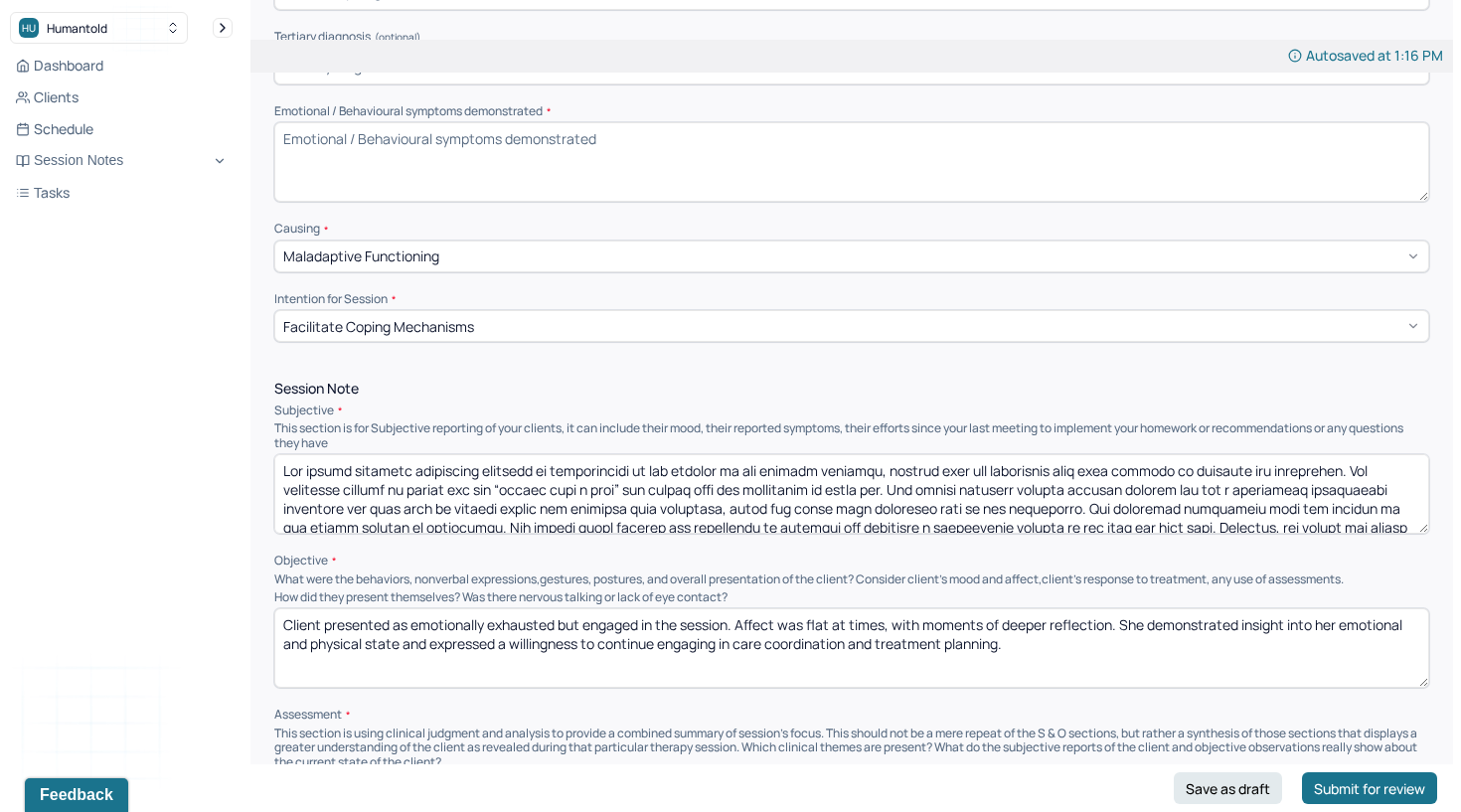 scroll, scrollTop: 599, scrollLeft: 0, axis: vertical 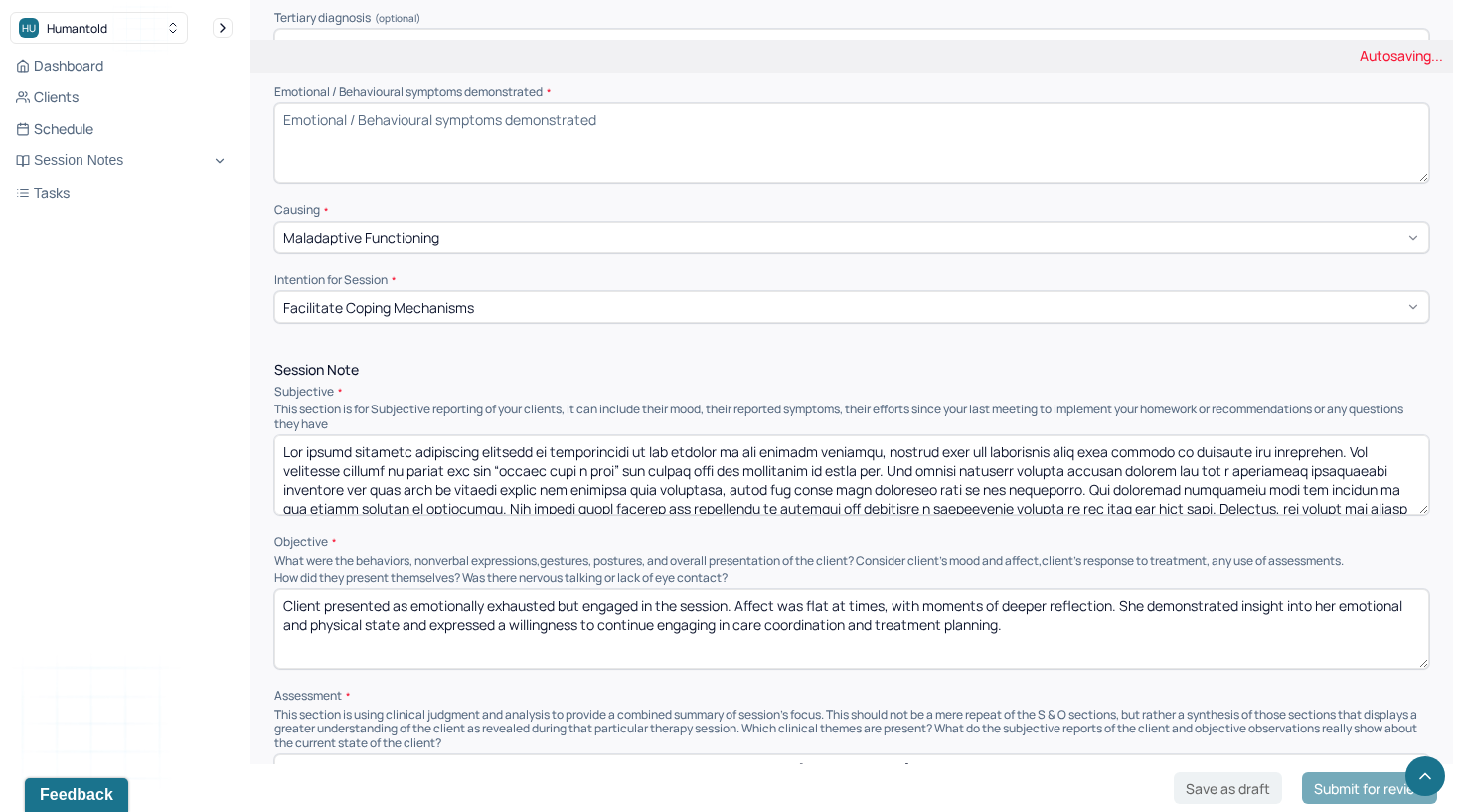 type 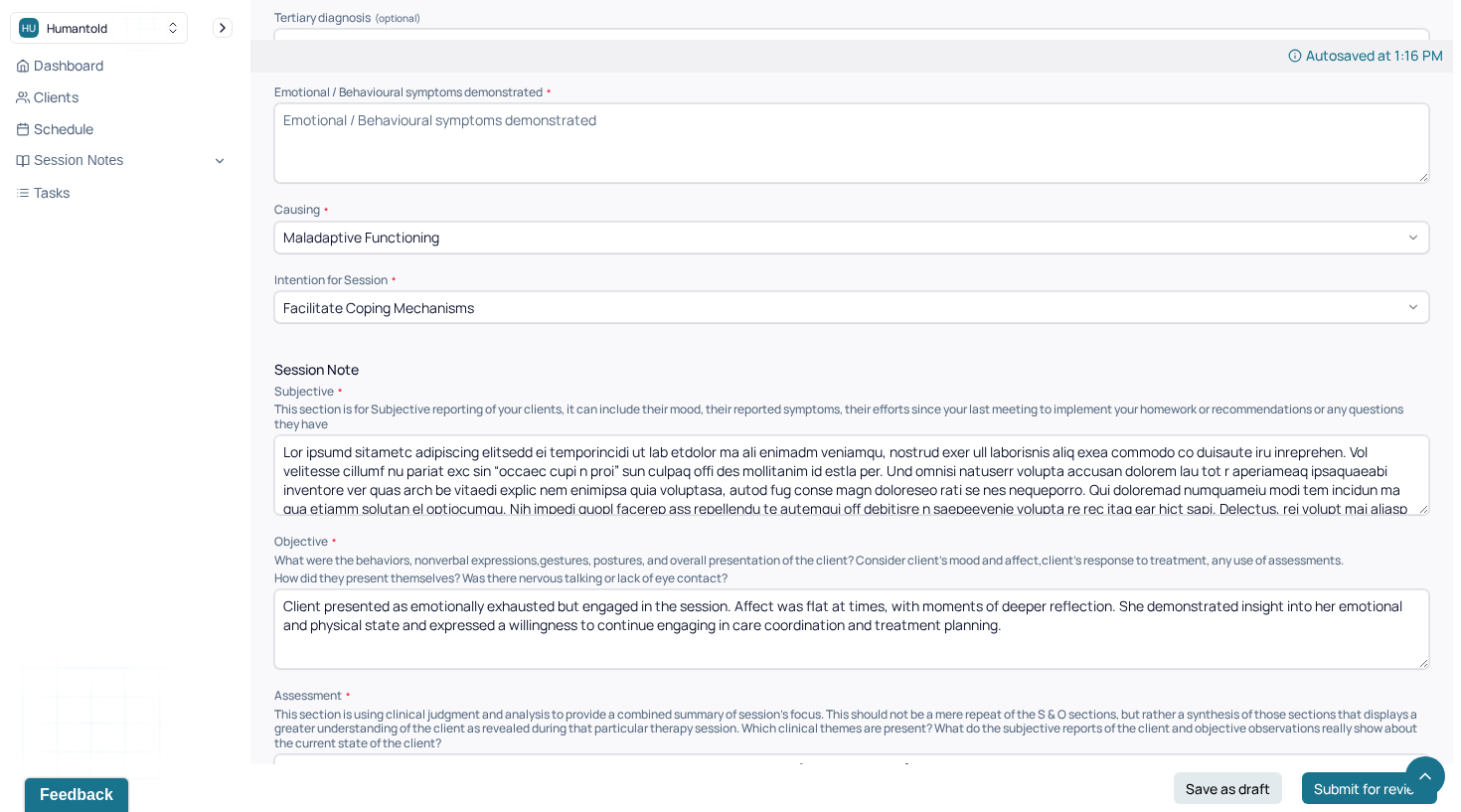 click at bounding box center (852, 475) 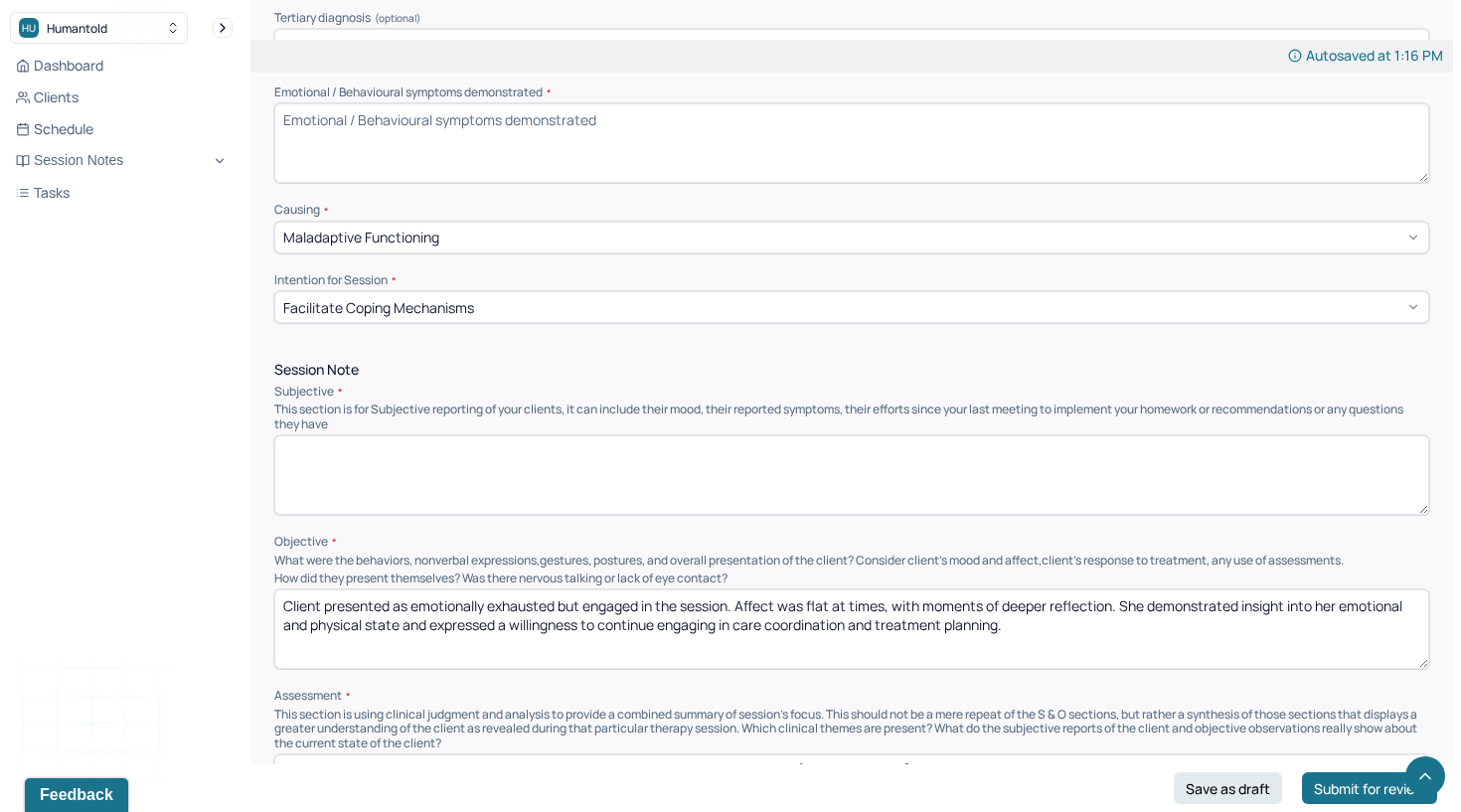 type 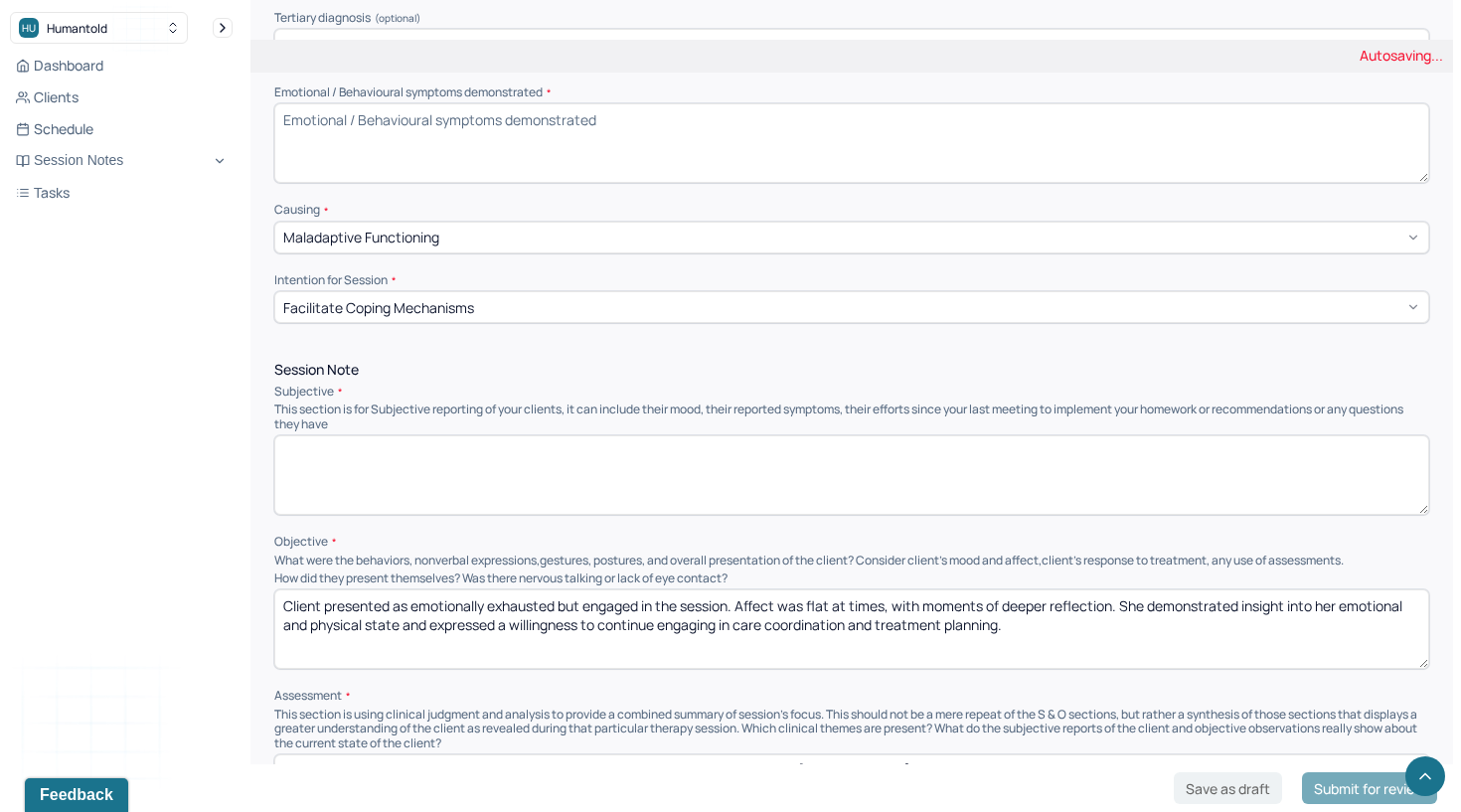 click on "Client presented as emotionally exhausted but engaged in the session. Affect was flat at times, with moments of deeper reflection. She demonstrated insight into her emotional and physical state and expressed a willingness to continue engaging in care coordination and treatment planning." at bounding box center [852, 629] 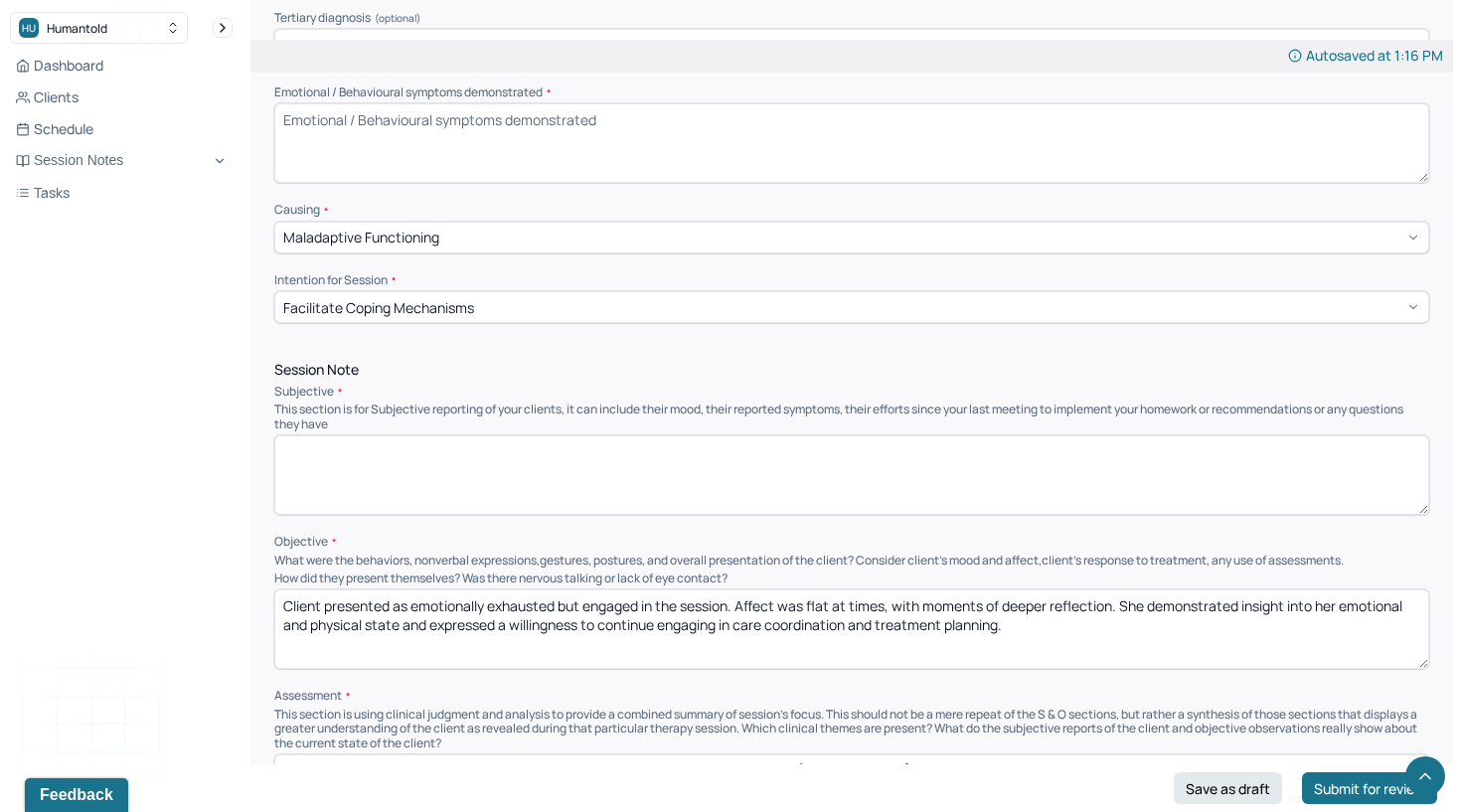 click on "Client presented as emotionally exhausted but engaged in the session. Affect was flat at times, with moments of deeper reflection. She demonstrated insight into her emotional and physical state and expressed a willingness to continue engaging in care coordination and treatment planning." at bounding box center [852, 629] 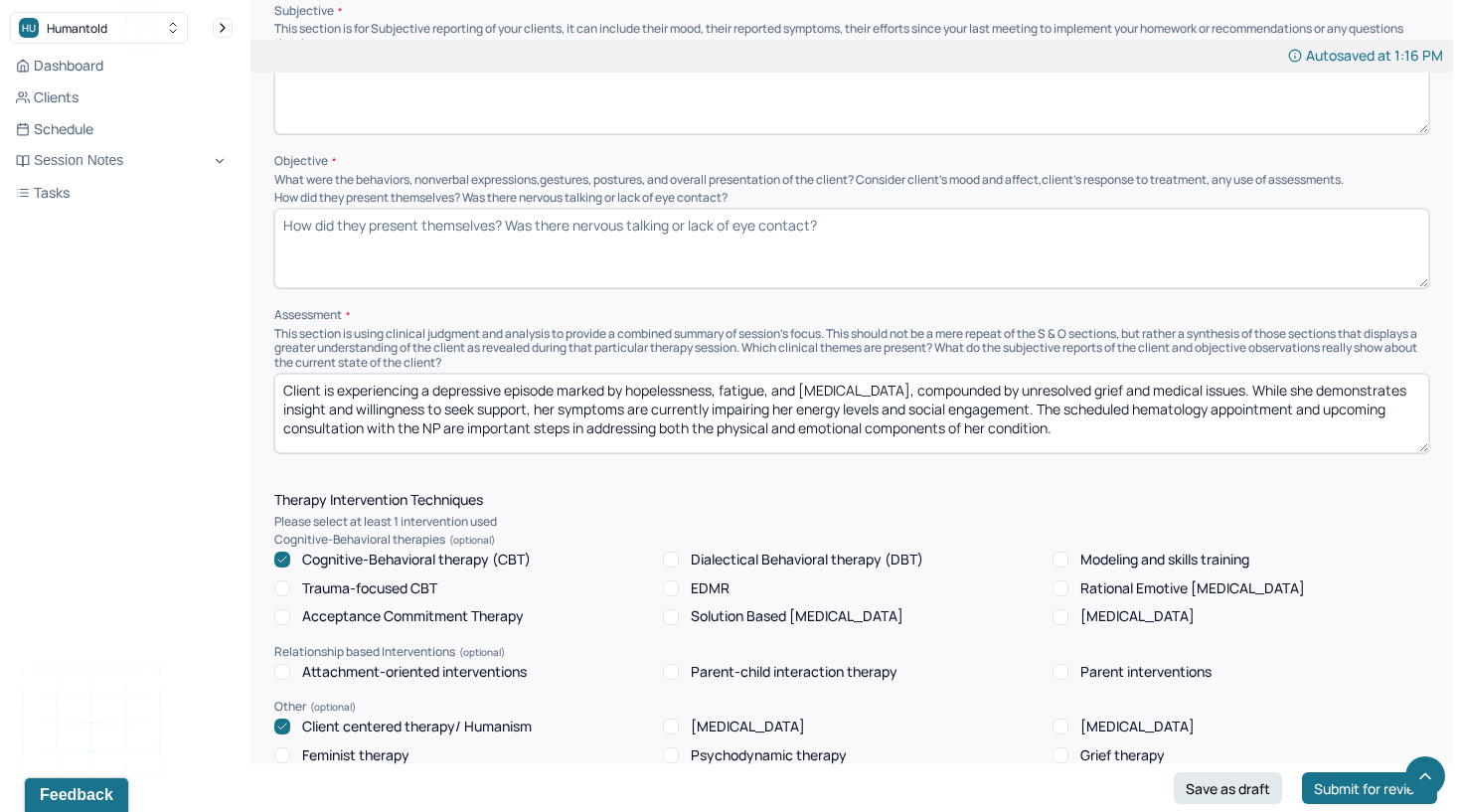 scroll, scrollTop: 978, scrollLeft: 0, axis: vertical 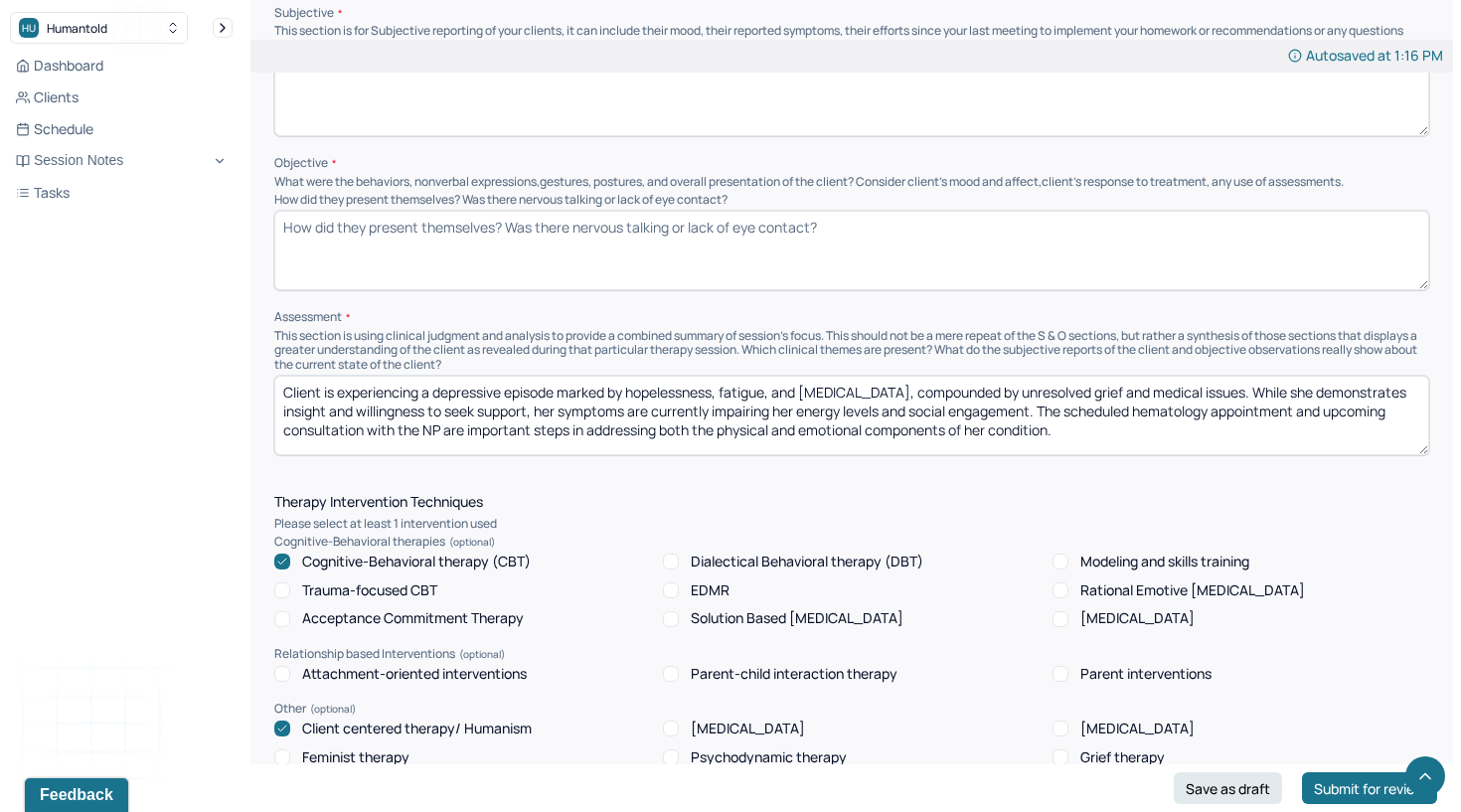 type 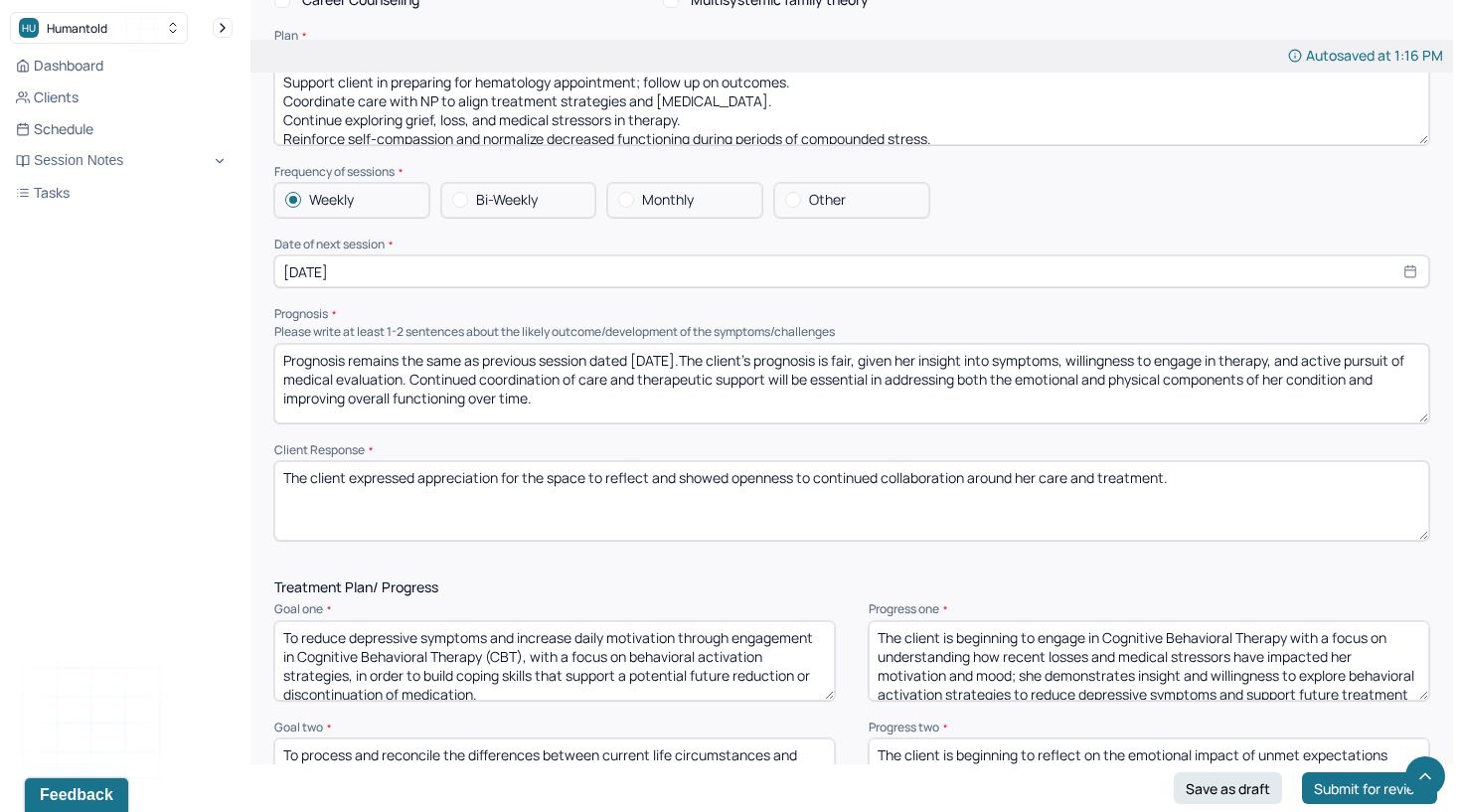 scroll, scrollTop: 1777, scrollLeft: 0, axis: vertical 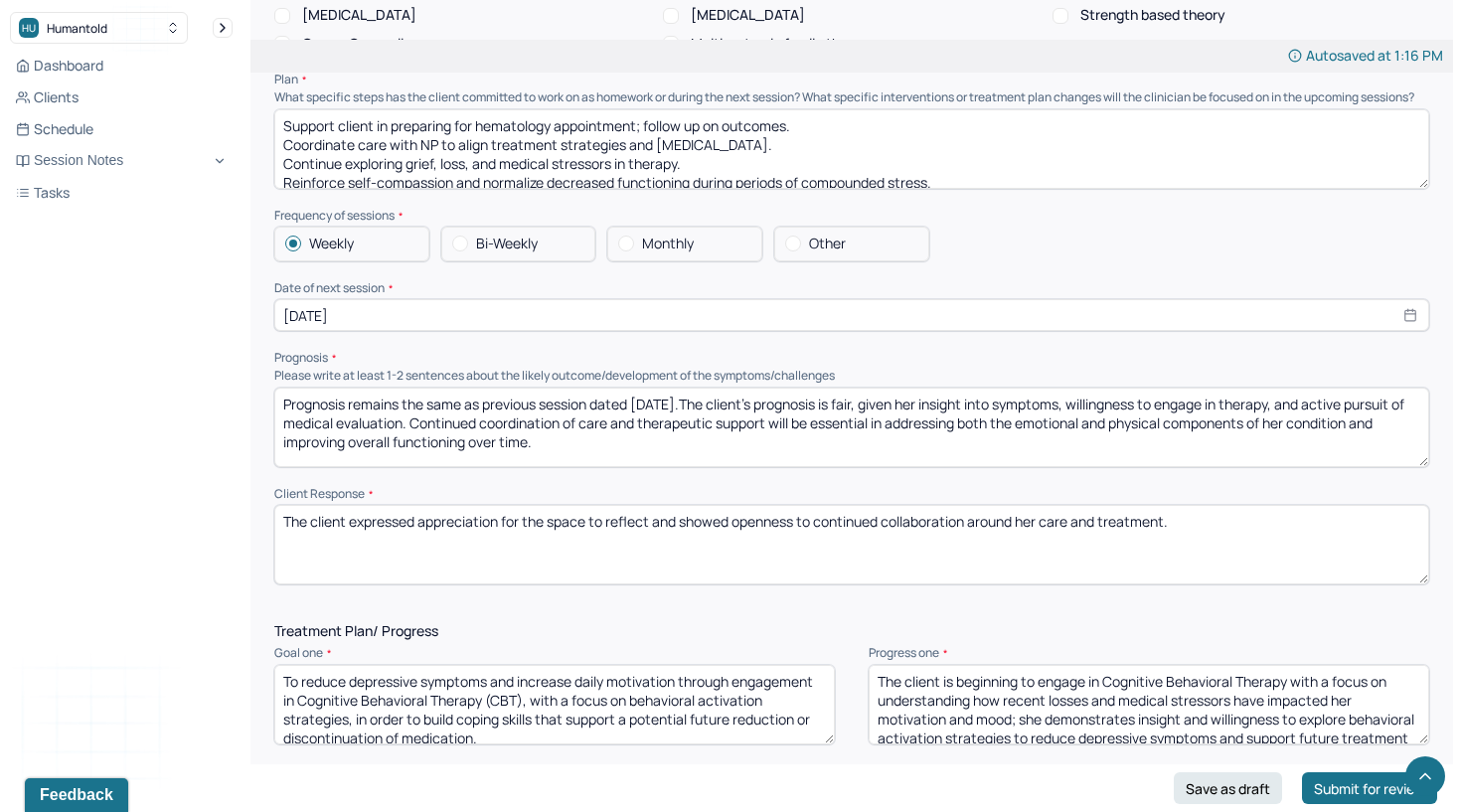 type 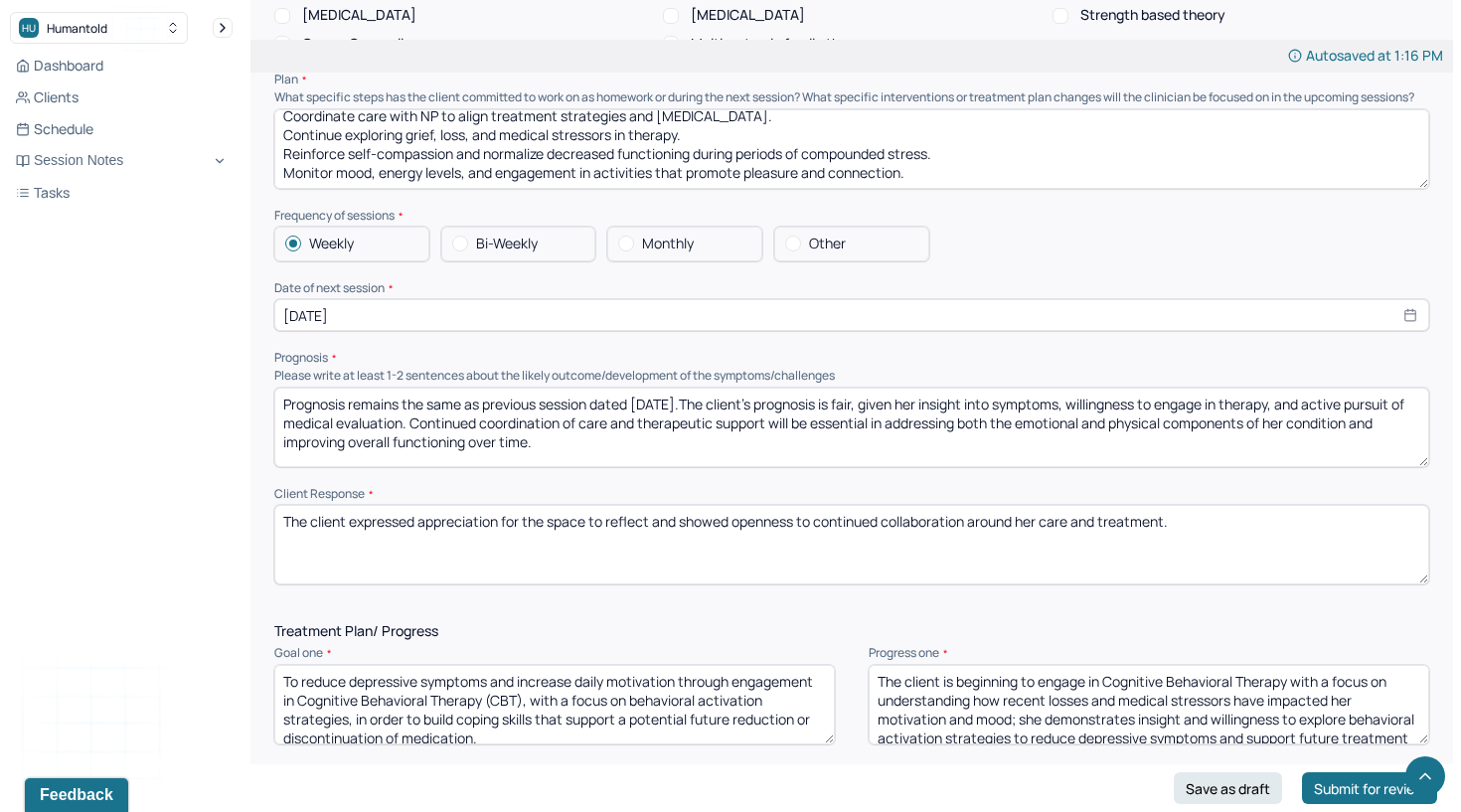 drag, startPoint x: 284, startPoint y: 104, endPoint x: 287, endPoint y: 243, distance: 139.03237 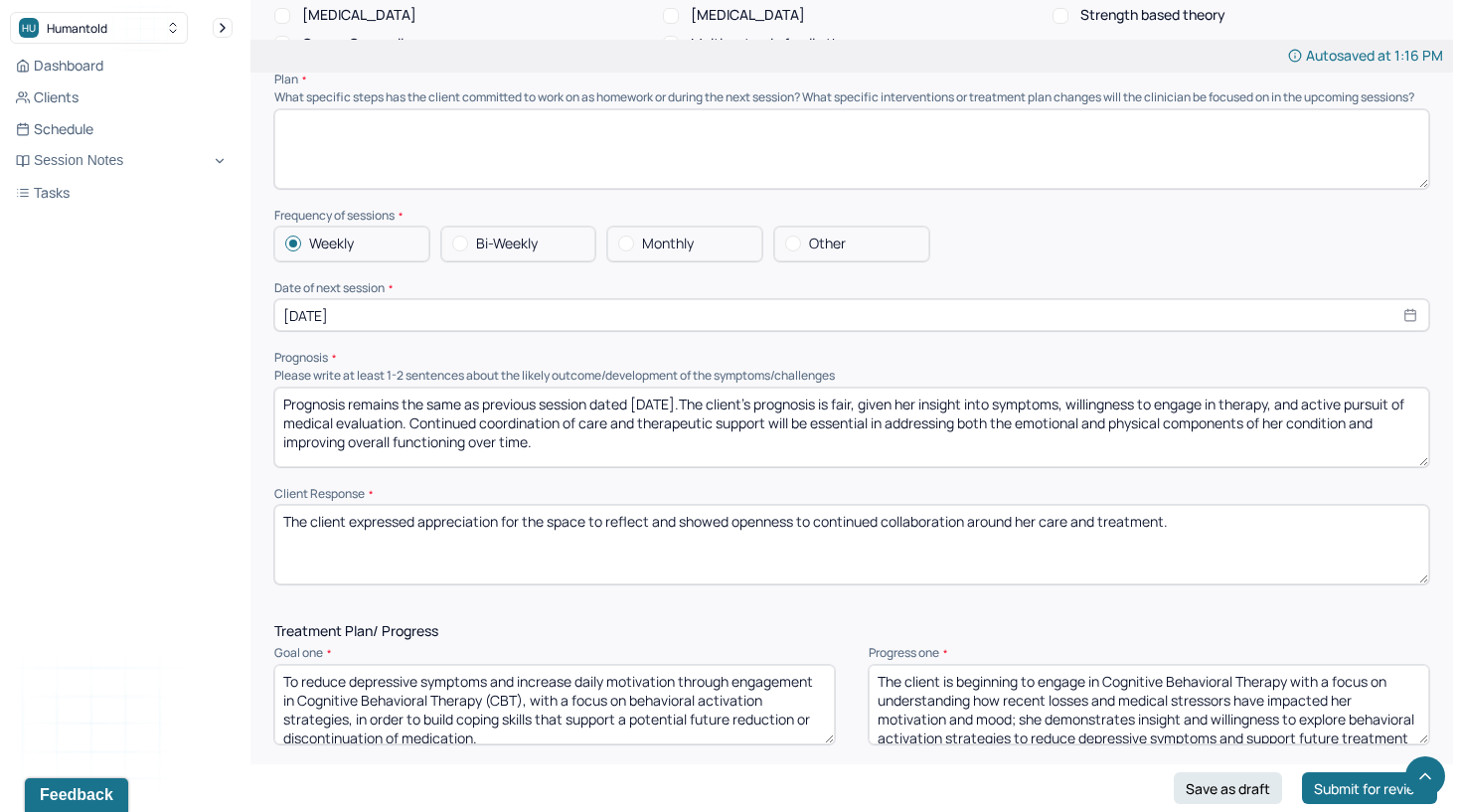 scroll, scrollTop: 0, scrollLeft: 0, axis: both 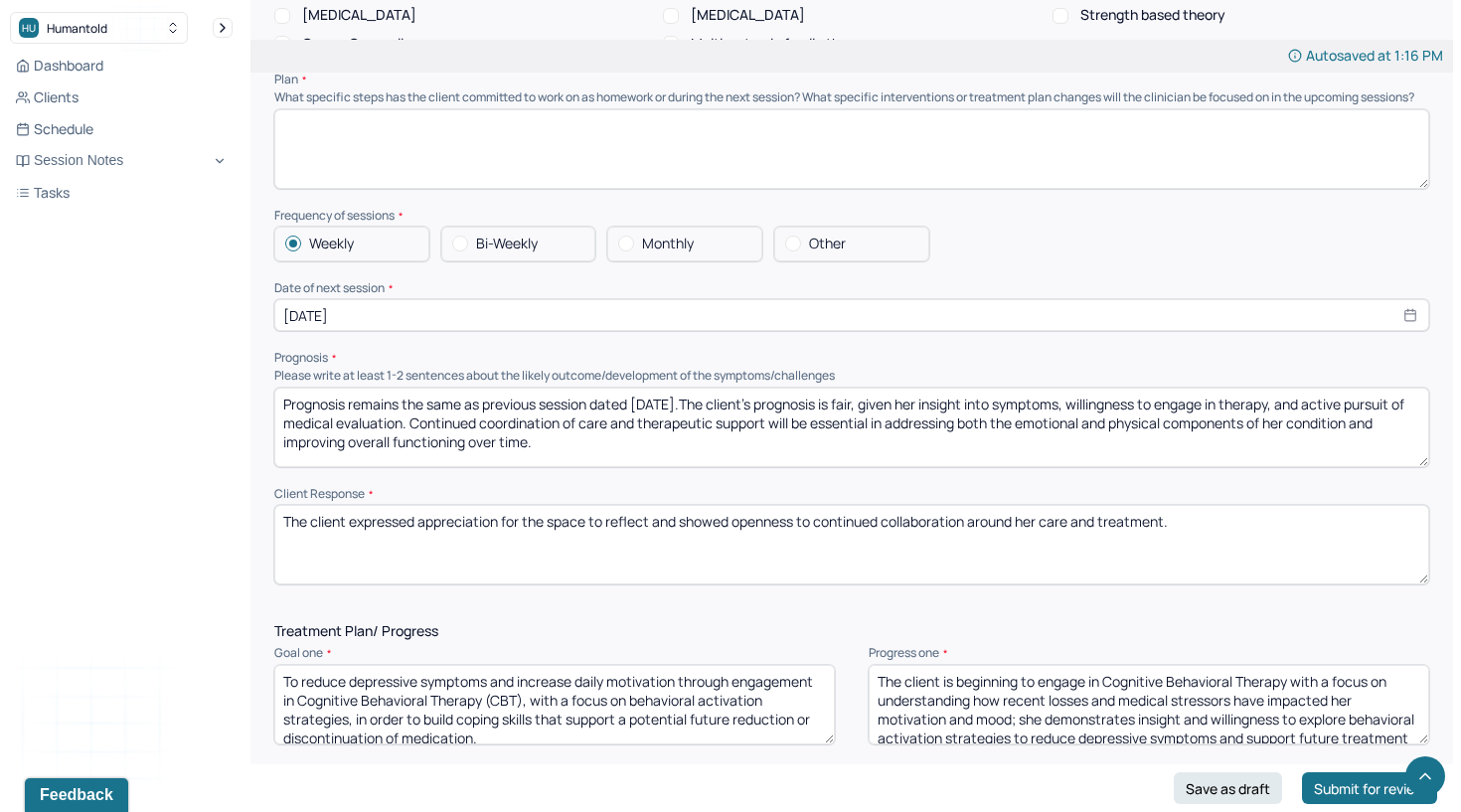 type 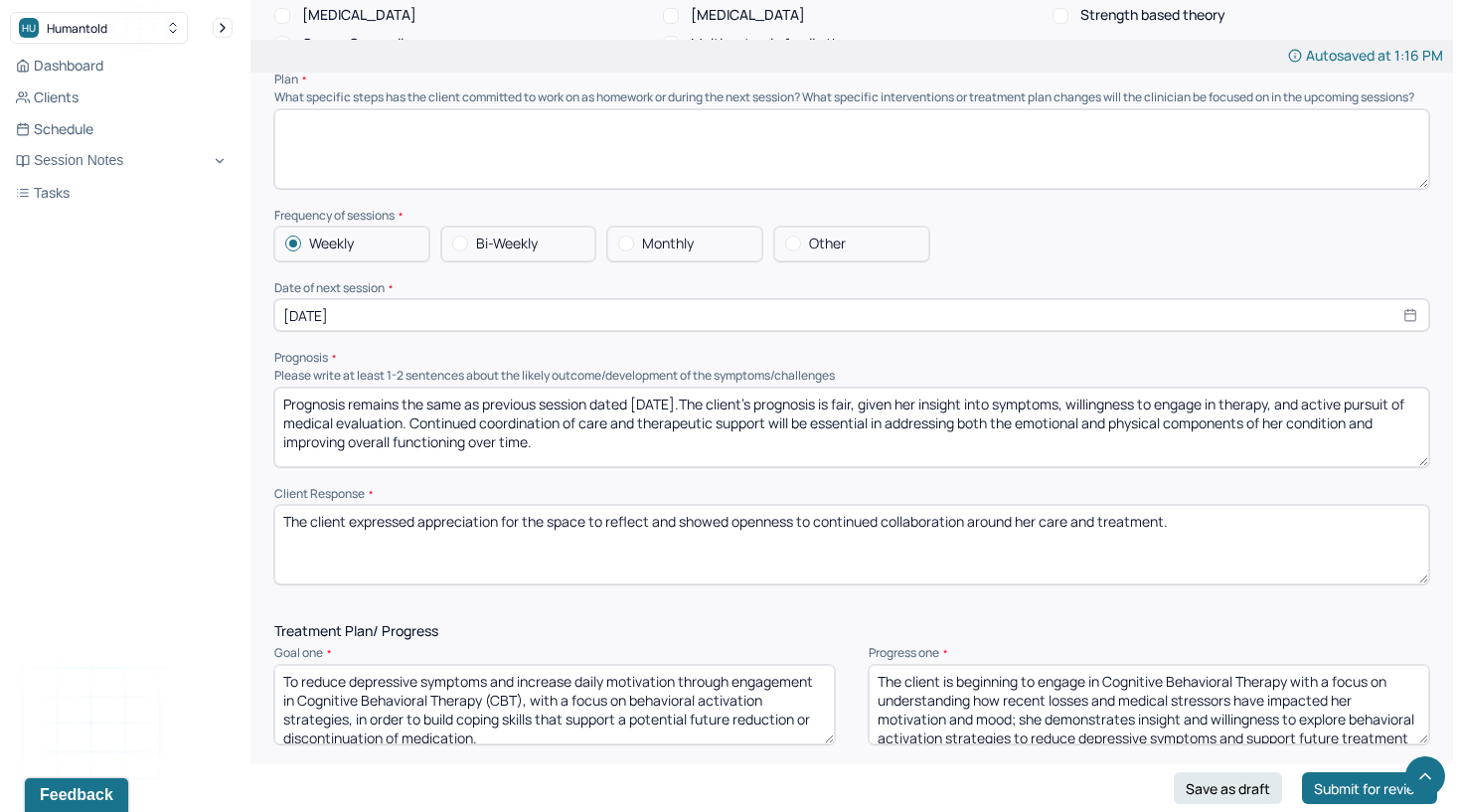 click on "The client expressed appreciation for the space to reflect and showed openness to continued collaboration around her care and treatment." at bounding box center (852, 545) 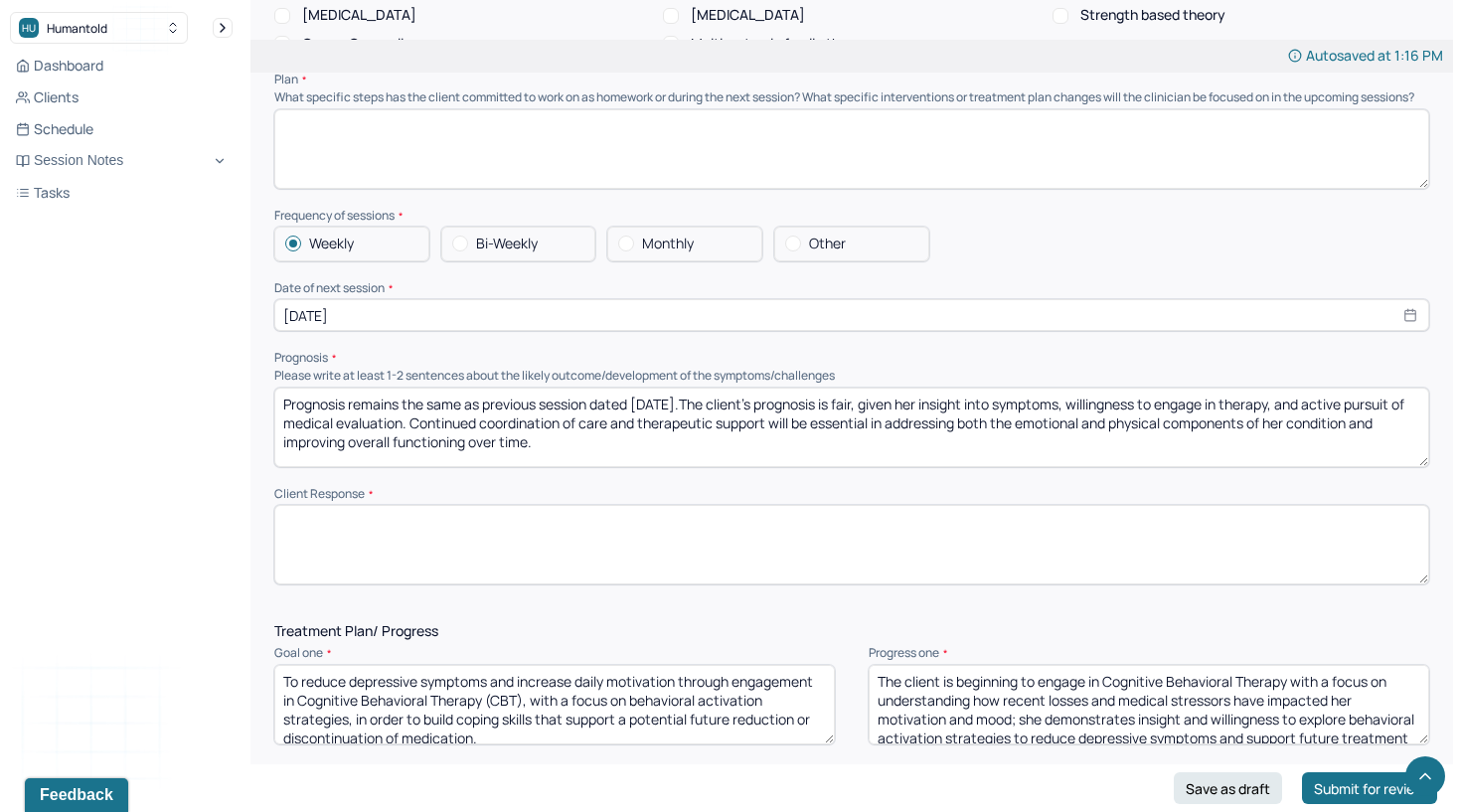 type 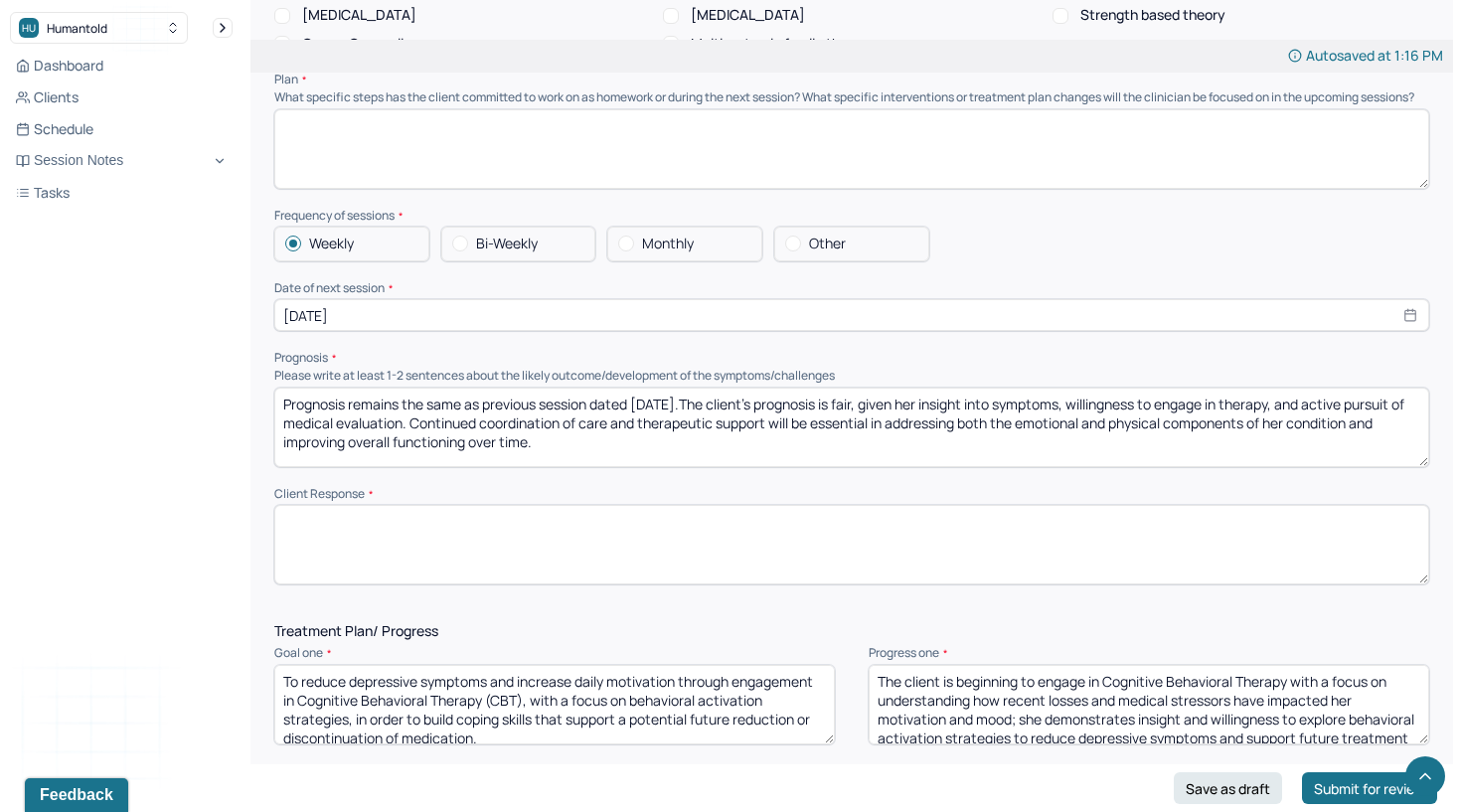 click on "Prognosis remains the same as previous session dated [DATE].The client’s prognosis is fair, given her insight into symptoms, willingness to engage in therapy, and active pursuit of medical evaluation. Continued coordination of care and therapeutic support will be essential in addressing both the emotional and physical components of her condition and improving overall functioning over time." at bounding box center [852, 427] 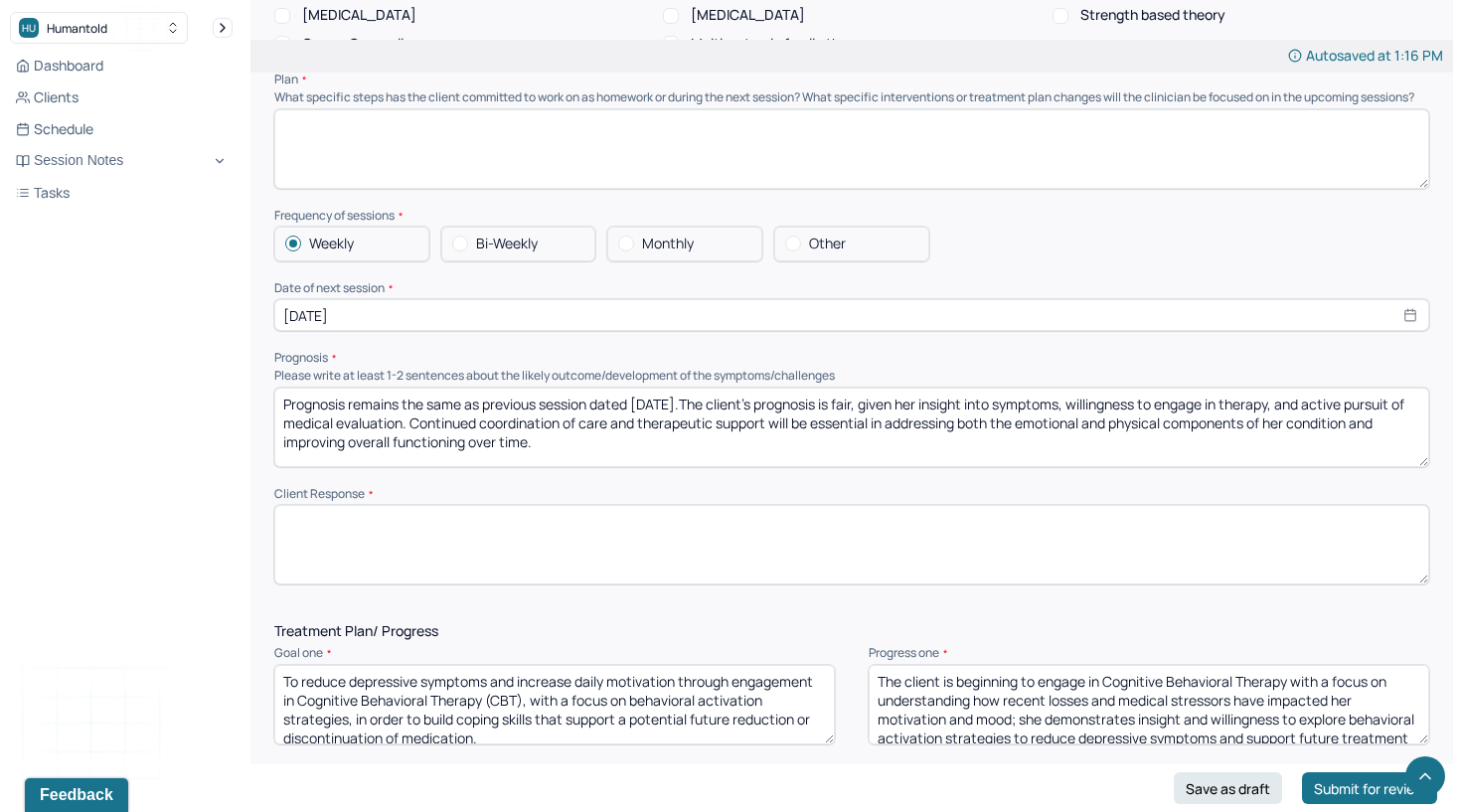 type on "Prognosis remains the same as previous session dated [DATE].The client’s prognosis is fair, given her insight into symptoms, willingness to engage in therapy, and active pursuit of medical evaluation. Continued coordination of care and therapeutic support will be essential in addressing both the emotional and physical components of her condition and improving overall functioning over time." 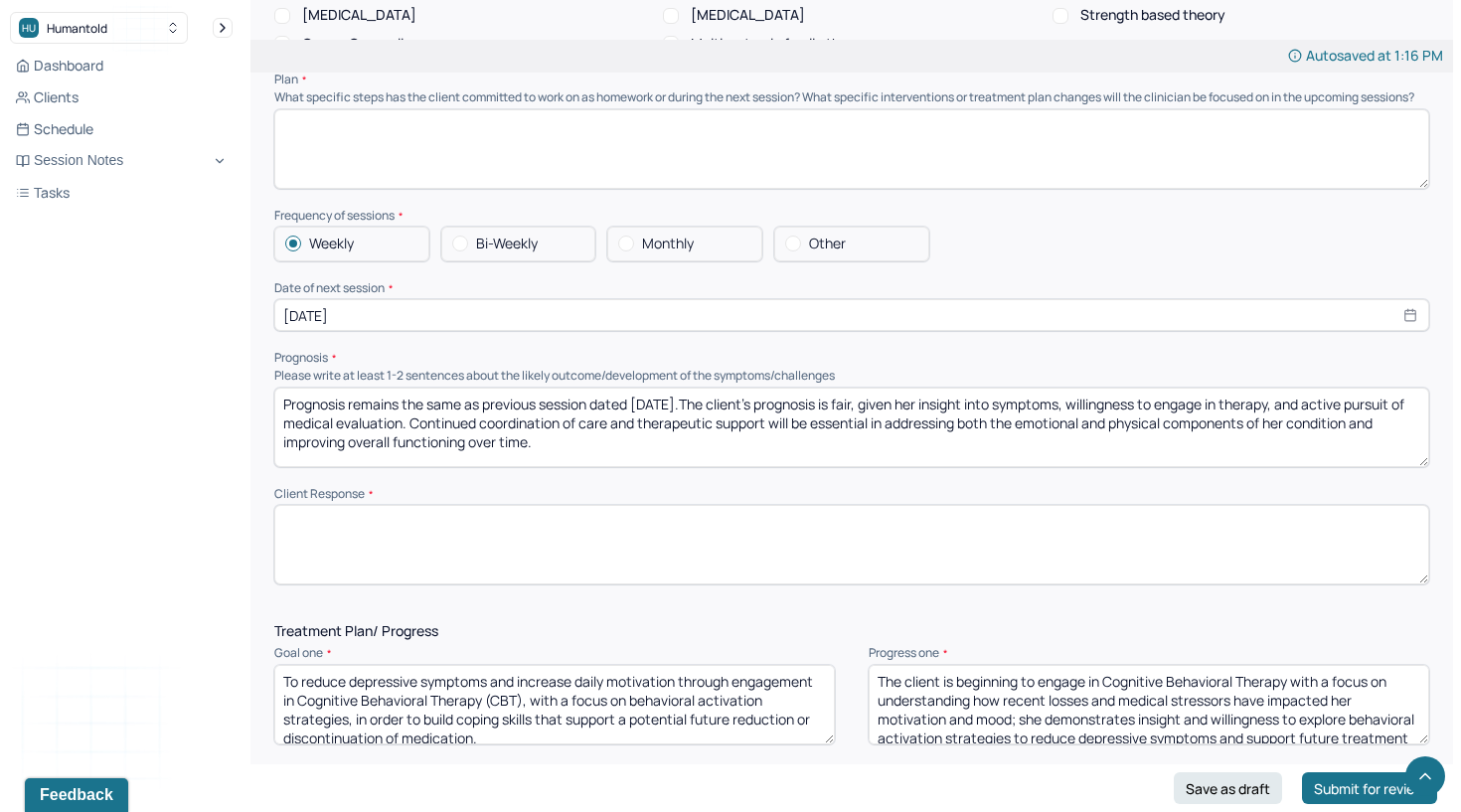 click on "[DATE]" at bounding box center (852, 315) 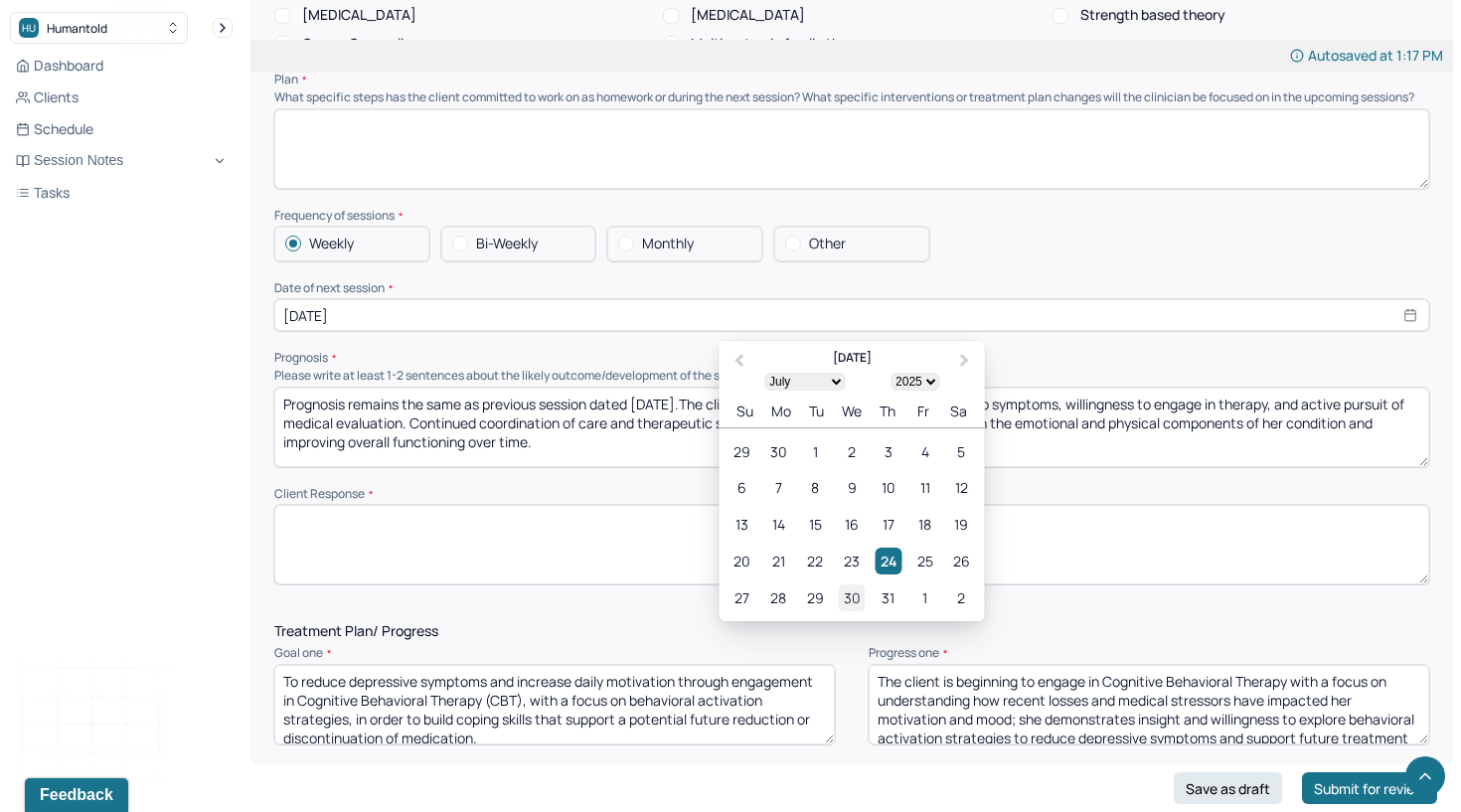 click on "30" at bounding box center (851, 597) 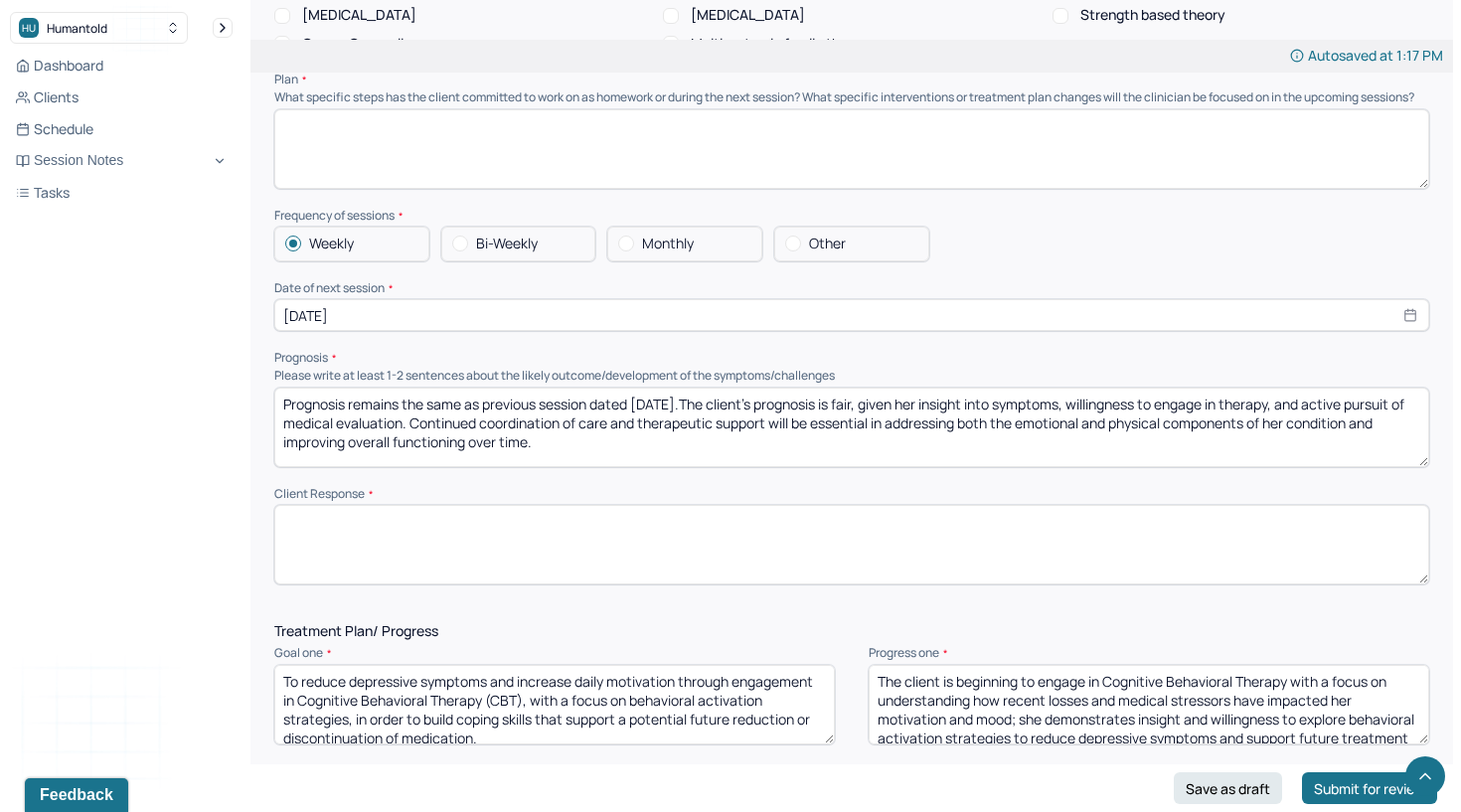click at bounding box center (852, 545) 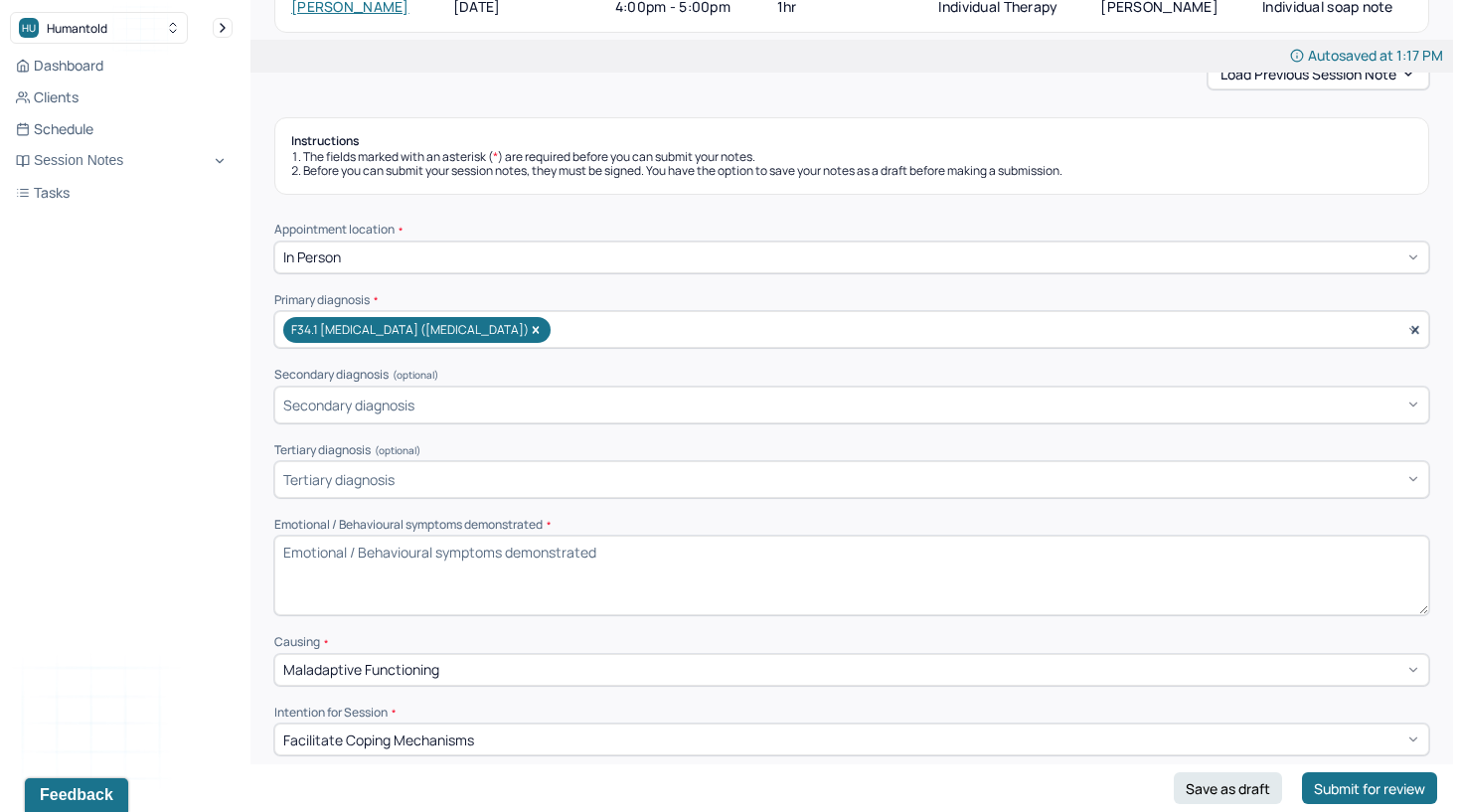 scroll, scrollTop: 176, scrollLeft: 0, axis: vertical 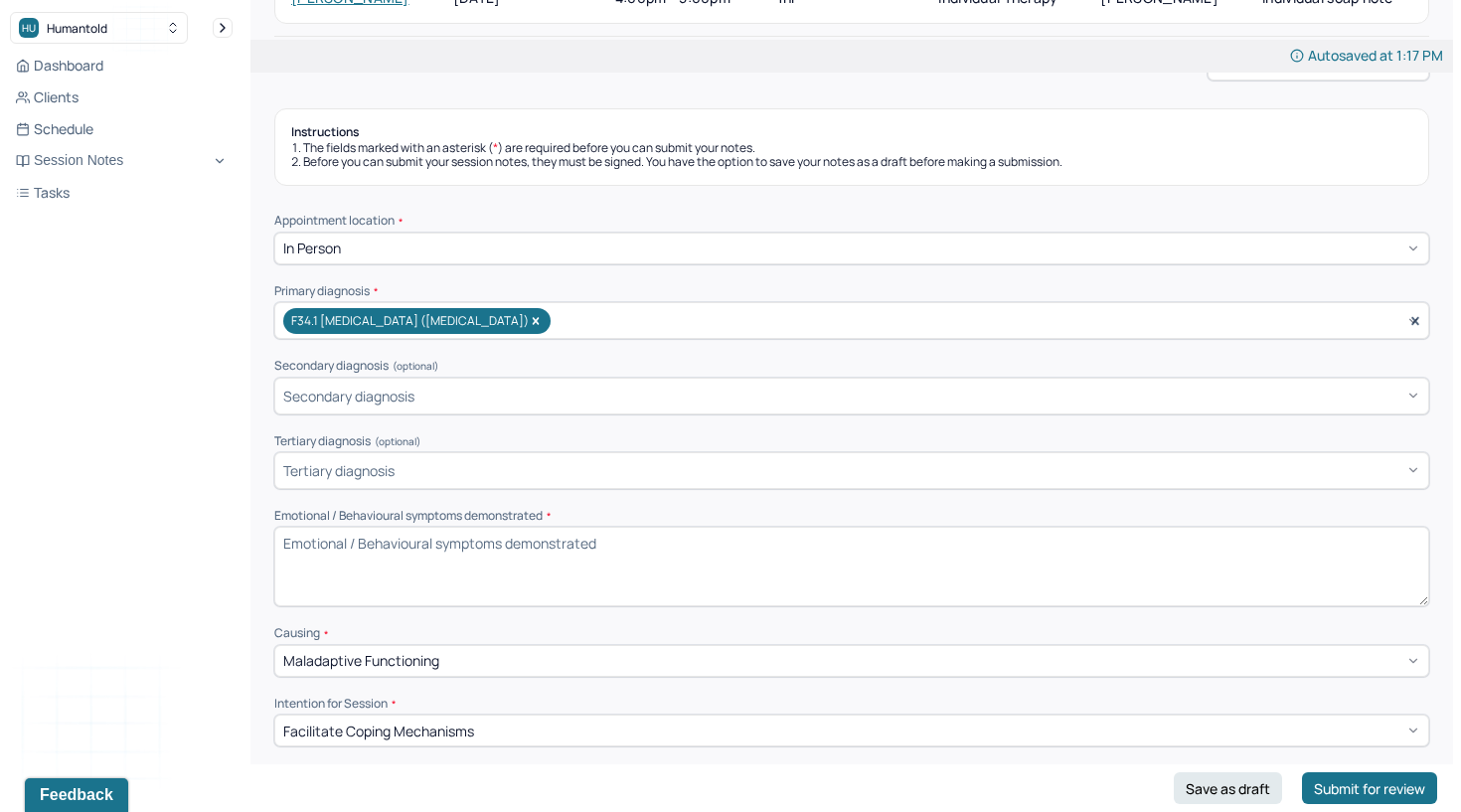 type on "Client expressed fear that her energy may not return and concern about a potential return to self-harming behaviors." 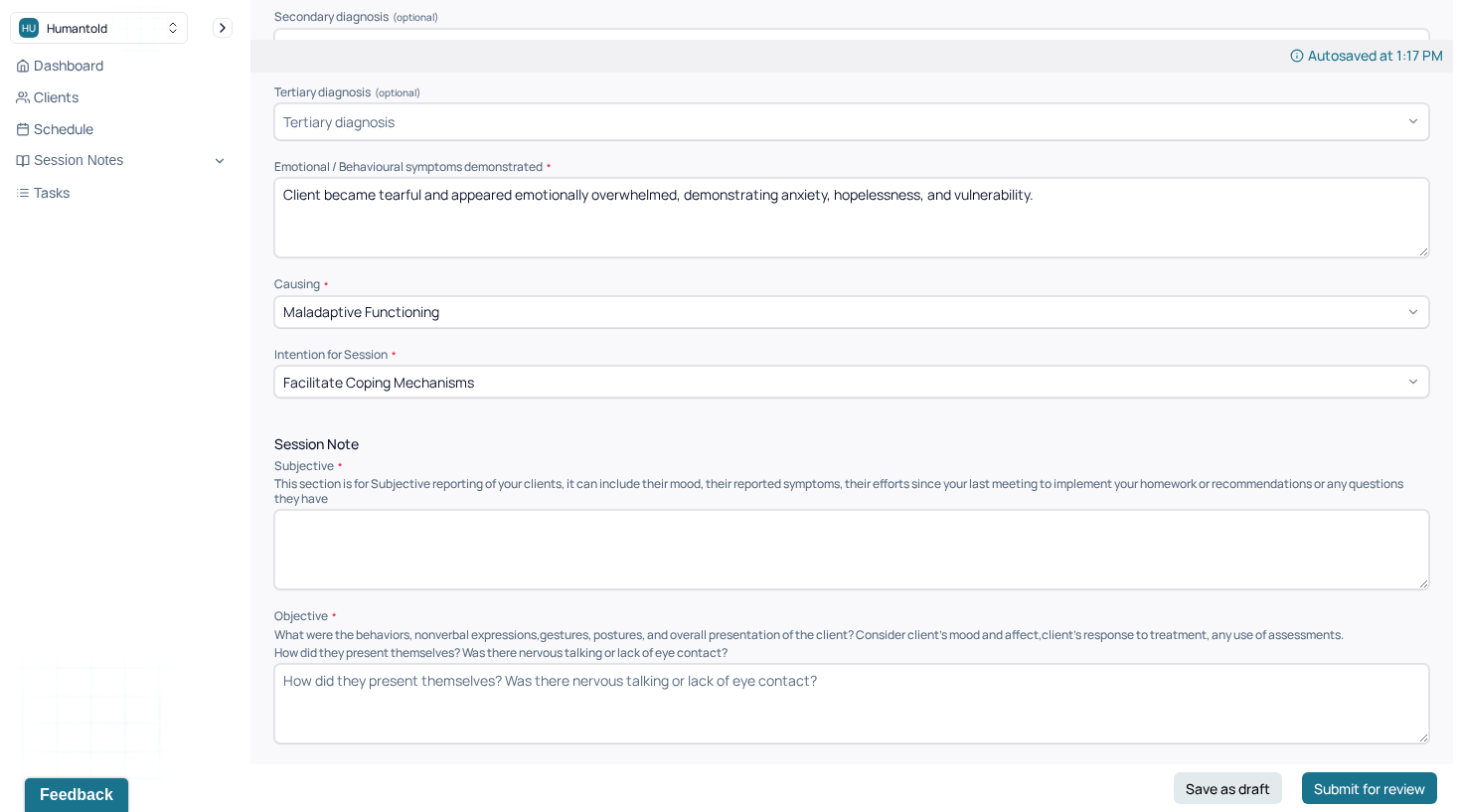 scroll, scrollTop: 529, scrollLeft: 0, axis: vertical 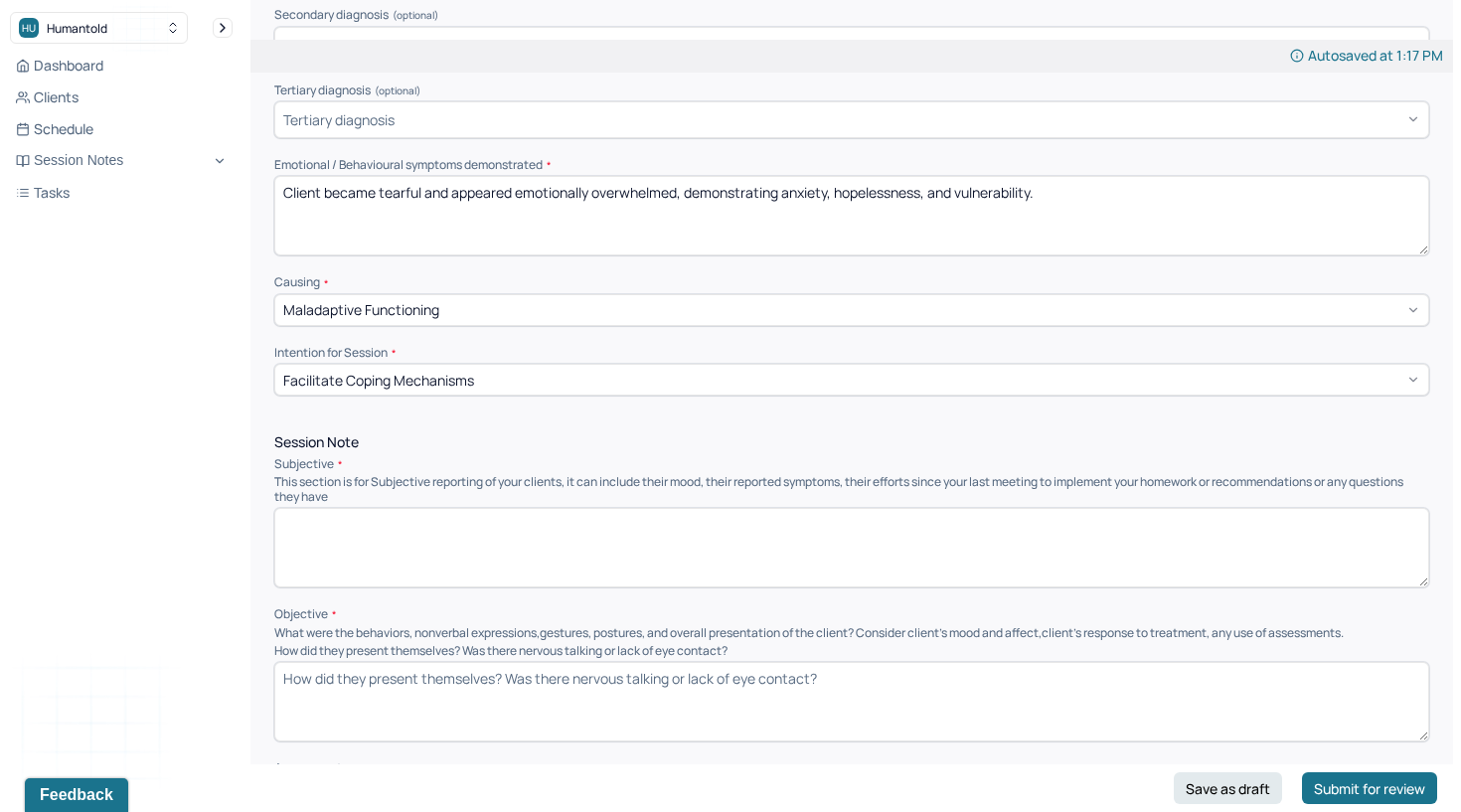type on "Client became tearful and appeared emotionally overwhelmed, demonstrating anxiety, hopelessness, and vulnerability." 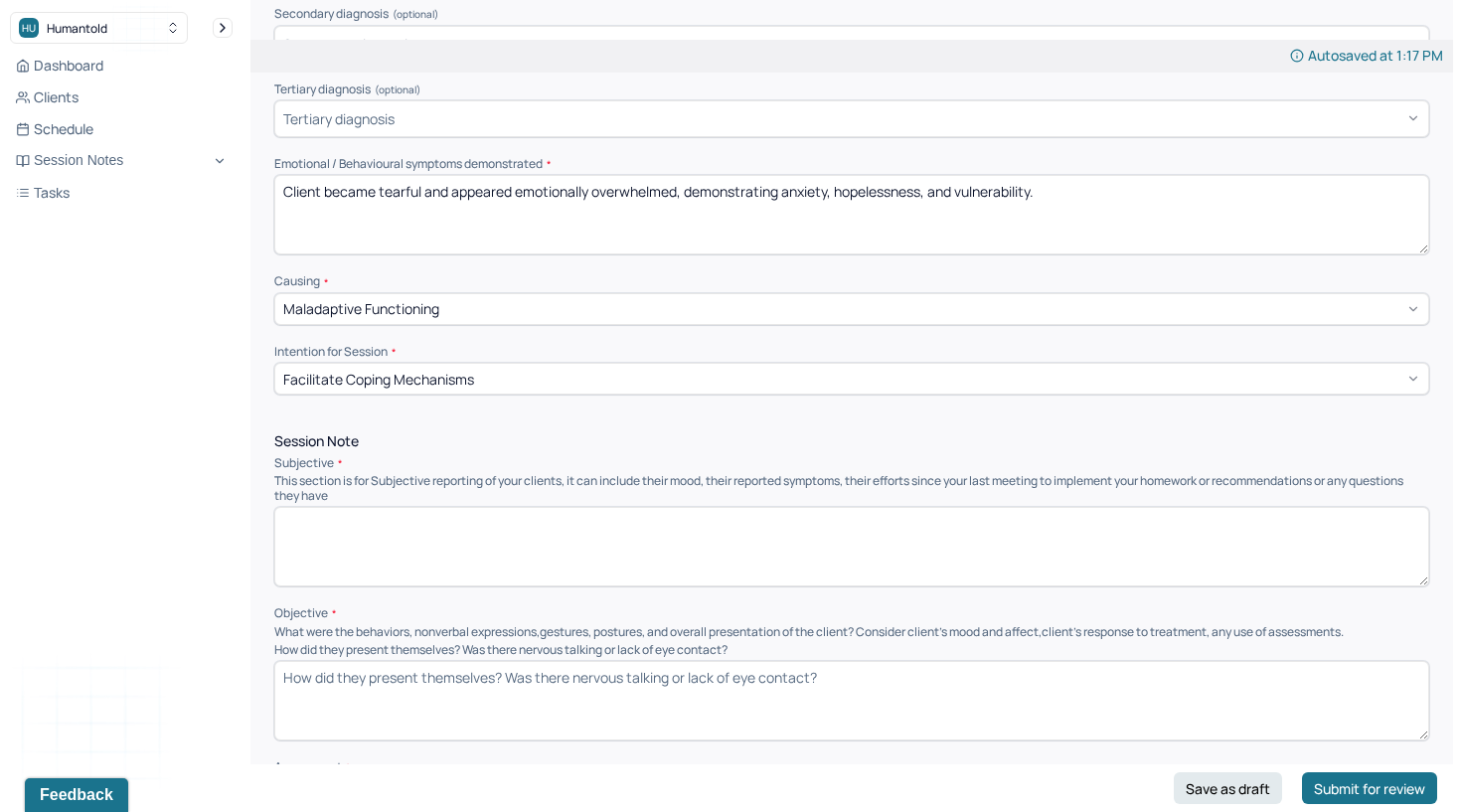 click at bounding box center [852, 547] 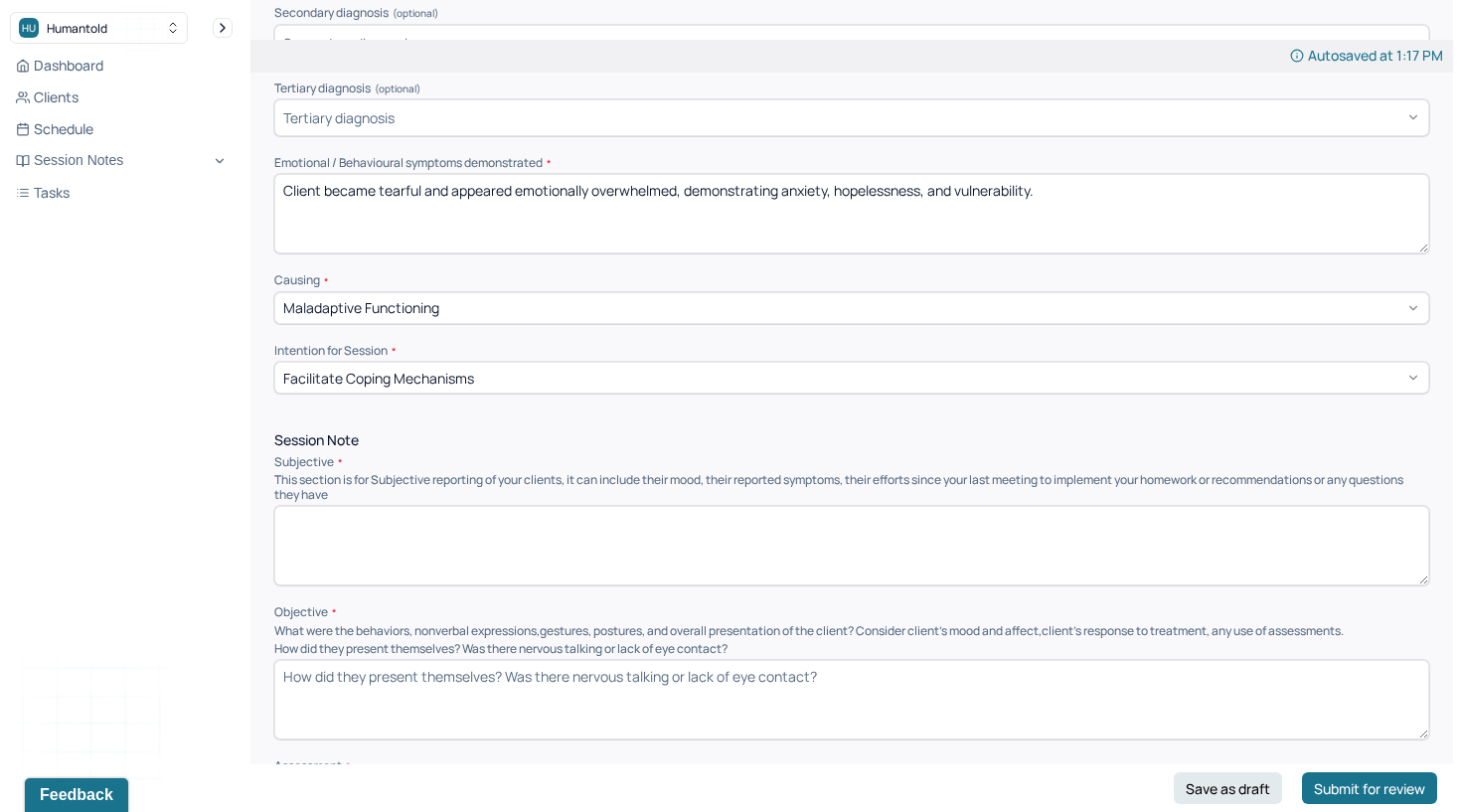 paste on "Client explored ongoing feelings of helplessness and hopelessness in the context of persistent [MEDICAL_DATA] and overwhelming fatigue. She reported a recent follow-up with her NP, who recommended discontinuing [MEDICAL_DATA] and starting Auvelity for symptom management. However, the client stated that she plans to meet with a hematologist first, citing her hope that the fatigue may be attributed to a [MEDICAL_DATA] level. Client became tearful while expressing fears that she may never regain her energy and disclosed worries about a potential return to non-suicidal self-injurious behaviors (NSSIBs). Client denied [MEDICAL_DATA], intent, plan, or means. She also discussed additional health-related concerns, including a breast lump found in February that was deemed inconclusive and will require follow-up imaging in the coming weeks. Client described ongoing work-related stress, specifically related to civil service changes affecting her team dynamic, rather than workload." 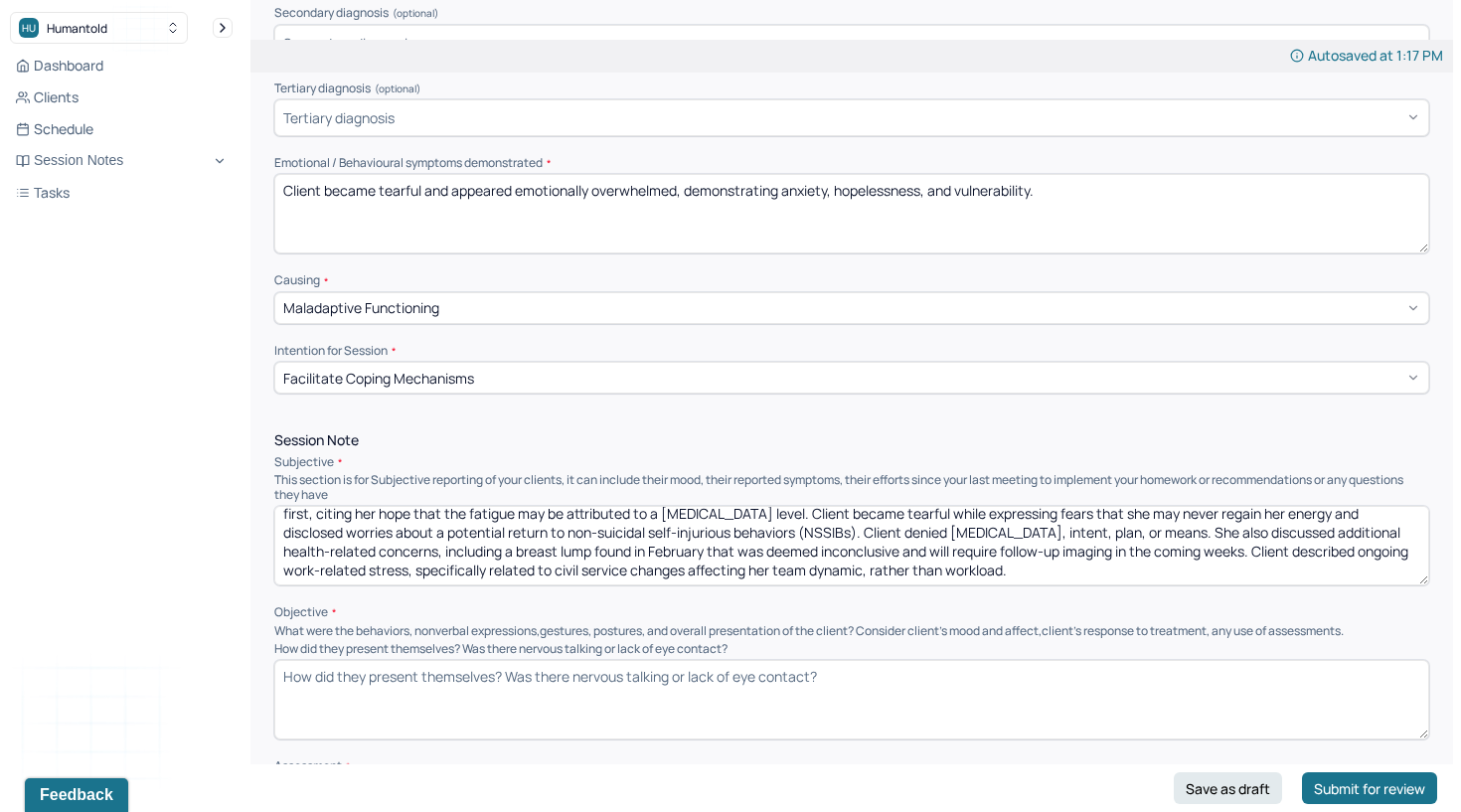 scroll, scrollTop: 0, scrollLeft: 0, axis: both 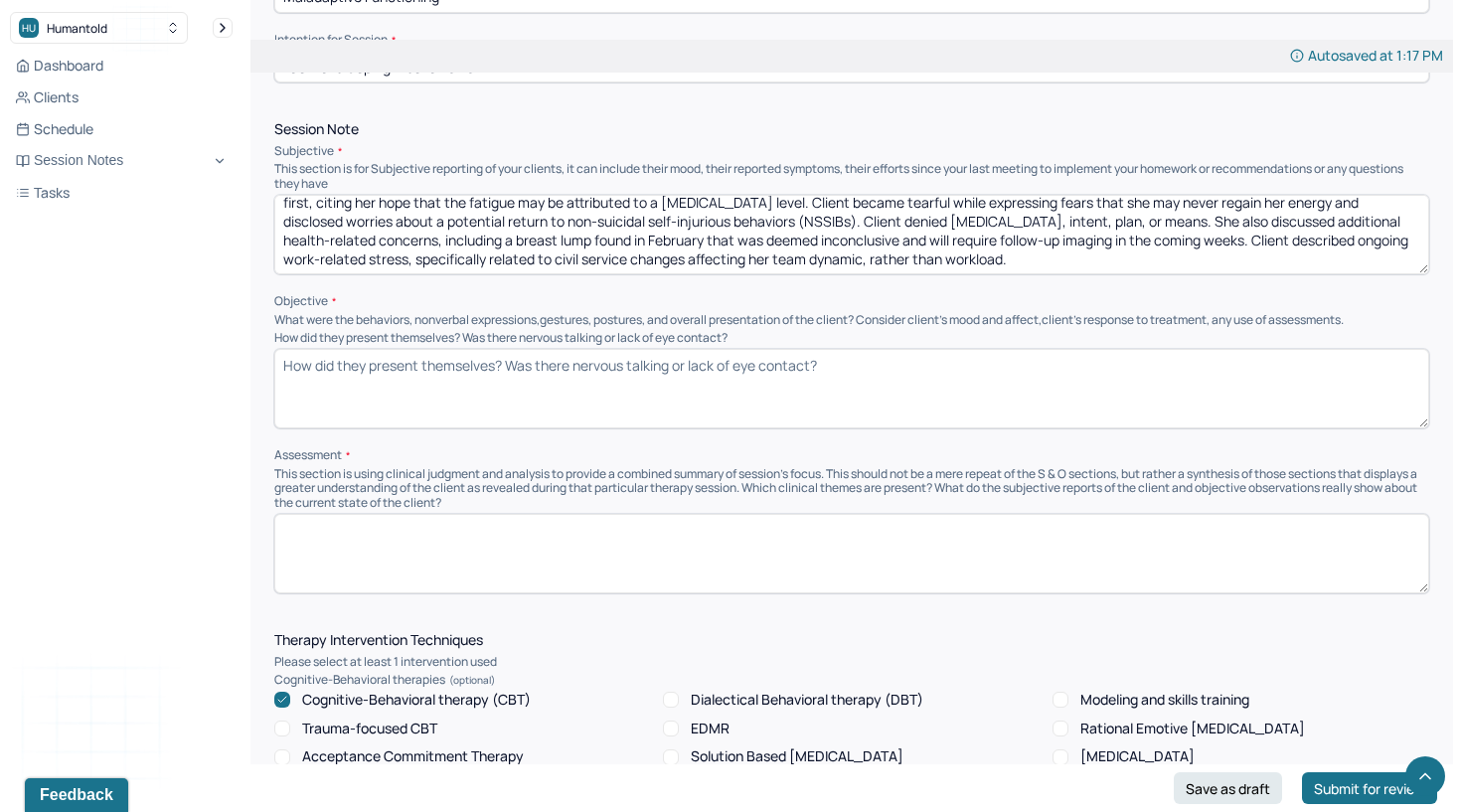 type on "Client explored ongoing feelings of helplessness and hopelessness in the context of persistent [MEDICAL_DATA] and overwhelming fatigue. She reported a recent follow-up with her NP, who recommended discontinuing [MEDICAL_DATA] and starting Auvelity for symptom management. However, the client stated that she plans to meet with a hematologist first, citing her hope that the fatigue may be attributed to a [MEDICAL_DATA] level. Client became tearful while expressing fears that she may never regain her energy and disclosed worries about a potential return to non-suicidal self-injurious behaviors (NSSIBs). Client denied [MEDICAL_DATA], intent, plan, or means. She also discussed additional health-related concerns, including a breast lump found in February that was deemed inconclusive and will require follow-up imaging in the coming weeks. Client described ongoing work-related stress, specifically related to civil service changes affecting her team dynamic, rather than workload." 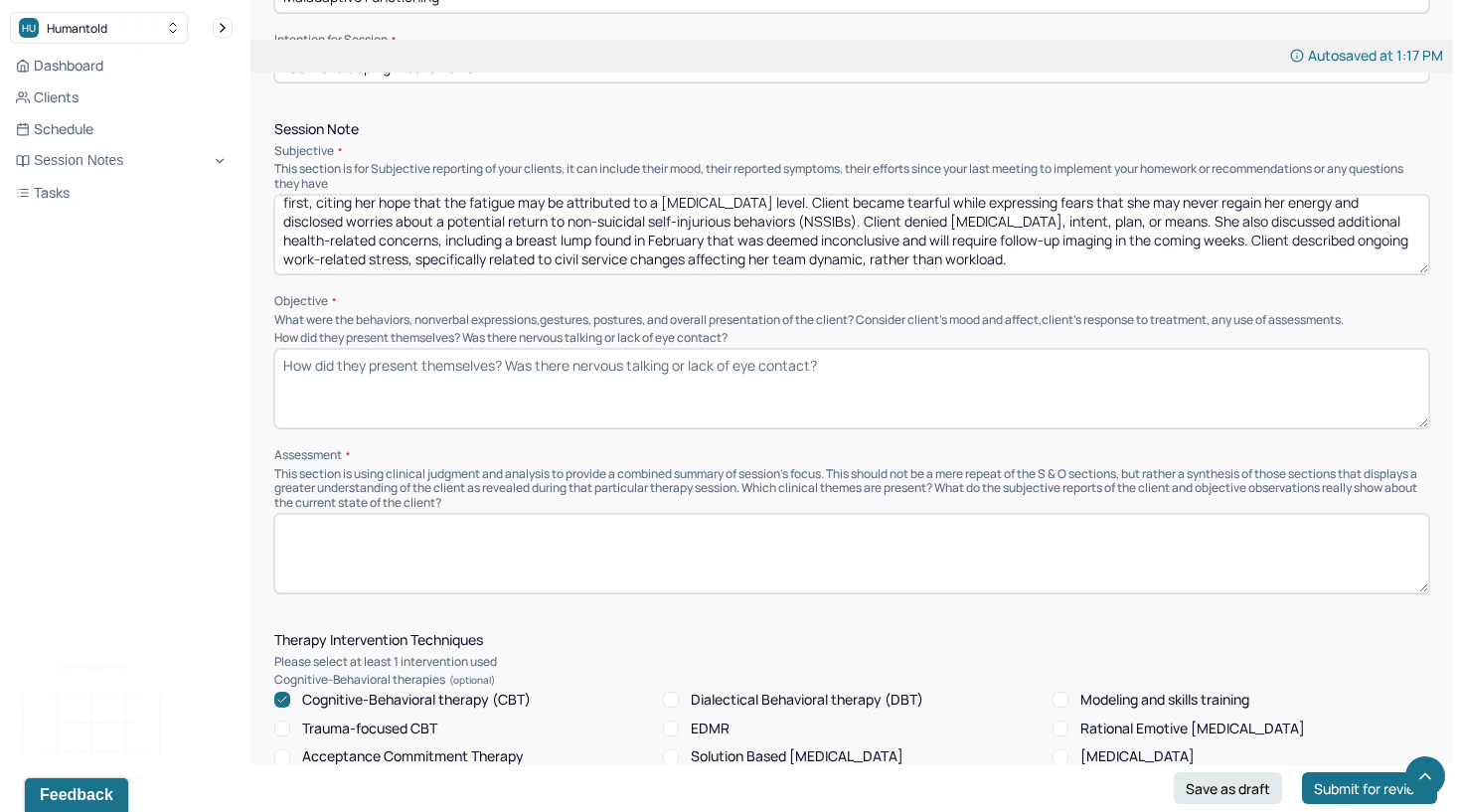 paste on "Client appeared tearful but engaged throughout the session. She was oriented to person, place, and time. Affect congruent with mood. Speech coherent and goal-directed. No evidence of [MEDICAL_DATA] or disorganized thinking. Safety plan was reviewed and updated collaboratively." 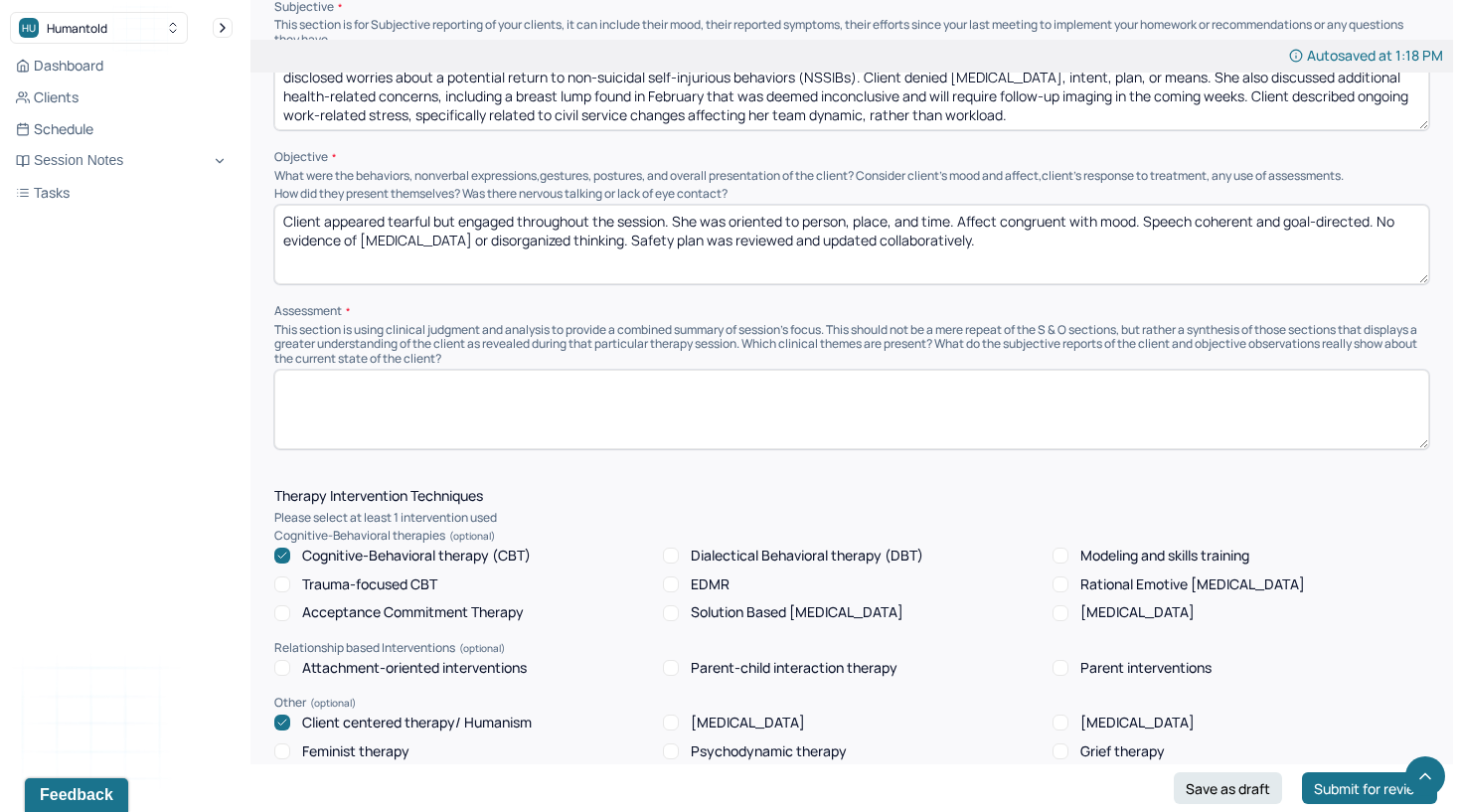 scroll, scrollTop: 997, scrollLeft: 0, axis: vertical 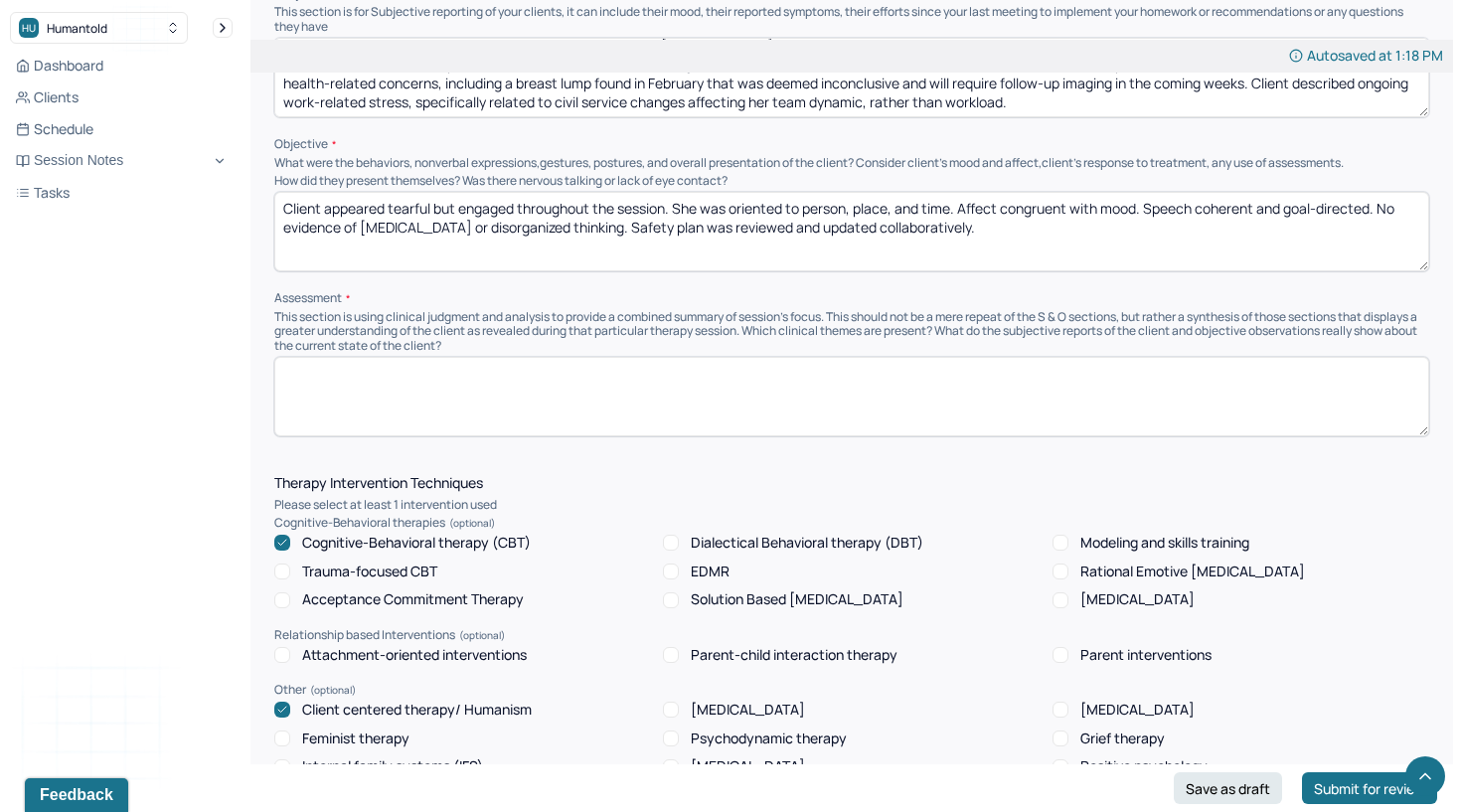 type on "Client appeared tearful but engaged throughout the session. She was oriented to person, place, and time. Affect congruent with mood. Speech coherent and goal-directed. No evidence of [MEDICAL_DATA] or disorganized thinking. Safety plan was reviewed and updated collaboratively." 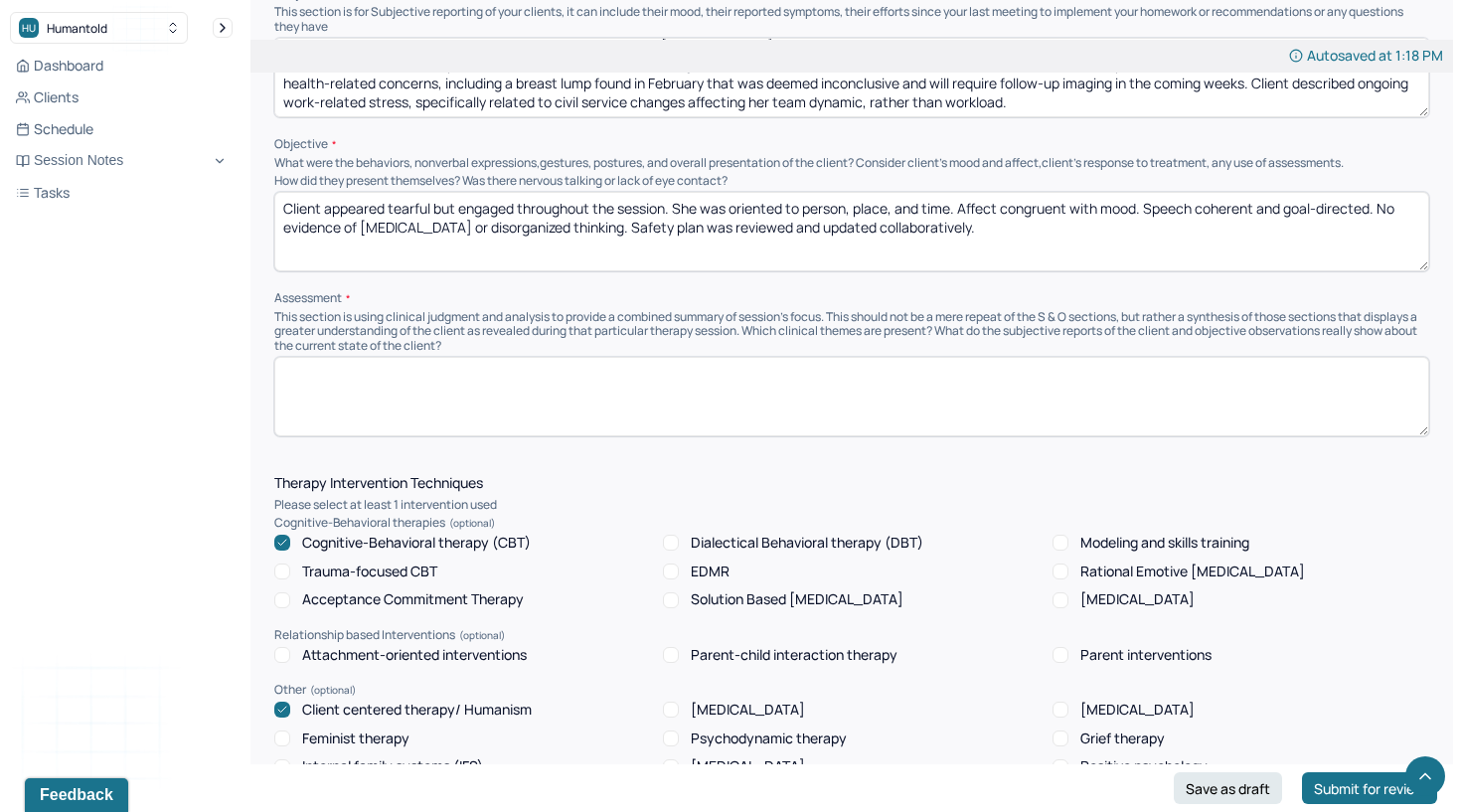 paste on "Client continues to experience symptoms of [MEDICAL_DATA] and fatigue. She is in active consultation with medical professionals to address potential physiological contributors ([MEDICAL_DATA], [MEDICAL_DATA]). Emotional distress appears compounded by health uncertainties and recent changes at work. Despite increased distress and fear regarding NSSIBs, client retains insight and a strong degree of protective factors, including spiritual beliefs, professional responsibilities, desire for future motherhood, and motivation to feel better. Risk level remains low at this time with appropriate supports and monitoring." 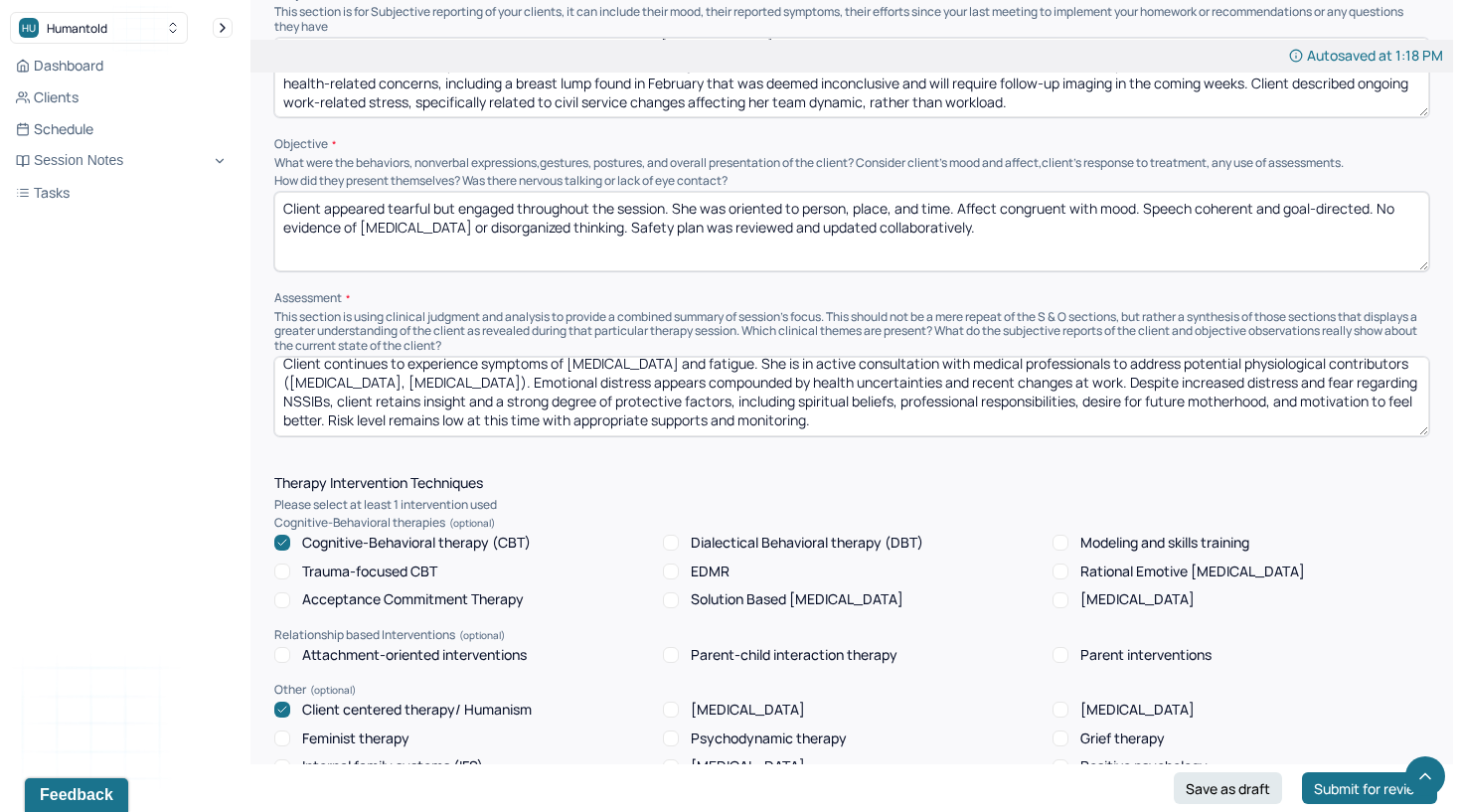 scroll, scrollTop: 9, scrollLeft: 0, axis: vertical 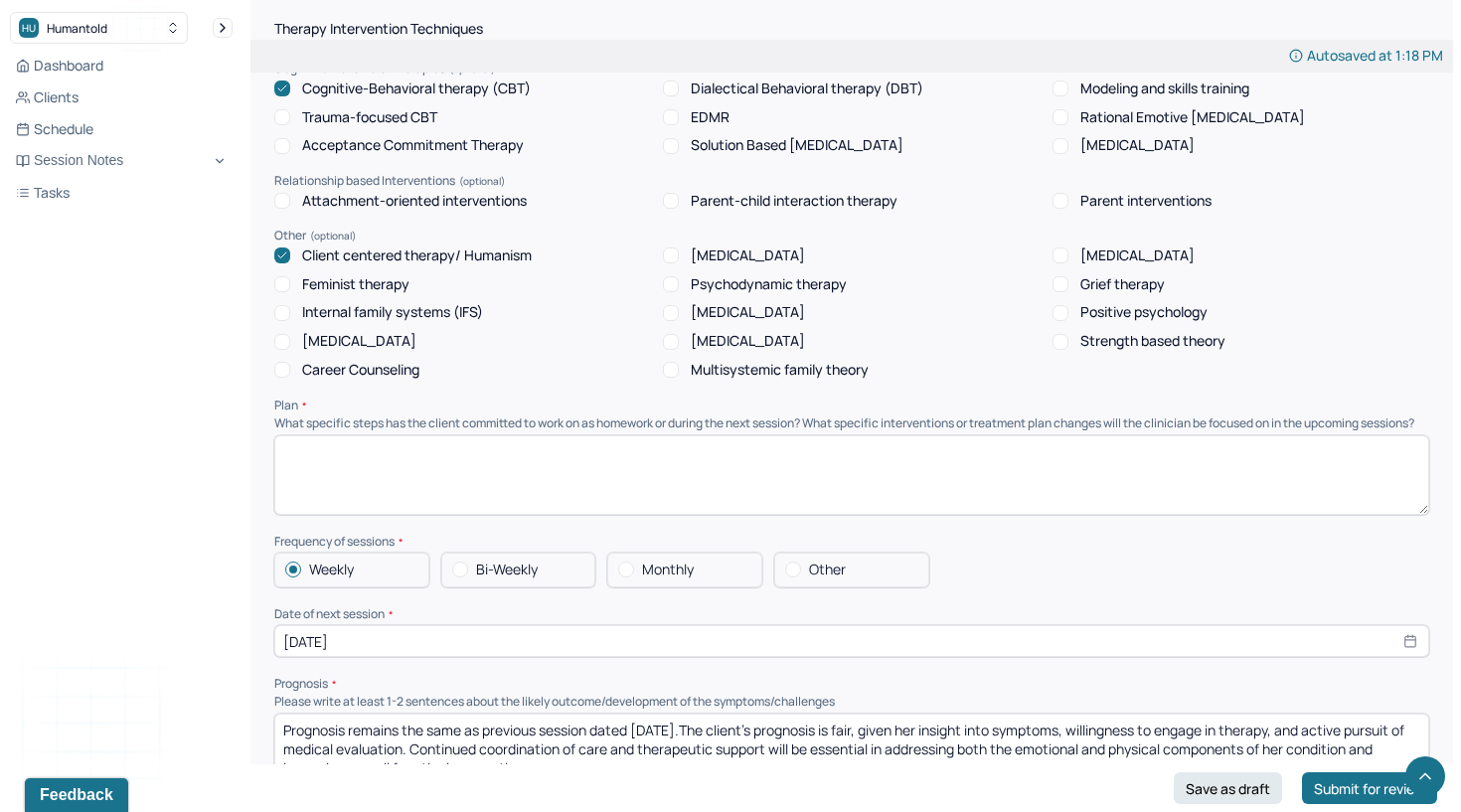 type on "Client continues to experience symptoms of [MEDICAL_DATA] and fatigue. She is in active consultation with medical professionals to address potential physiological contributors ([MEDICAL_DATA], [MEDICAL_DATA]). Emotional distress appears compounded by health uncertainties and recent changes at work. Despite increased distress and fear regarding NSSIBs, client retains insight and a strong degree of protective factors, including spiritual beliefs, professional responsibilities, desire for future motherhood, and motivation to feel better. Risk level remains low at this time with appropriate supports and monitoring." 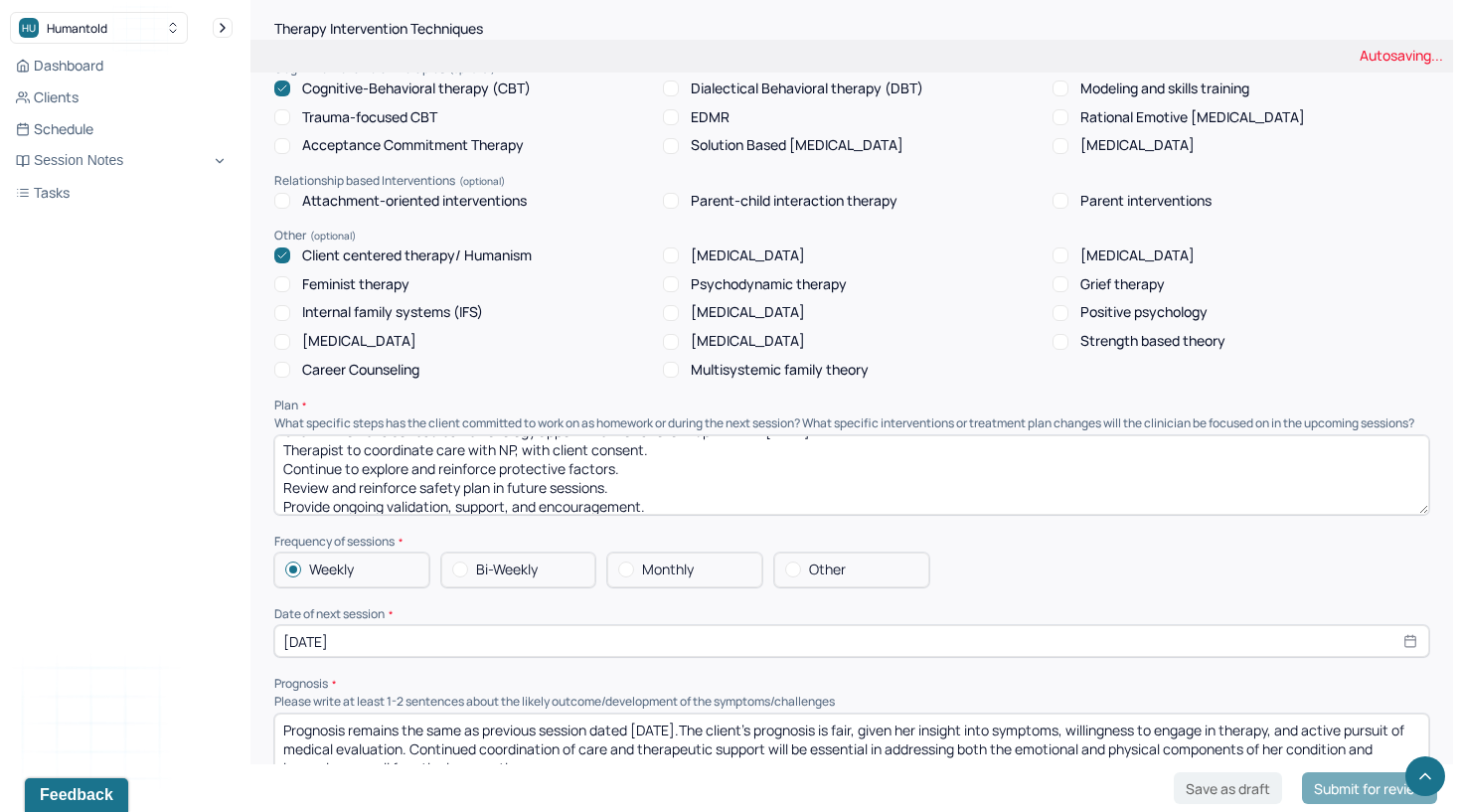 scroll, scrollTop: 0, scrollLeft: 0, axis: both 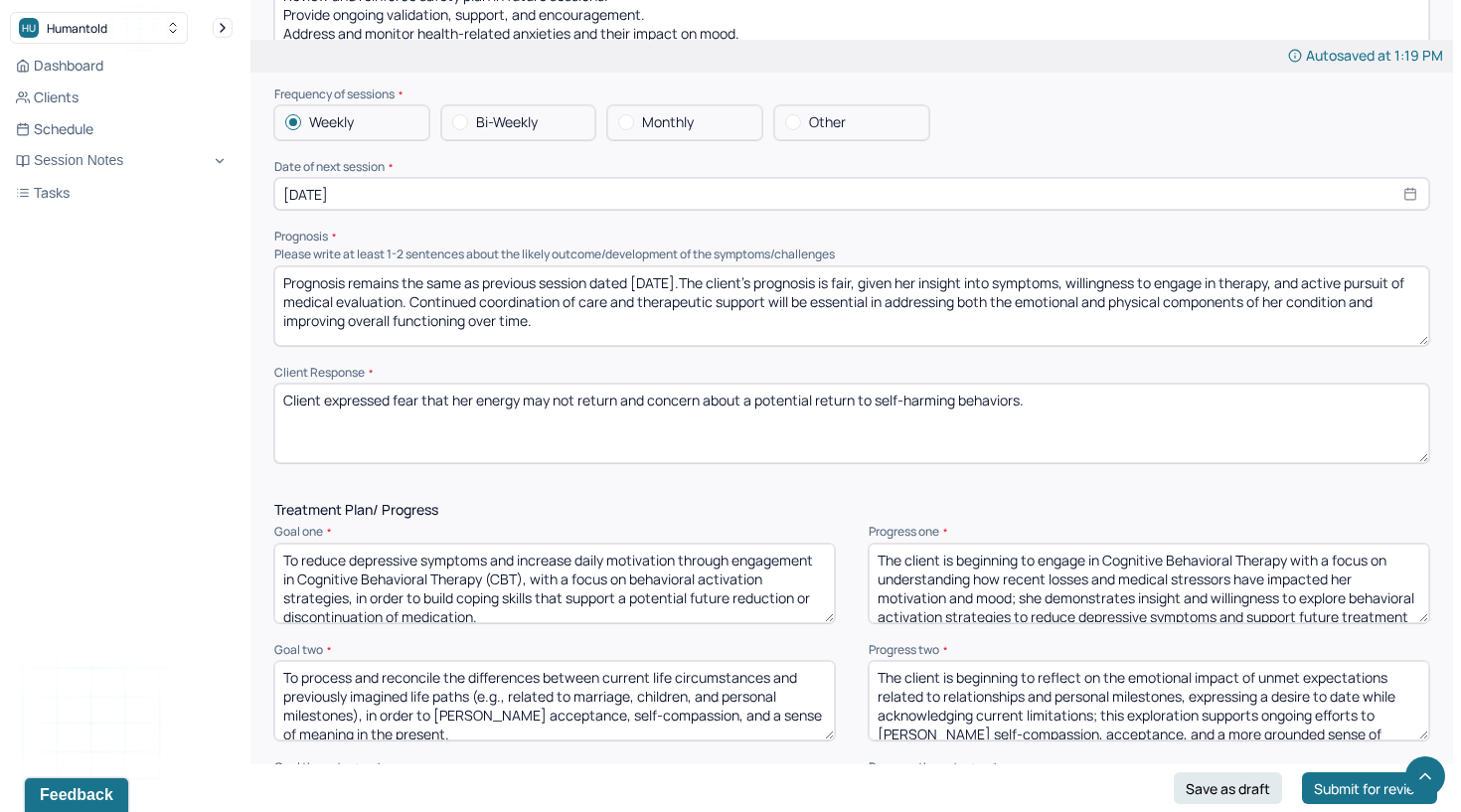 type on "Client will attend scheduled hematology appointment and follow-up with NP [DATE].
Therapist to coordinate care with NP, with client consent.
Continue to explore and reinforce protective factors.
Review and reinforce safety plan in future sessions.
Provide ongoing validation, support, and encouragement.
Address and monitor health-related anxieties and their impact on mood.
Explore work-related stress and coping strategies in upcoming sessions." 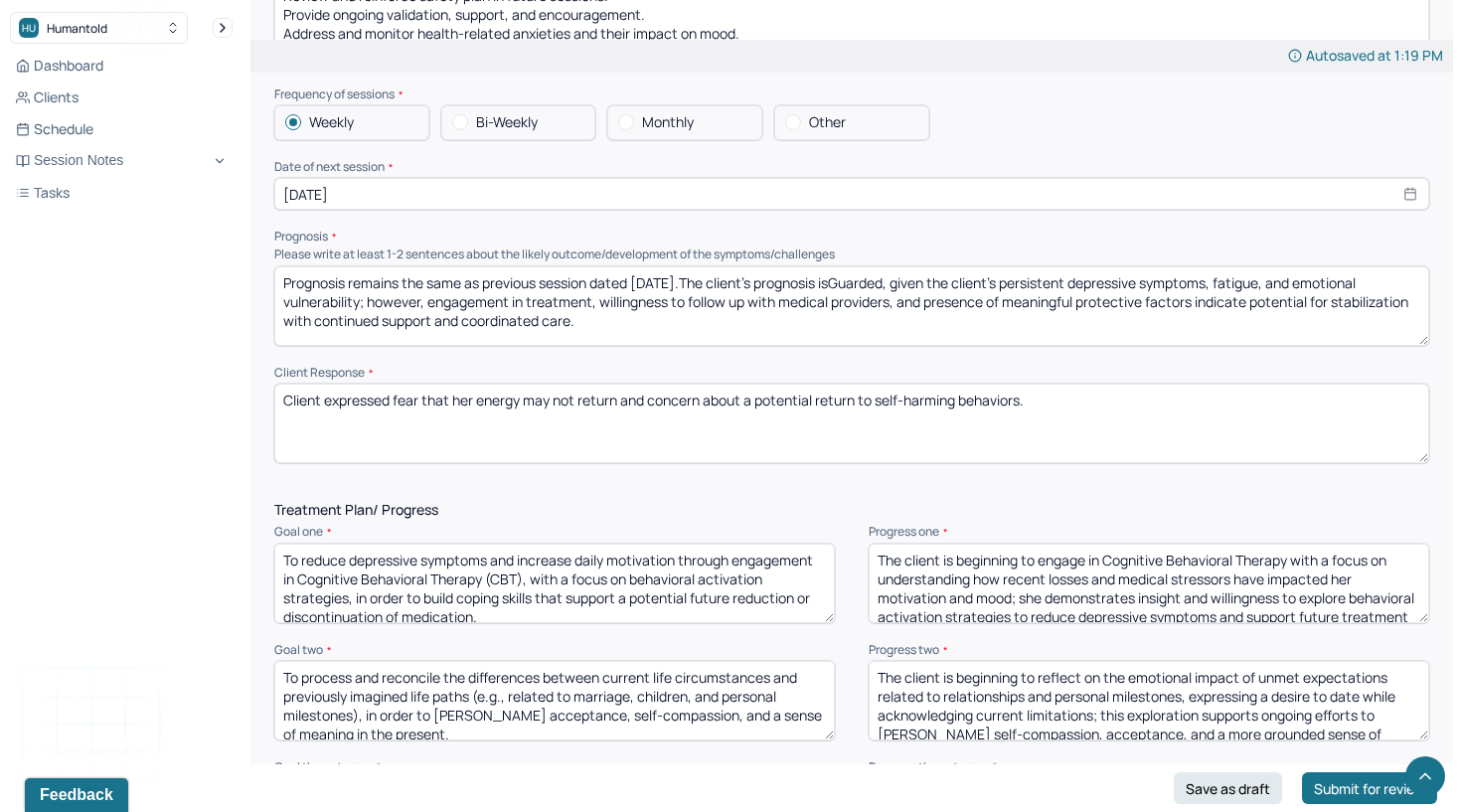 click on "Prognosis remains the same as previous session dated [DATE].The client’s prognosis is fair, given her insight into symptoms, willingness to engage in therapy, and active pursuit of medical evaluation. Continued coordination of care and therapeutic support will be essential in addressing both the emotional and physical components of her condition and improving overall functioning over time." at bounding box center (852, 306) 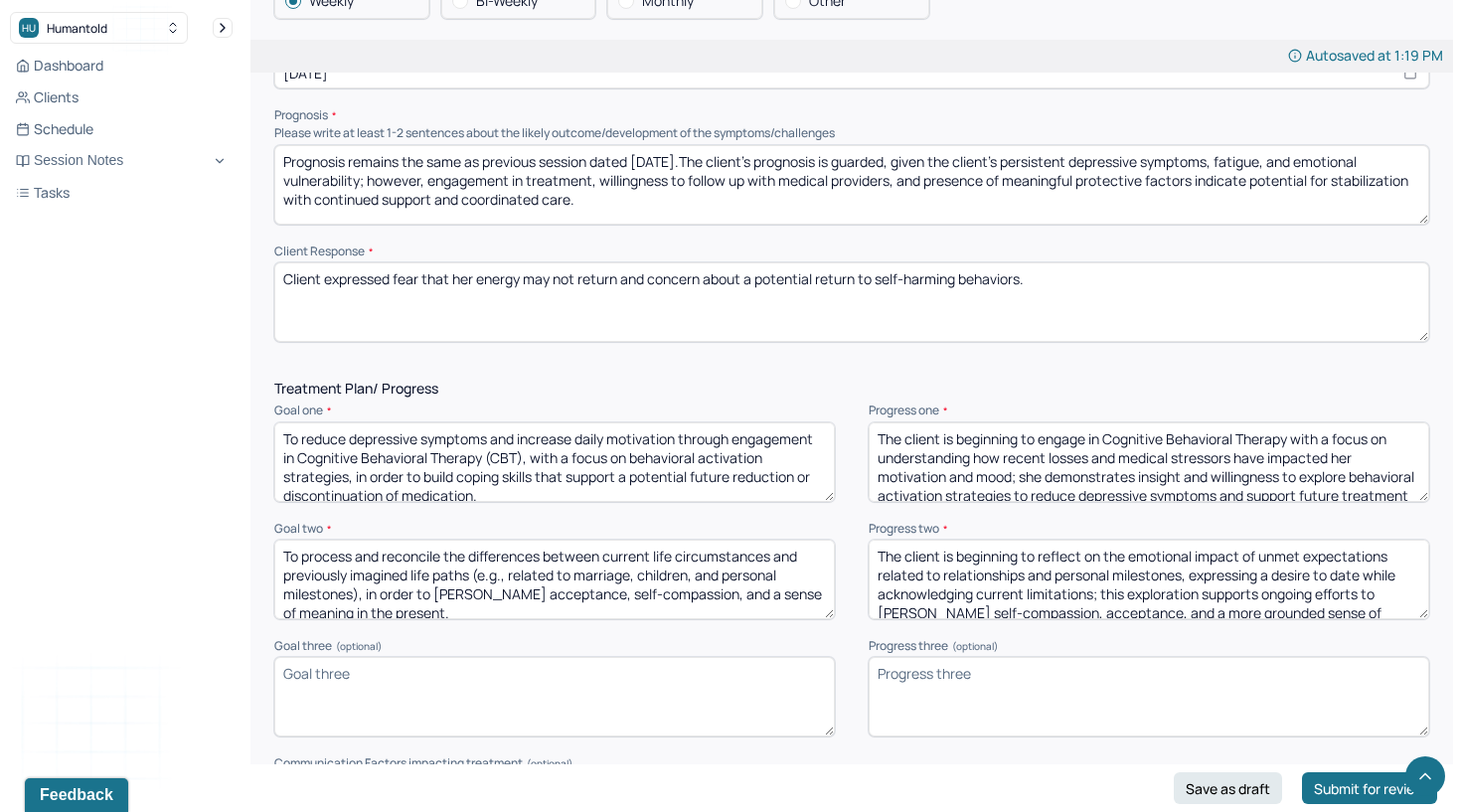 scroll, scrollTop: 2028, scrollLeft: 0, axis: vertical 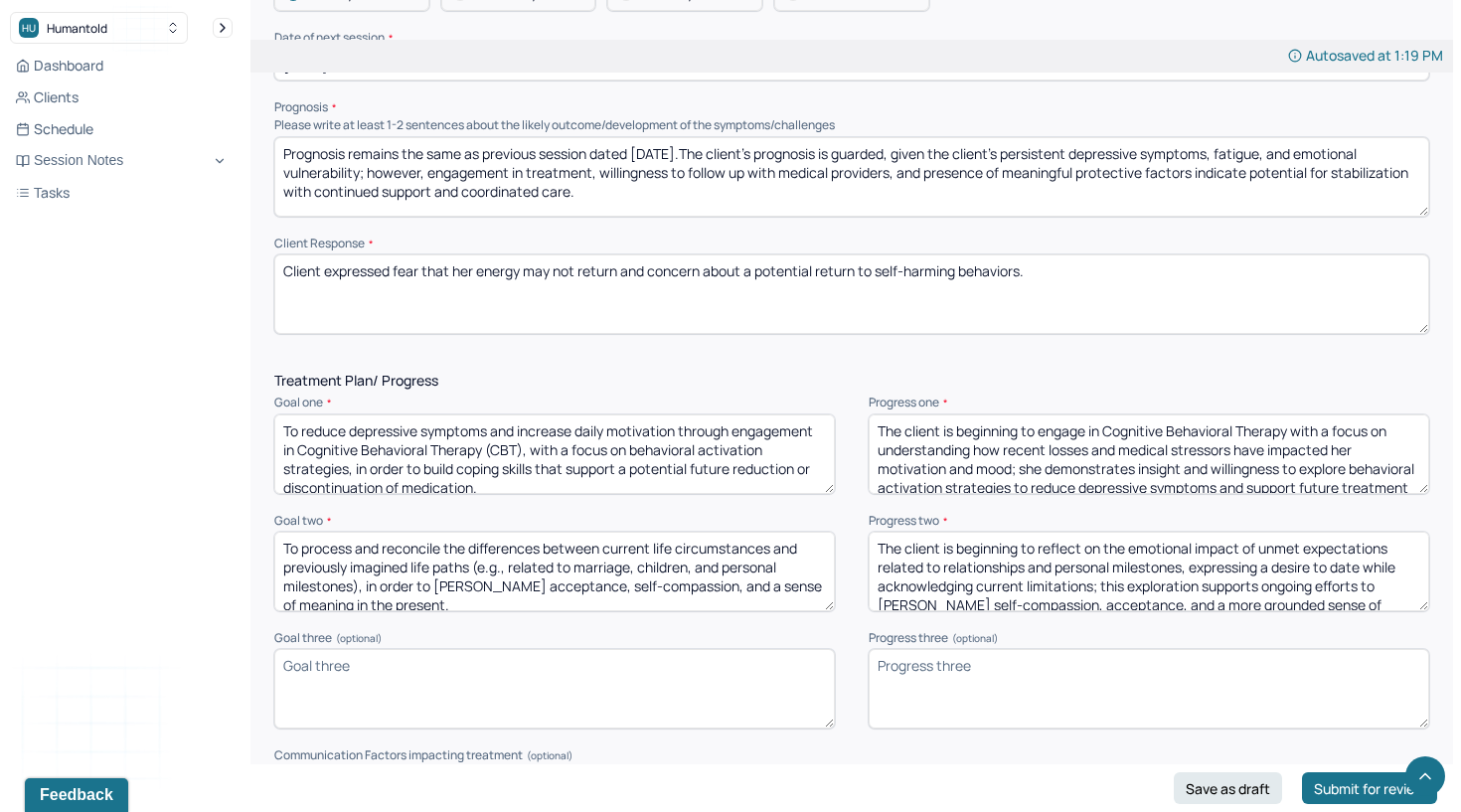 type on "Prognosis remains the same as previous session dated [DATE].The client’s prognosis is guarded, given the client’s persistent depressive symptoms, fatigue, and emotional vulnerability; however, engagement in treatment, willingness to follow up with medical providers, and presence of meaningful protective factors indicate potential for stabilization with continued support and coordinated care." 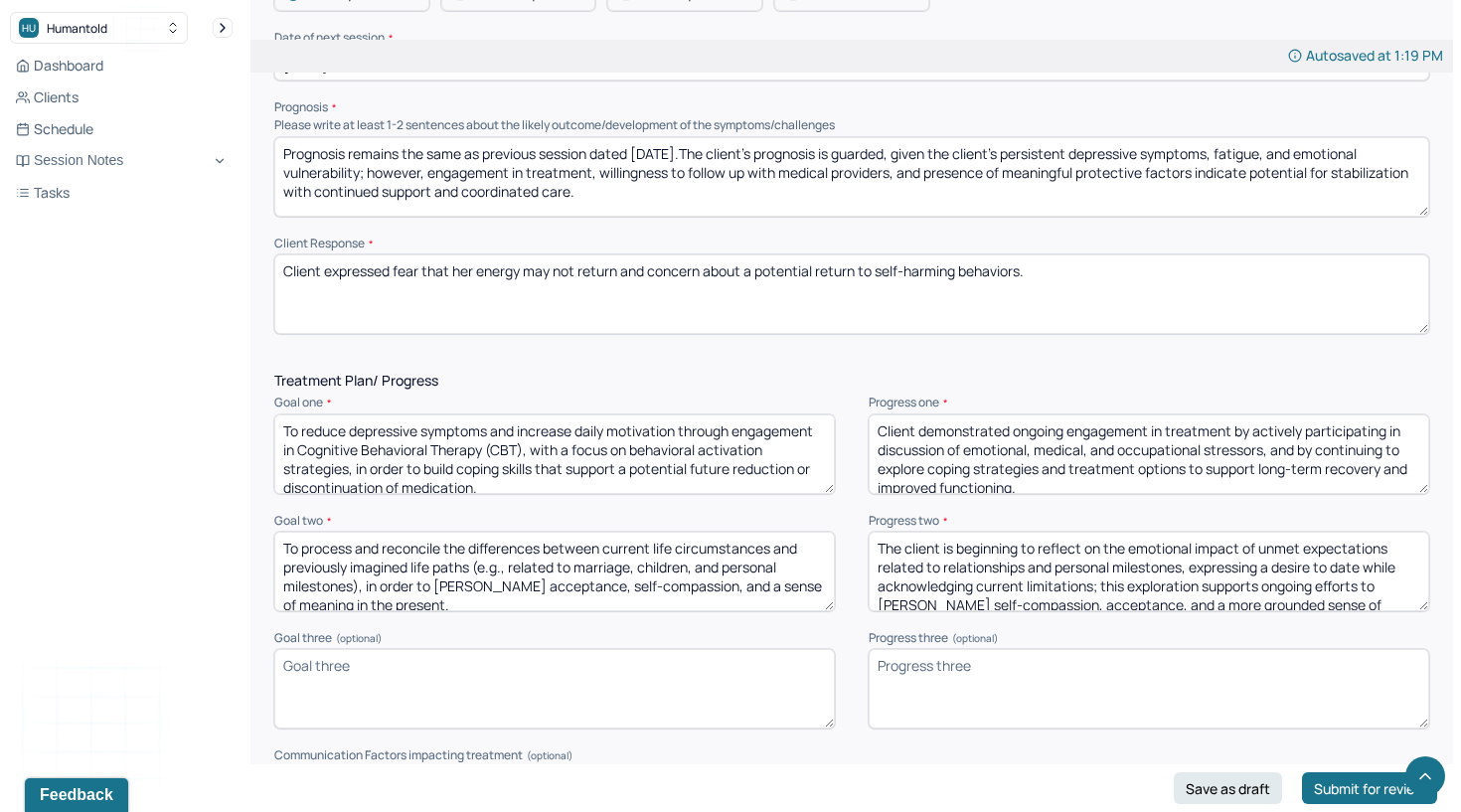 scroll, scrollTop: 4, scrollLeft: 0, axis: vertical 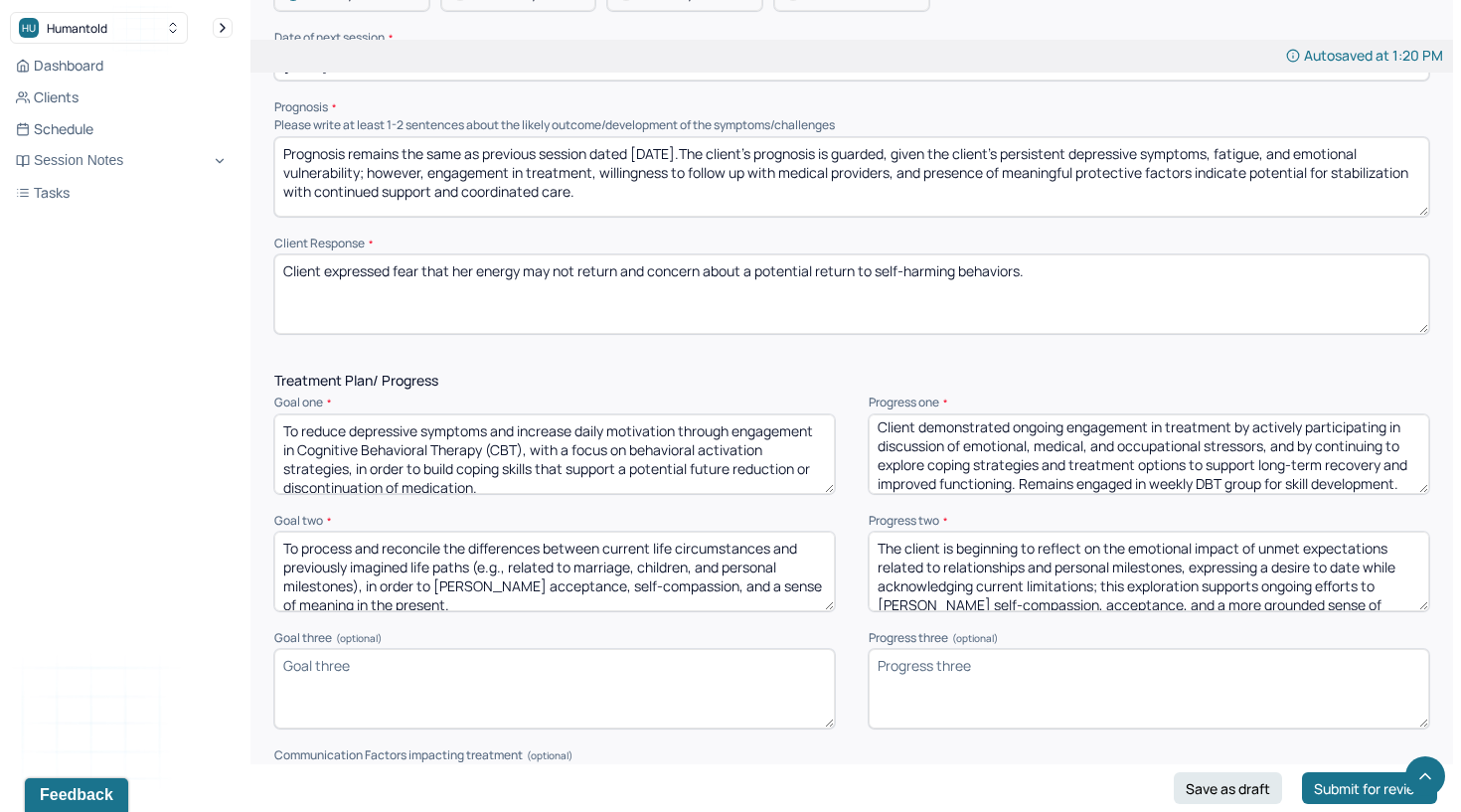 type on "Client demonstrated ongoing engagement in treatment by actively participating in discussion of emotional, medical, and occupational stressors, and by continuing to explore coping strategies and treatment options to support long-term recovery and improved functioning. Remains engaged in weekly DBT group for skill development." 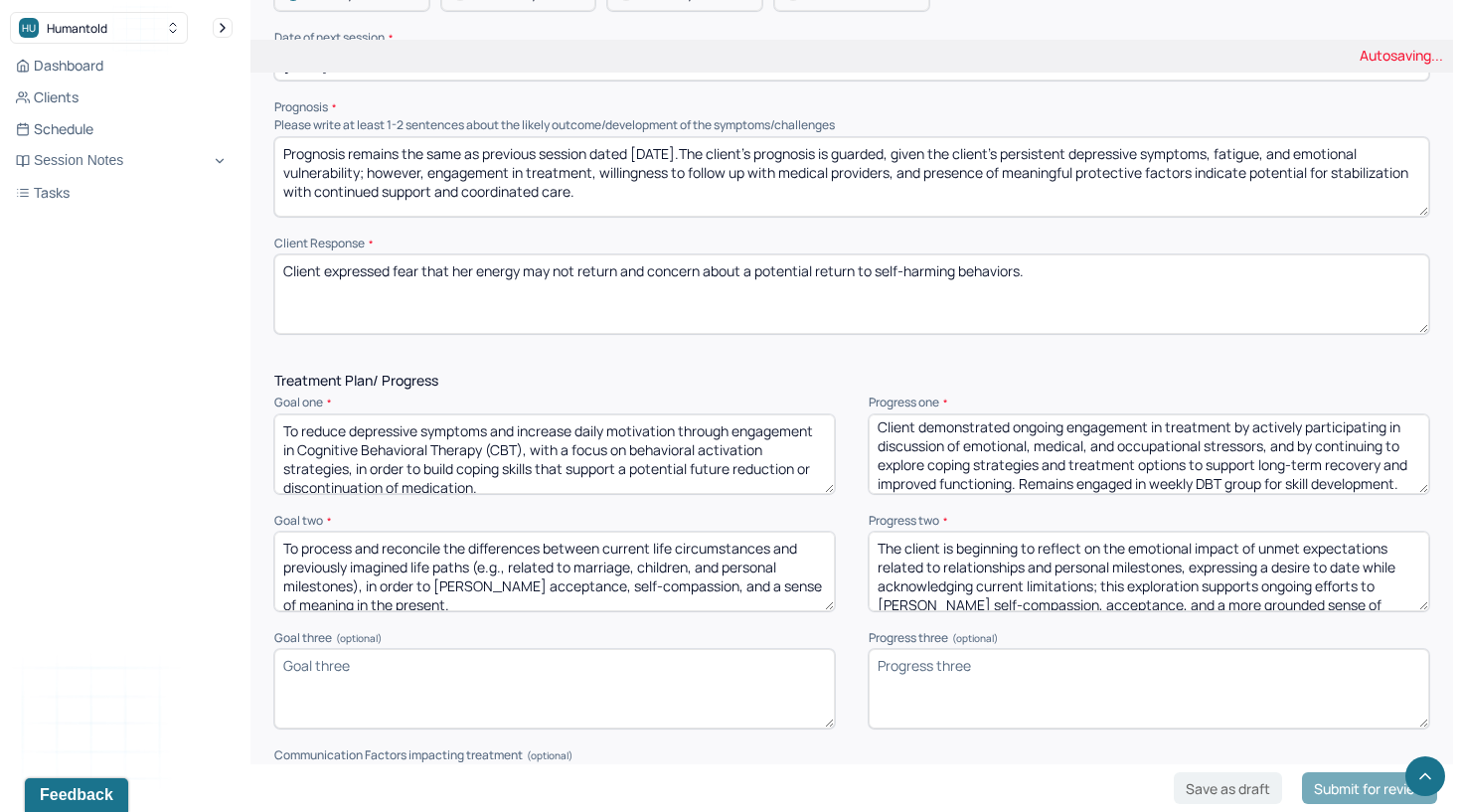 click on "To process and reconcile the differences between current life circumstances and previously imagined life paths (e.g., related to marriage, children, and personal milestones), in order to [PERSON_NAME] acceptance, self-compassion, and a sense of meaning in the present." at bounding box center [555, 571] 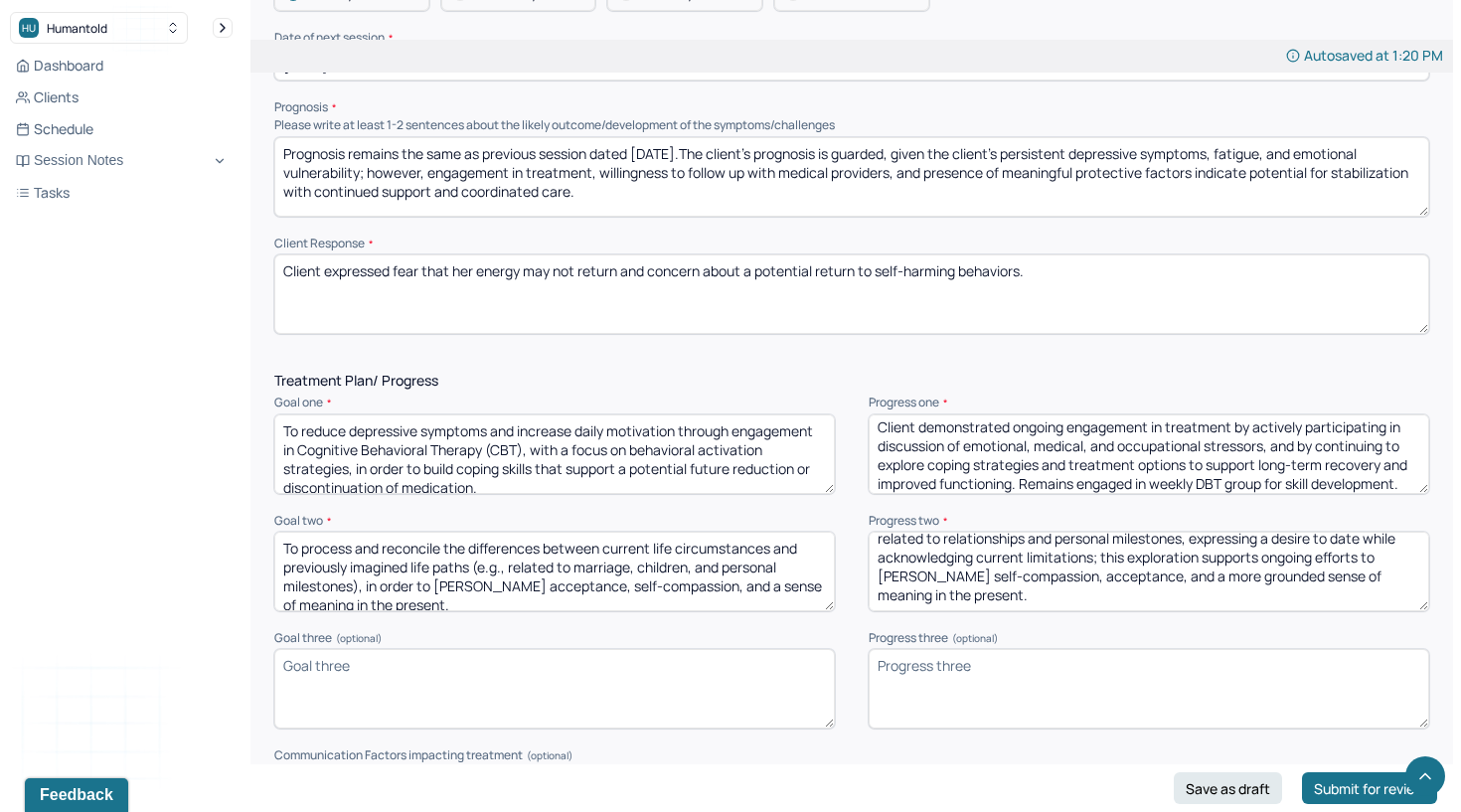 scroll, scrollTop: 28, scrollLeft: 0, axis: vertical 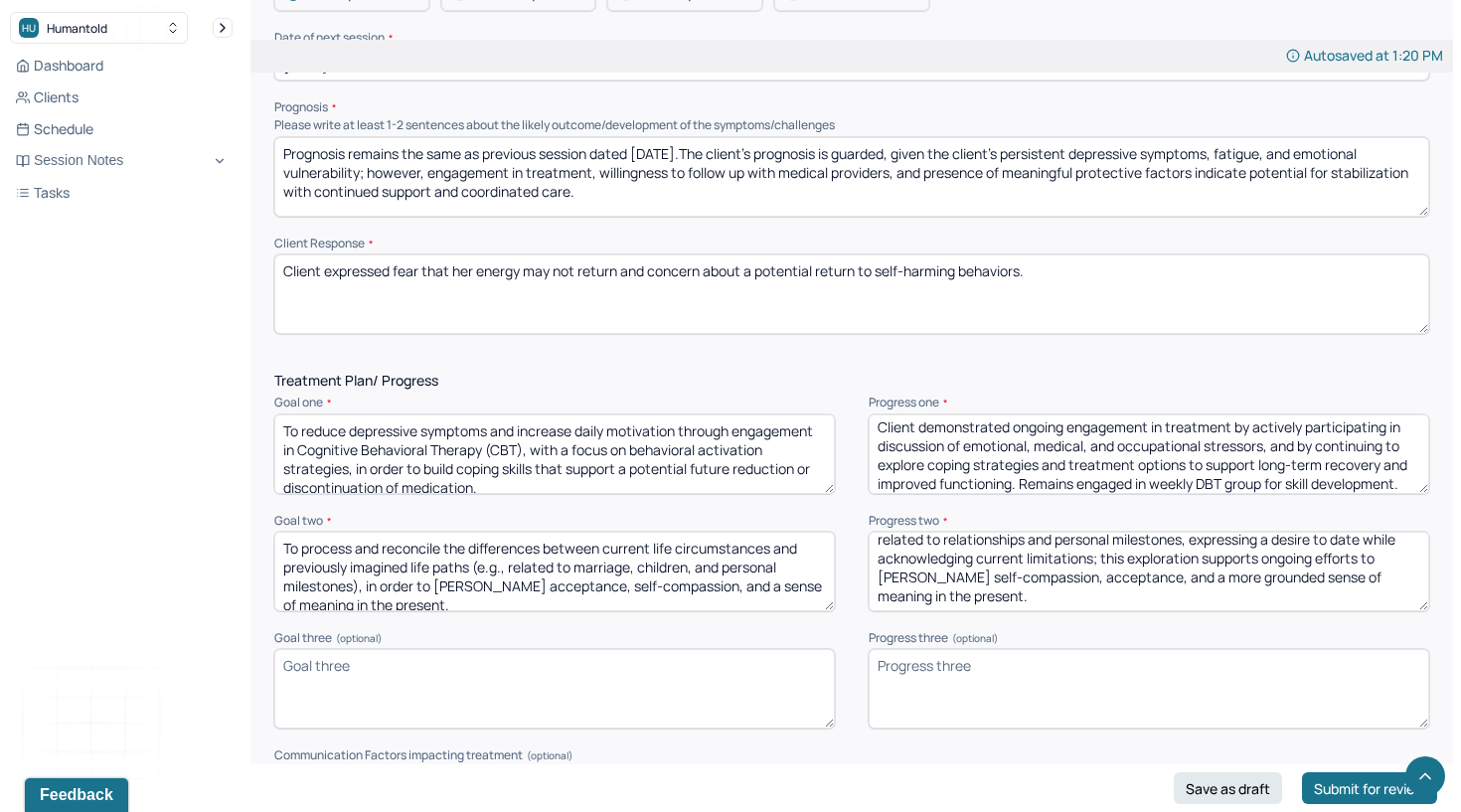 click on "The client is beginning to reflect on the emotional impact of unmet expectations related to relationships and personal milestones, expressing a desire to date while acknowledging current limitations; this exploration supports ongoing efforts to [PERSON_NAME] self-compassion, acceptance, and a more grounded sense of meaning in the present." at bounding box center [1149, 571] 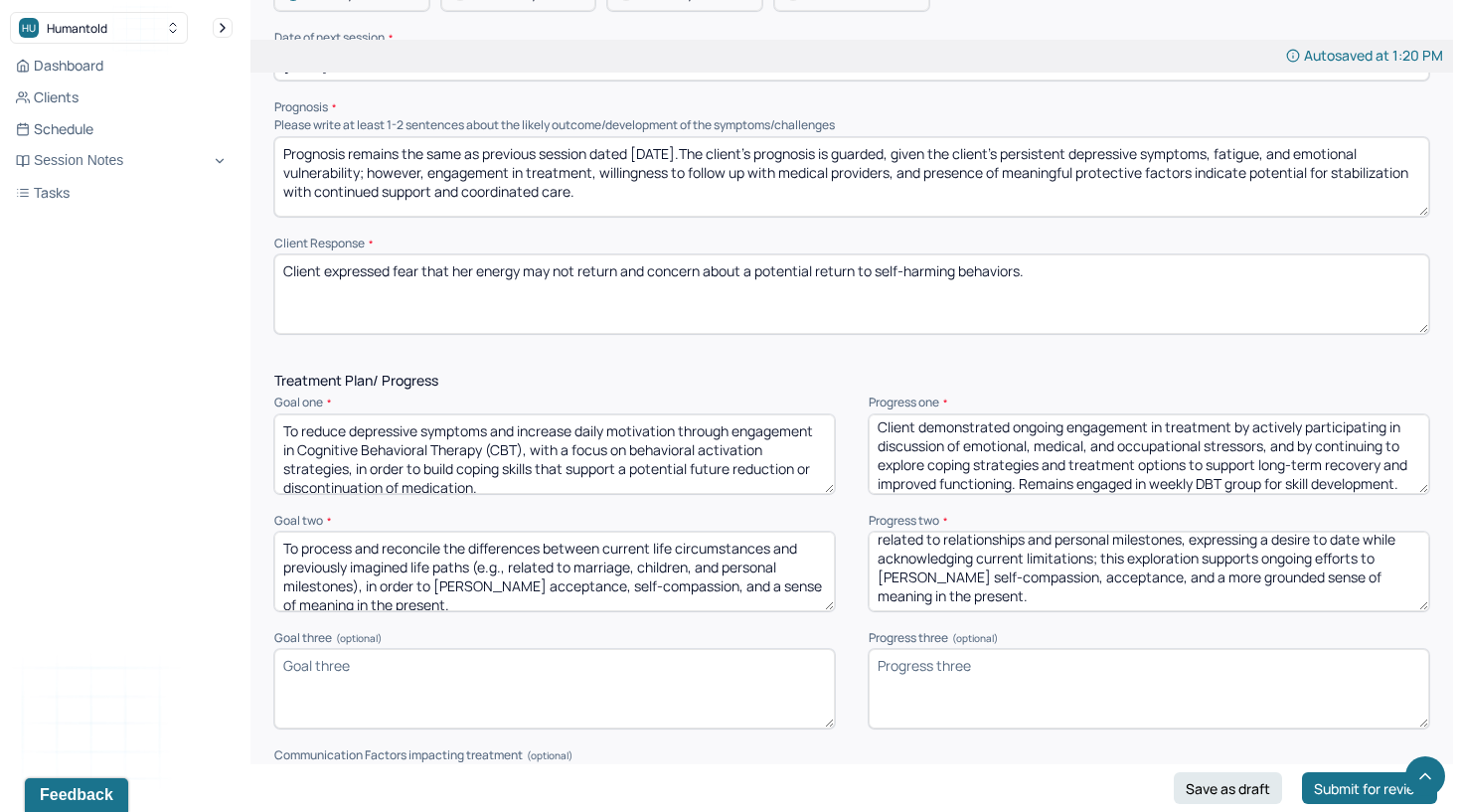 paste on "Client explored the emotional weight of unmet expectations around energy, health, and life milestones, including fears about motherhood and ongoing medical concerns, reflecting initial efforts to reconcile current realities with previously envisioned life paths and to cultivate acceptance and self-compassion" 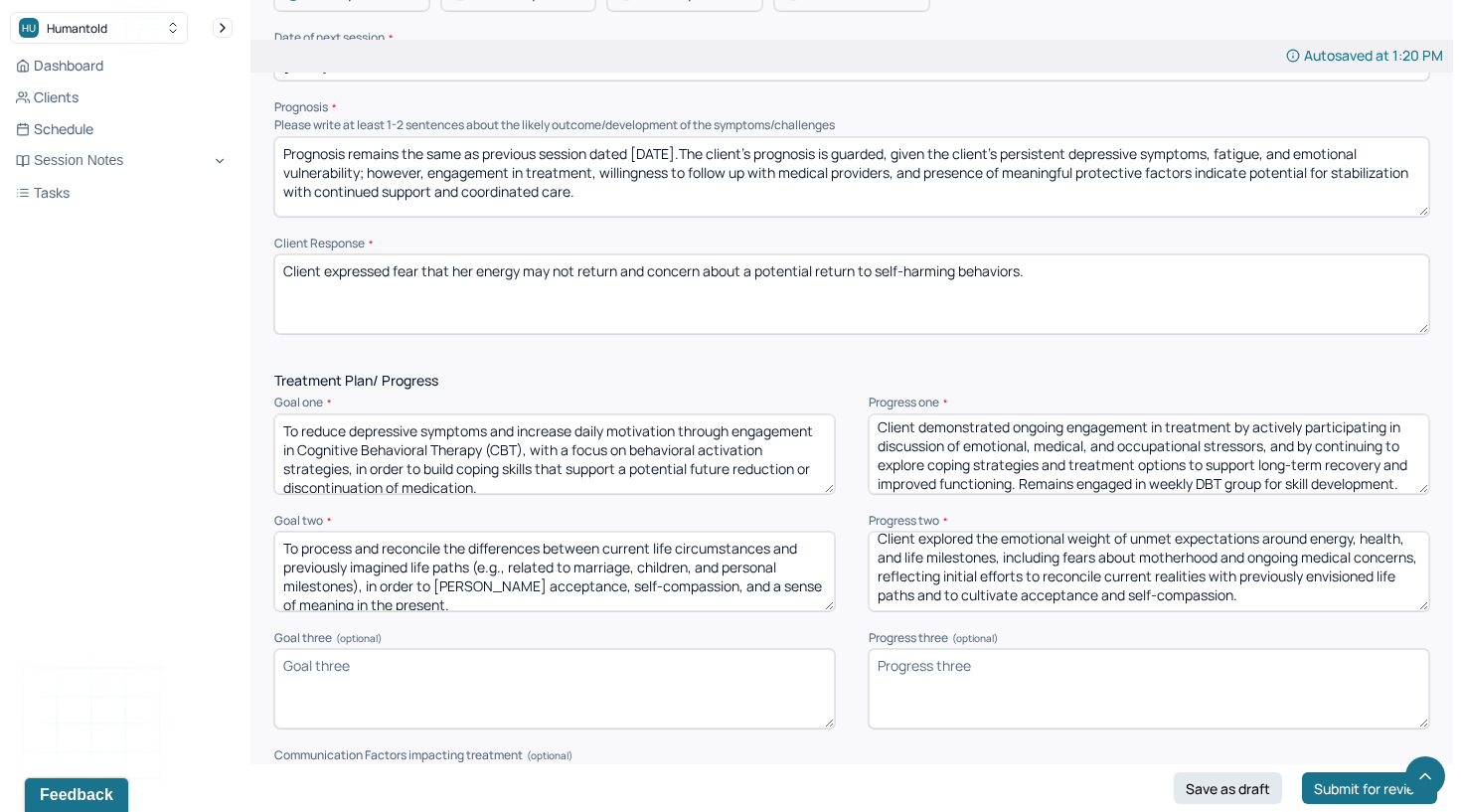 scroll, scrollTop: 9, scrollLeft: 0, axis: vertical 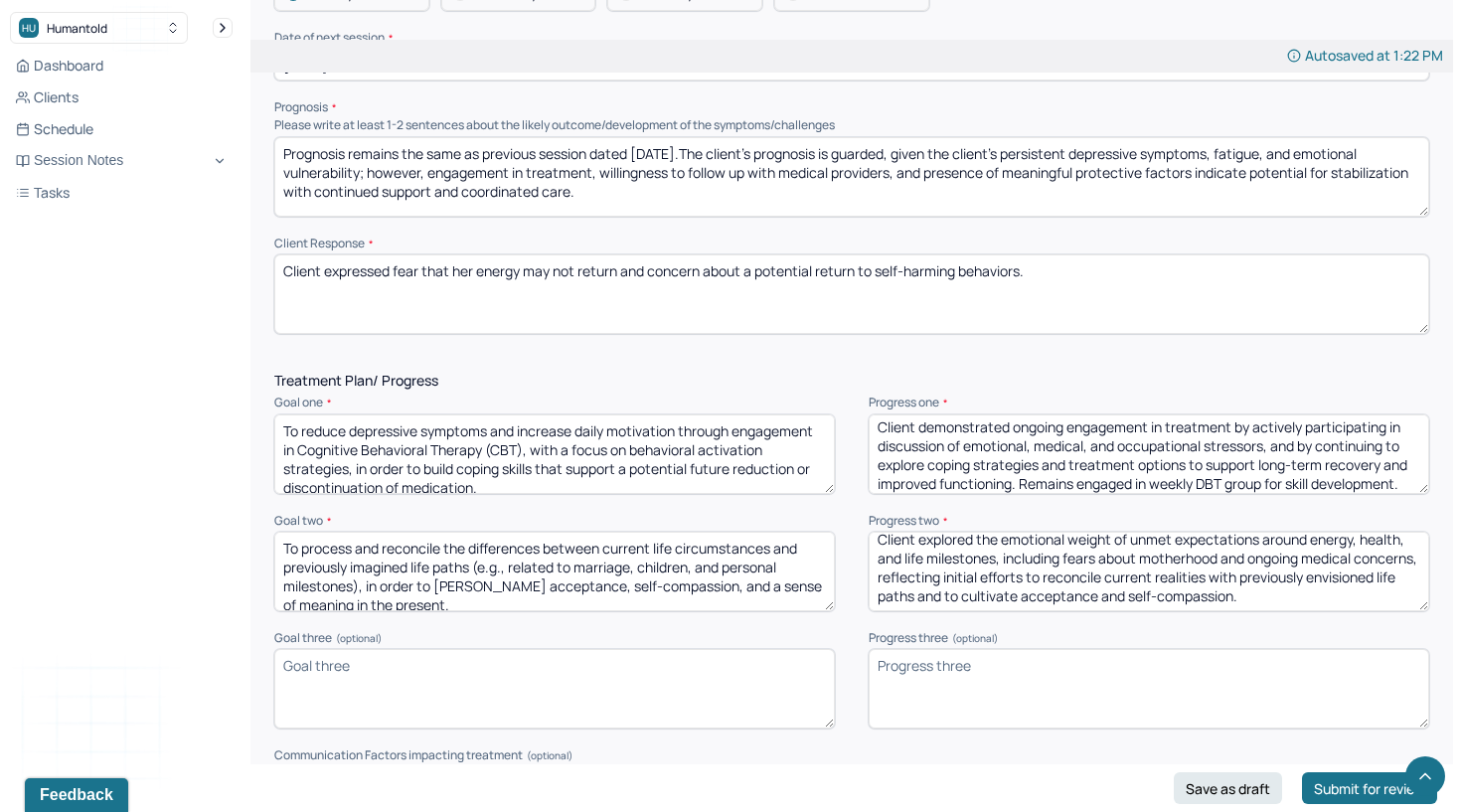type on "Client explored the emotional weight of unmet expectations around energy, health, and life milestones, including fears about motherhood and ongoing medical concerns, reflecting initial efforts to reconcile current realities with previously envisioned life paths and to cultivate acceptance and self-compassion." 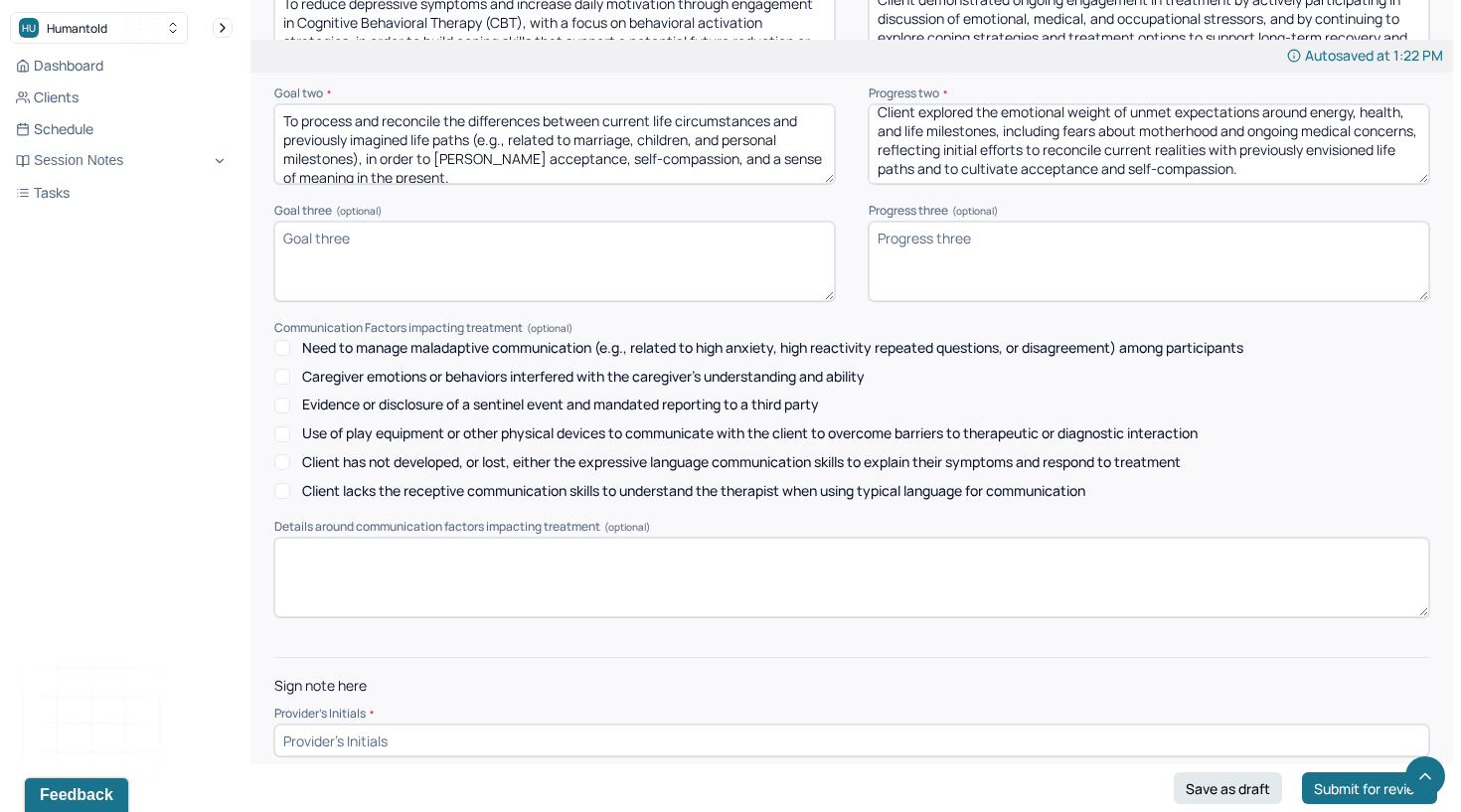 scroll, scrollTop: 2454, scrollLeft: 0, axis: vertical 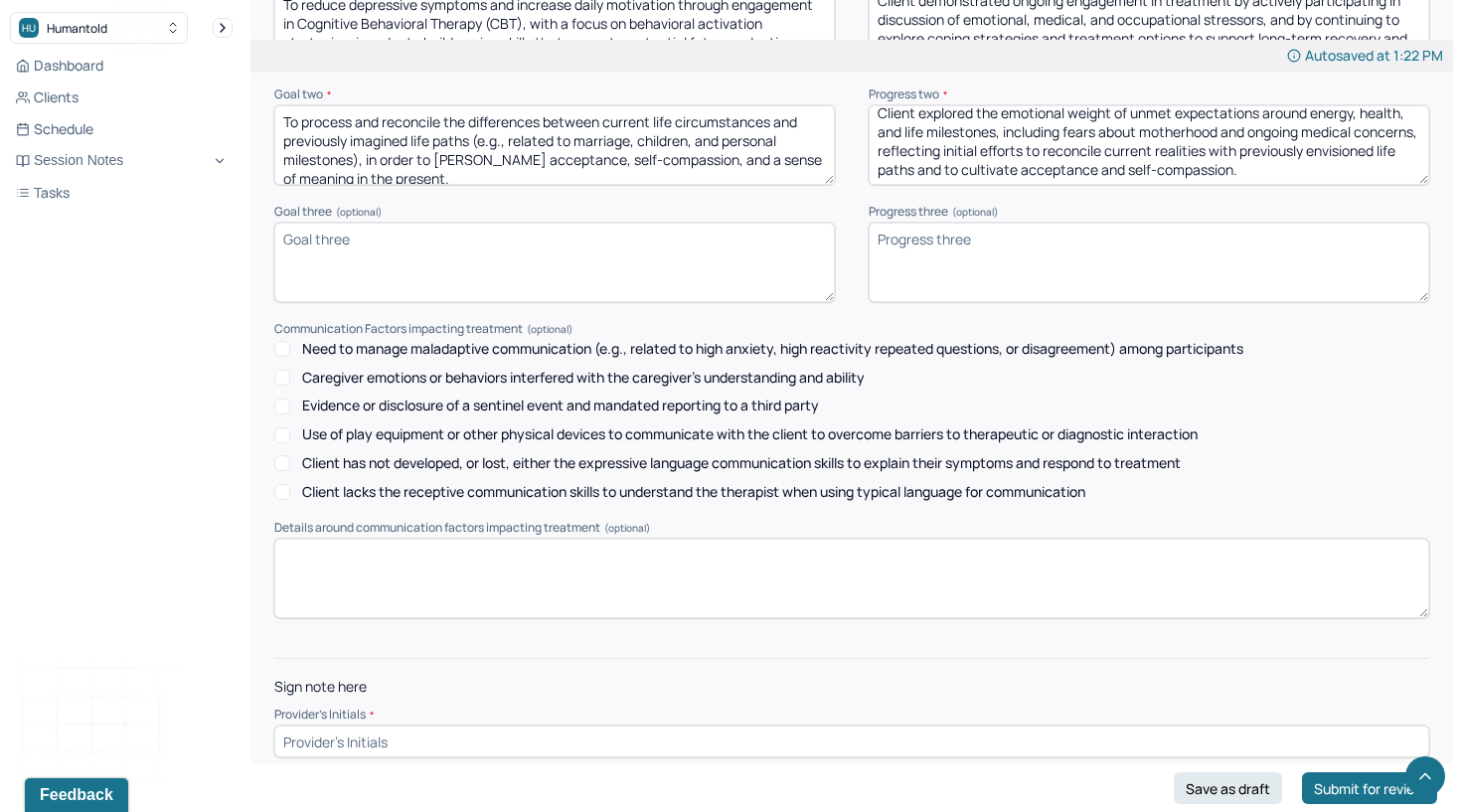click at bounding box center (852, 741) 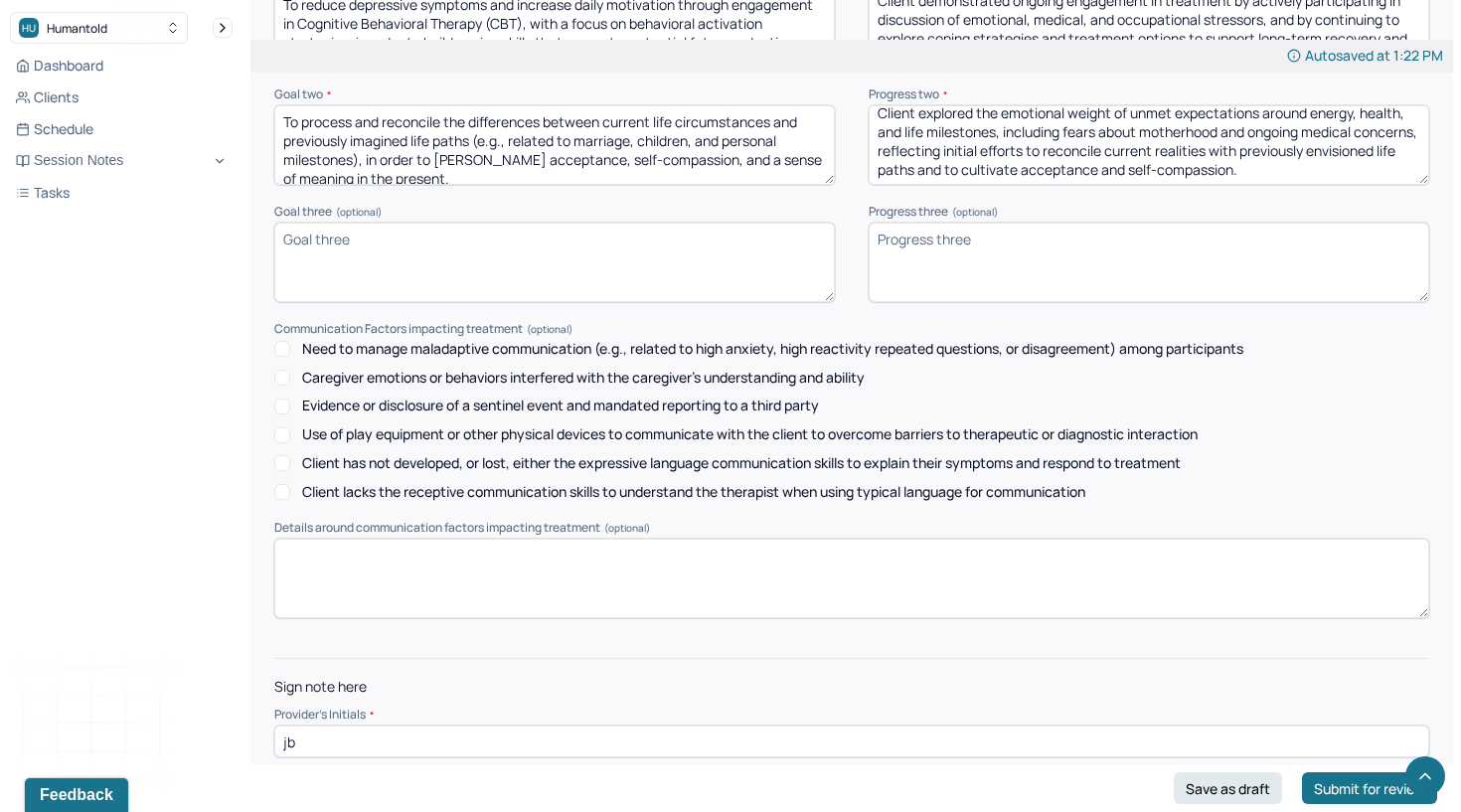 type on "jb" 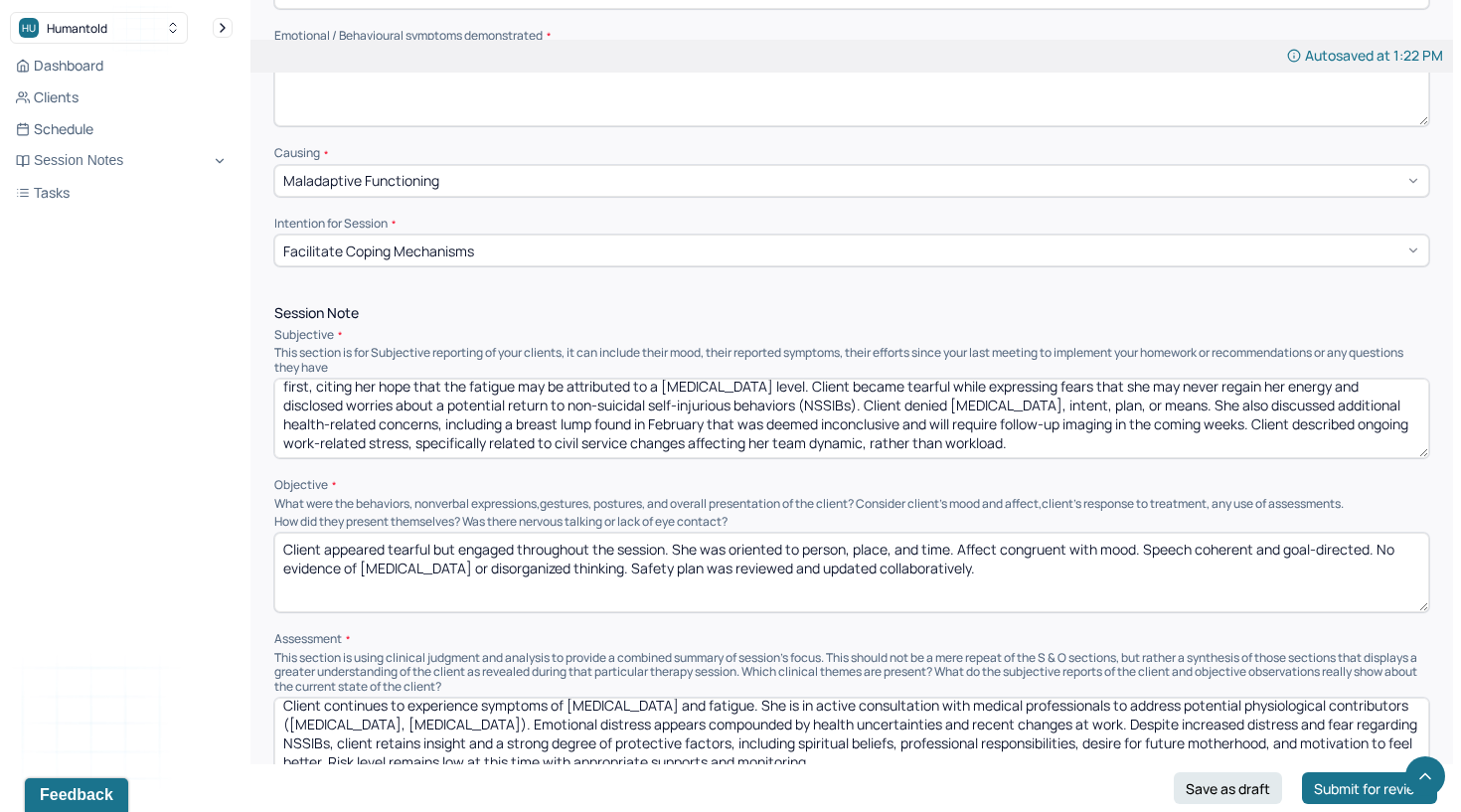 scroll, scrollTop: 654, scrollLeft: 0, axis: vertical 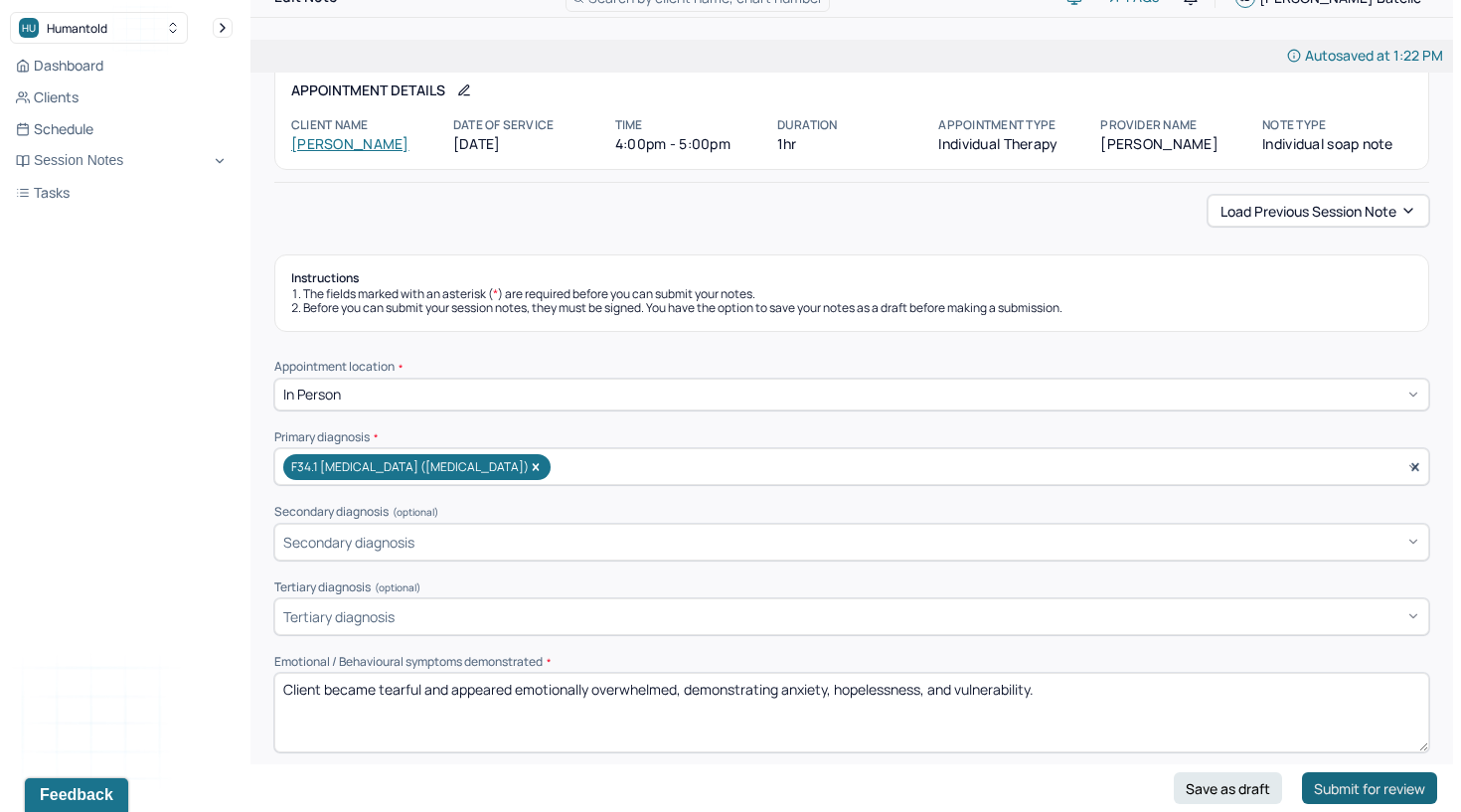 click on "Submit for review" at bounding box center [1370, 788] 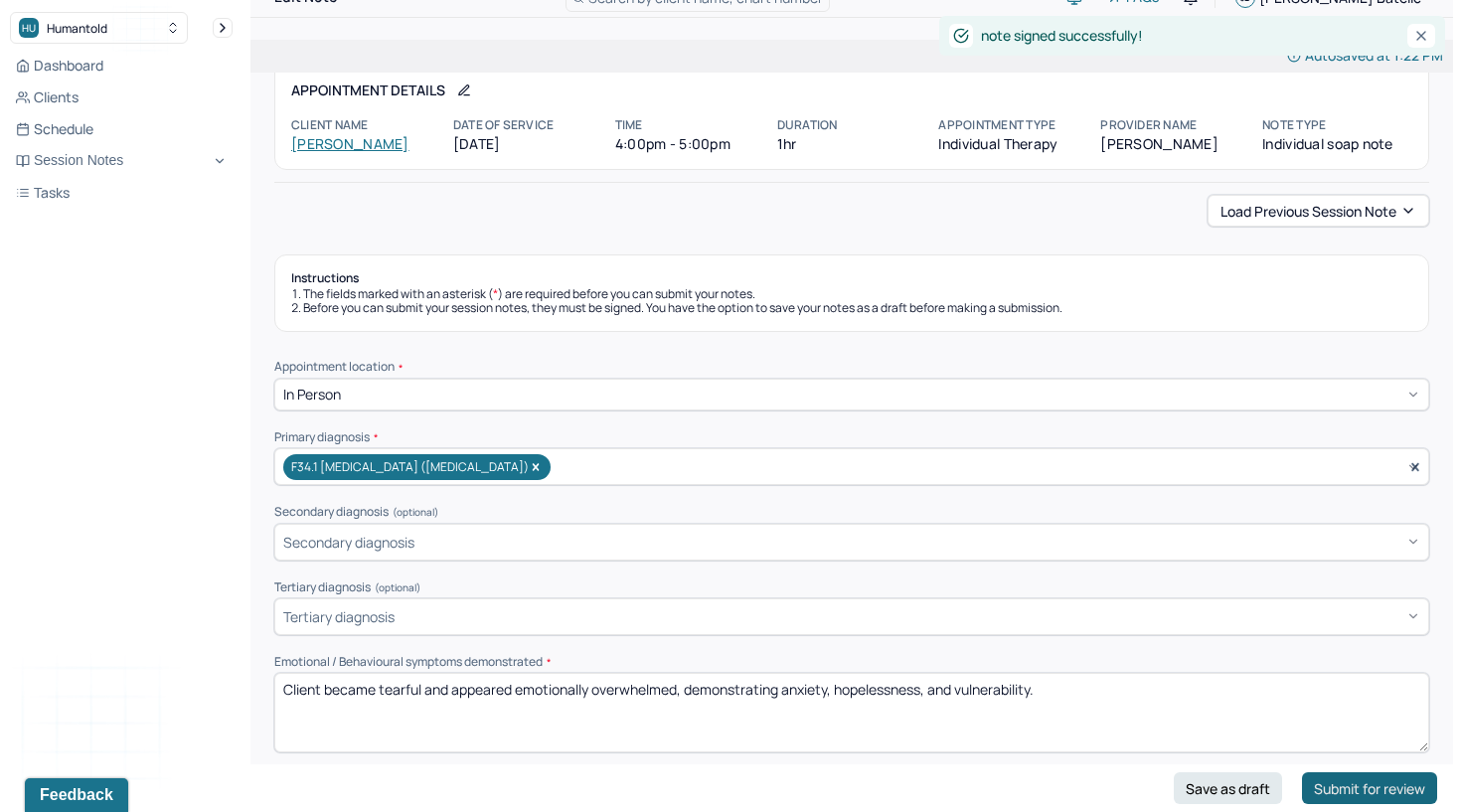 scroll, scrollTop: 0, scrollLeft: 0, axis: both 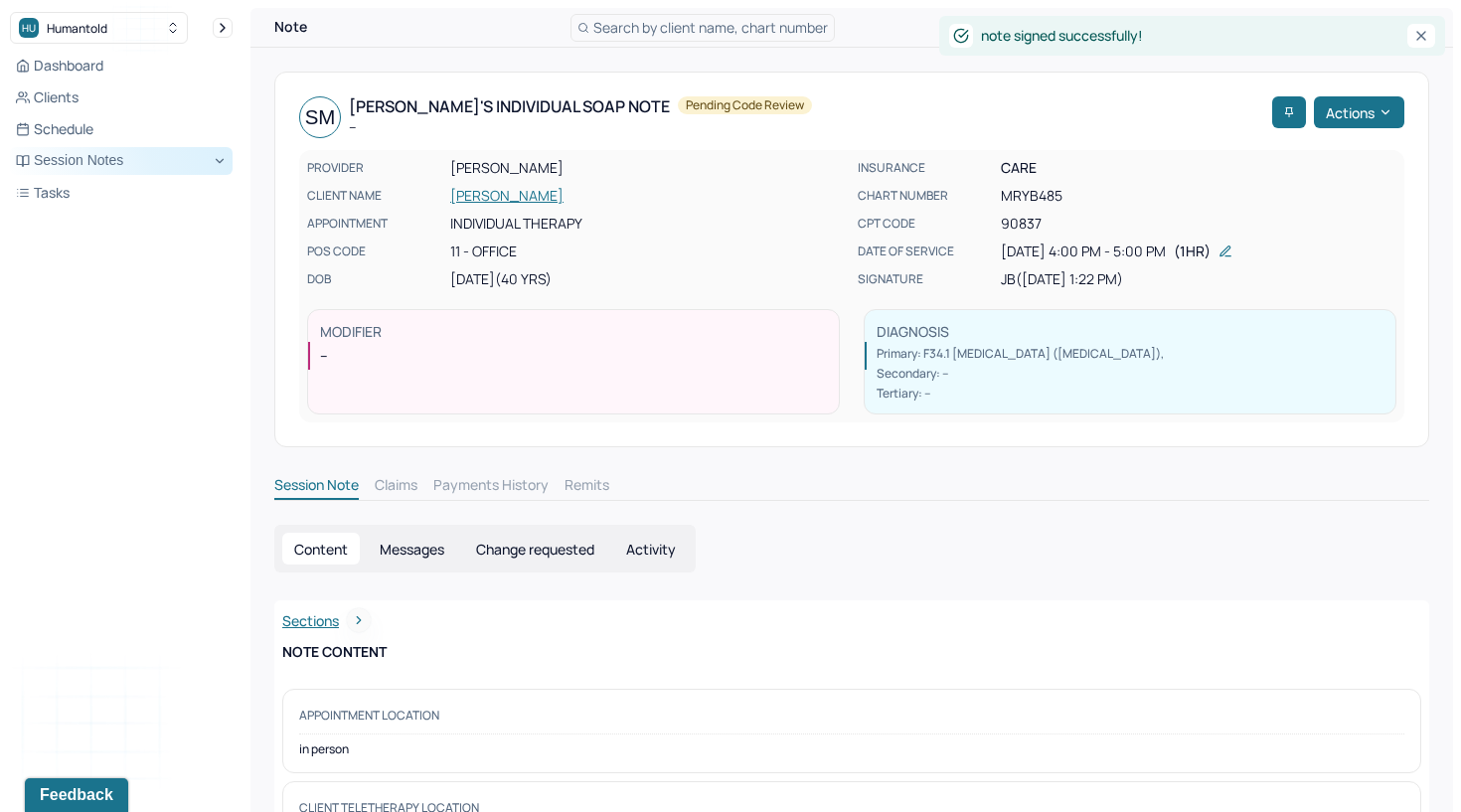 click on "Session Notes" at bounding box center [121, 161] 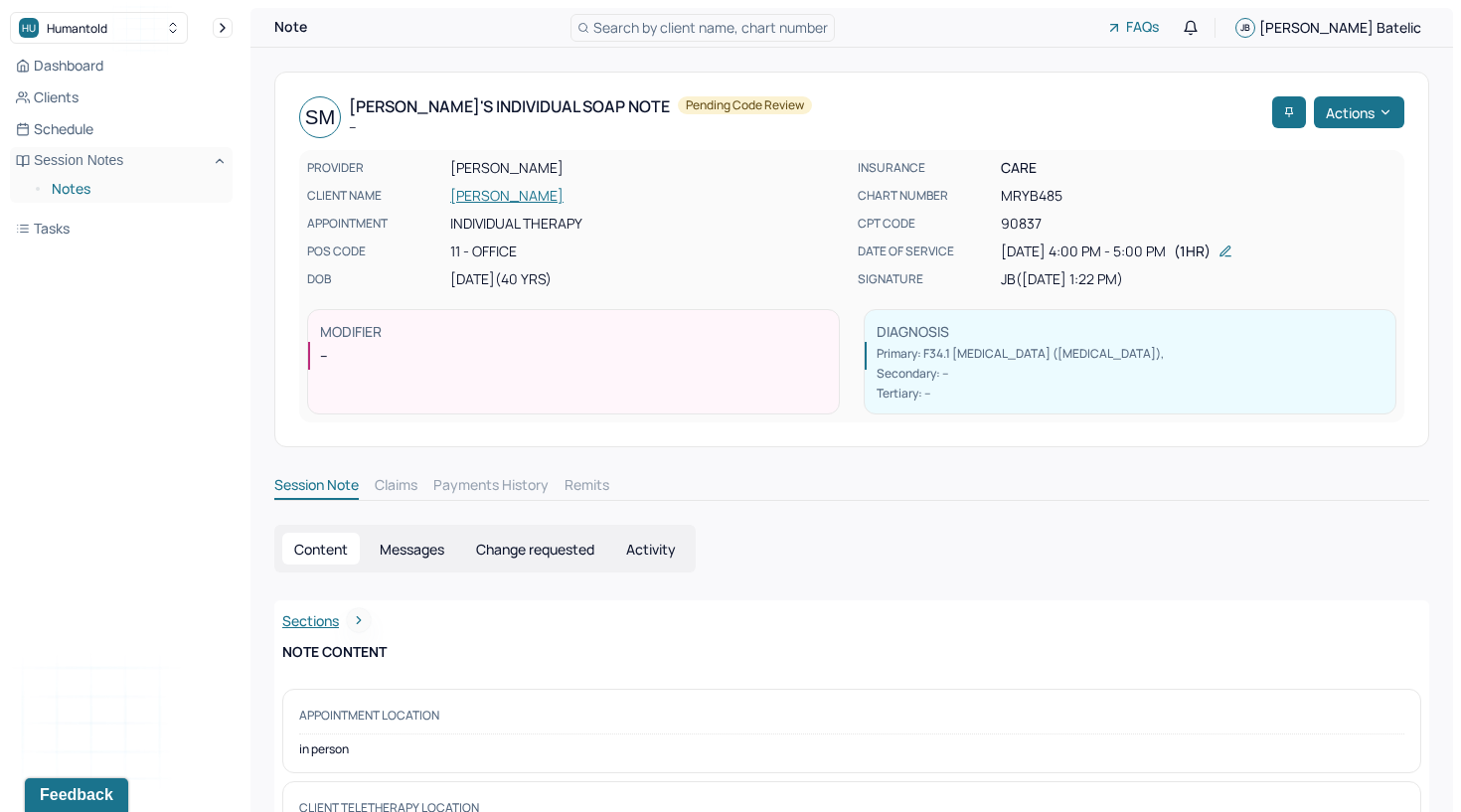click on "Notes" at bounding box center (134, 189) 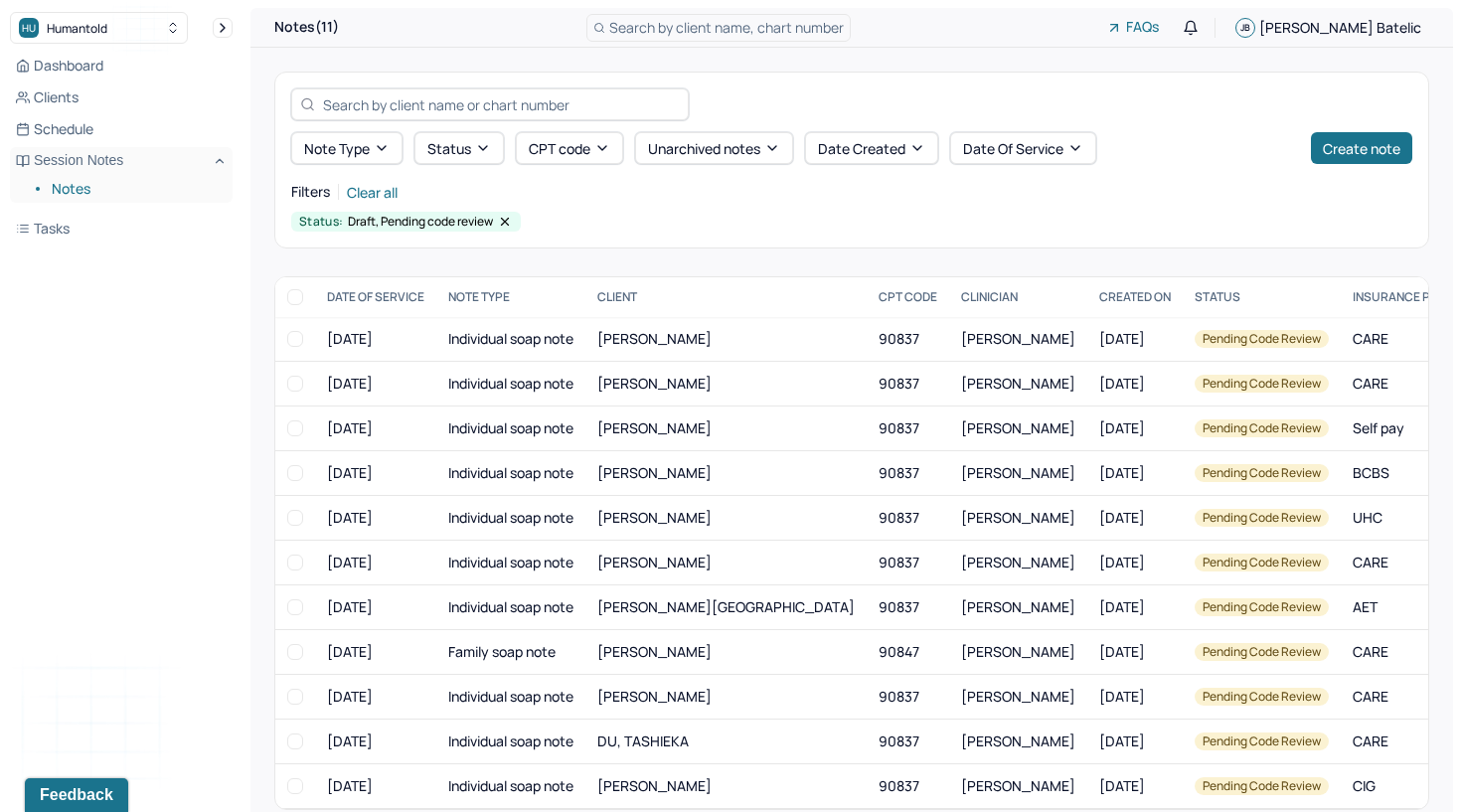 click on "Note type Status CPT code Unarchived notes Date Created Date Of Service Create note Filters Clear all Status: Draft, Pending code review DATE OF SERVICE NOTE TYPE CLIENT CPT CODE CLINICIAN CREATED ON STATUS INSURANCE PROVIDER [DATE] Individual soap note [PERSON_NAME] 90837 [PERSON_NAME] [DATE] Pending code review CARE [DATE] Individual soap note [PERSON_NAME] 90837 [PERSON_NAME] [DATE] Pending code review CARE [DATE] Individual soap note [PERSON_NAME] 90837 [PERSON_NAME] [DATE] Pending code review Self pay [DATE] Individual soap note [PERSON_NAME] 90837 [PERSON_NAME] [DATE] Pending code review BCBS [DATE] Individual soap note [PERSON_NAME] 90837 [PERSON_NAME] [DATE] Pending code review UHC [DATE] Individual soap note [PERSON_NAME] 90837 [PERSON_NAME] [DATE] Pending code review CARE [DATE] Individual soap note [PERSON_NAME] 90837 [PERSON_NAME] [DATE] Pending code review AET [DATE] Family soap note 90847 CIG" at bounding box center [852, 440] 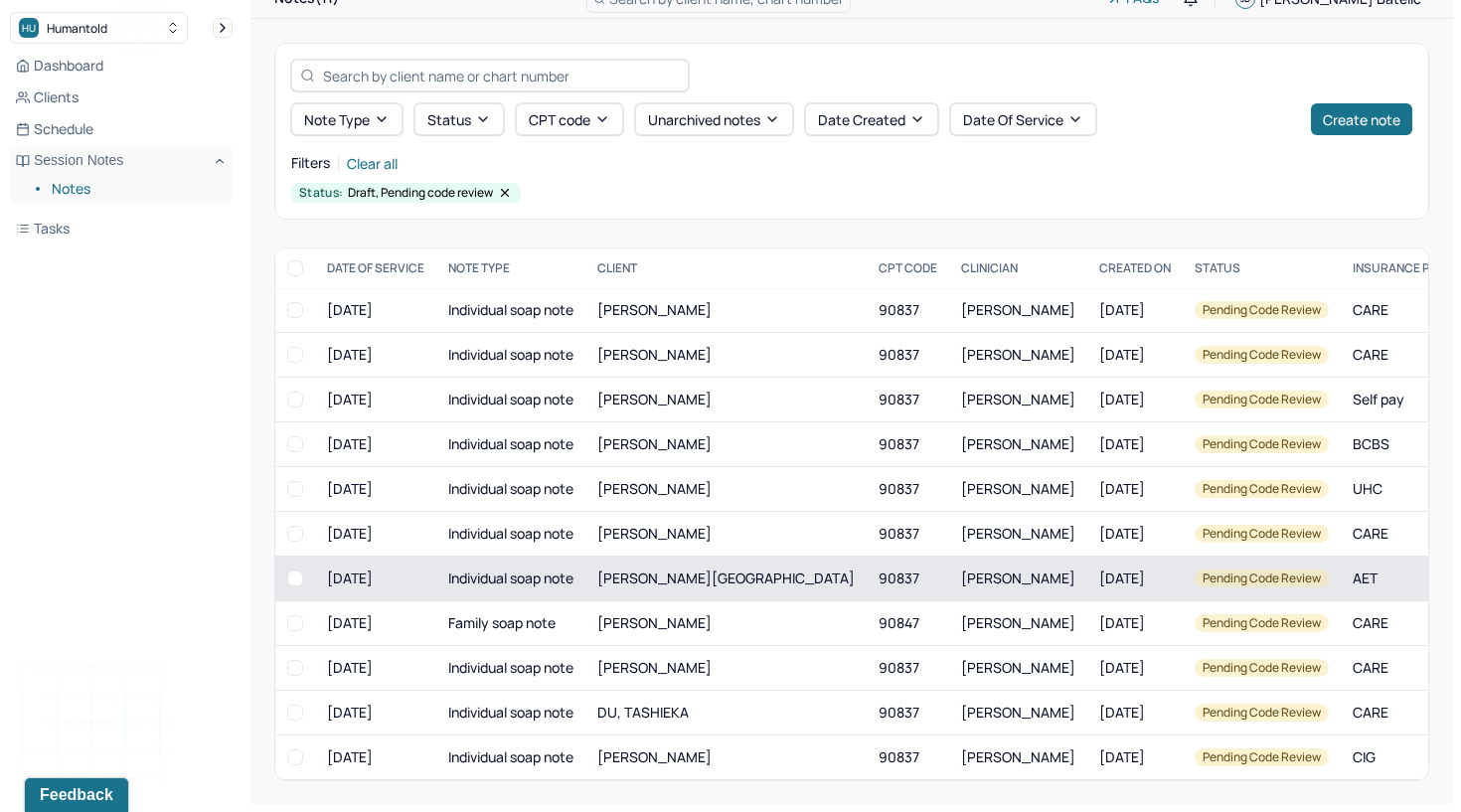 scroll, scrollTop: 28, scrollLeft: 0, axis: vertical 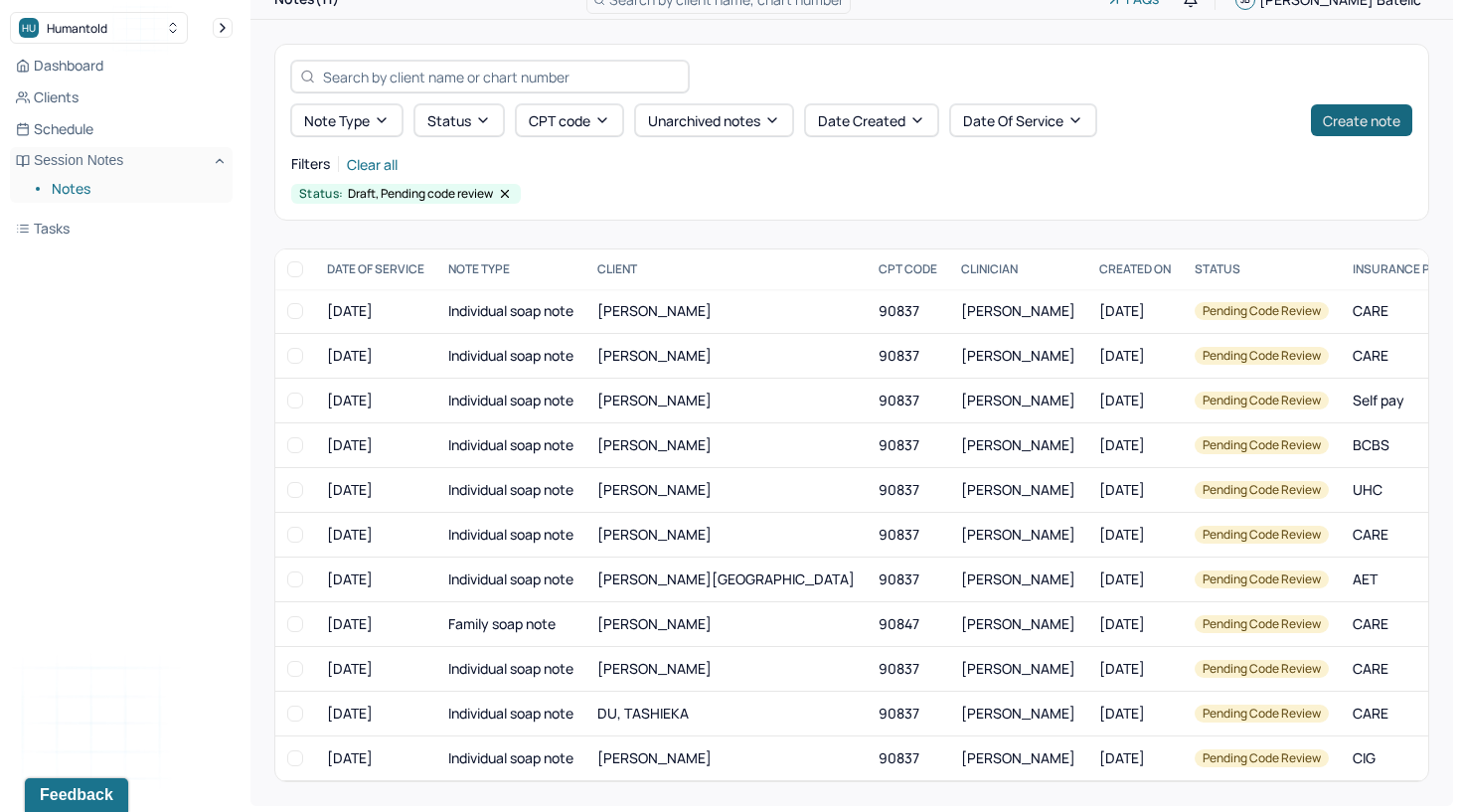 click on "Create note" at bounding box center (1362, 120) 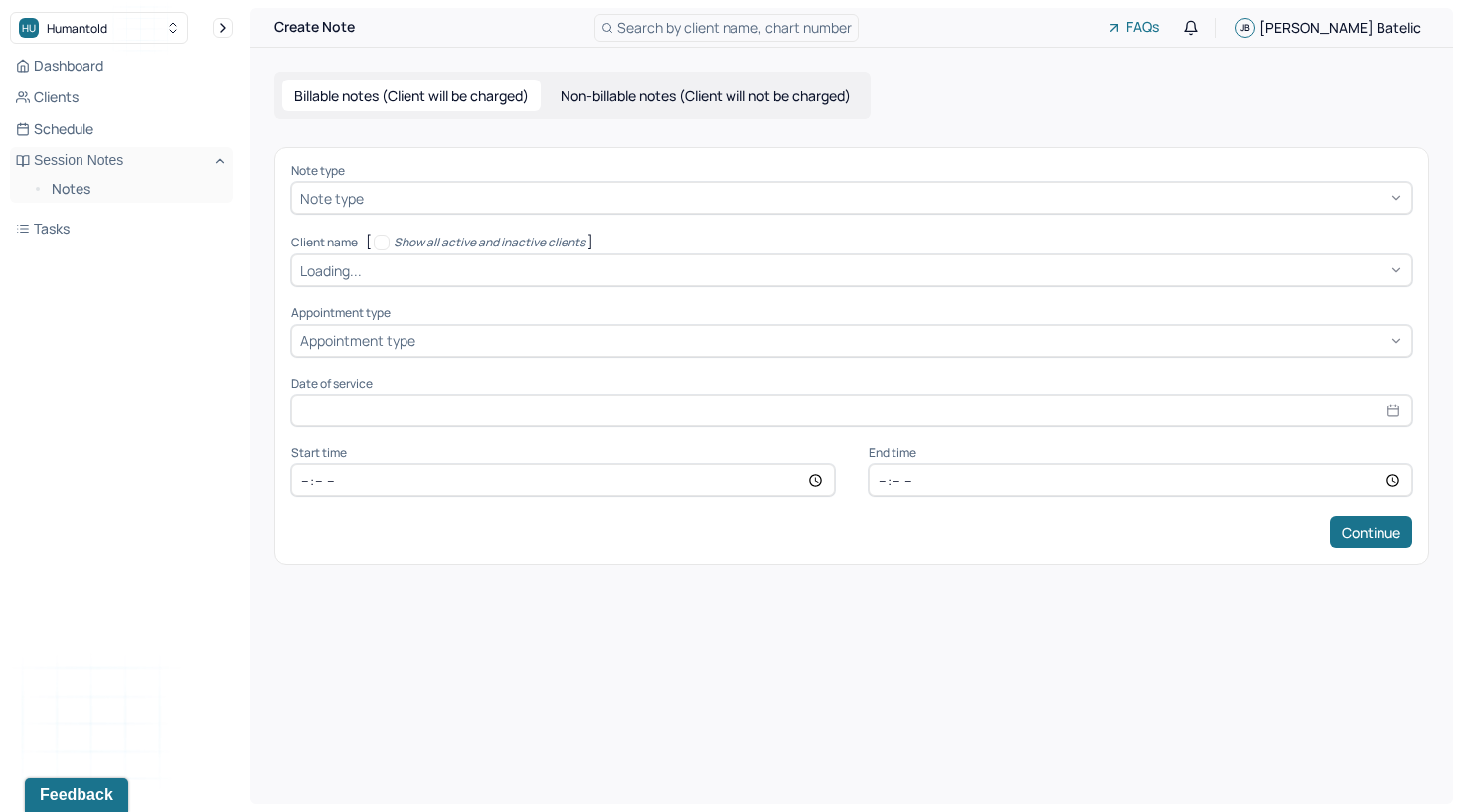 click on "Non-billable notes (Client will not be charged)" at bounding box center [706, 95] 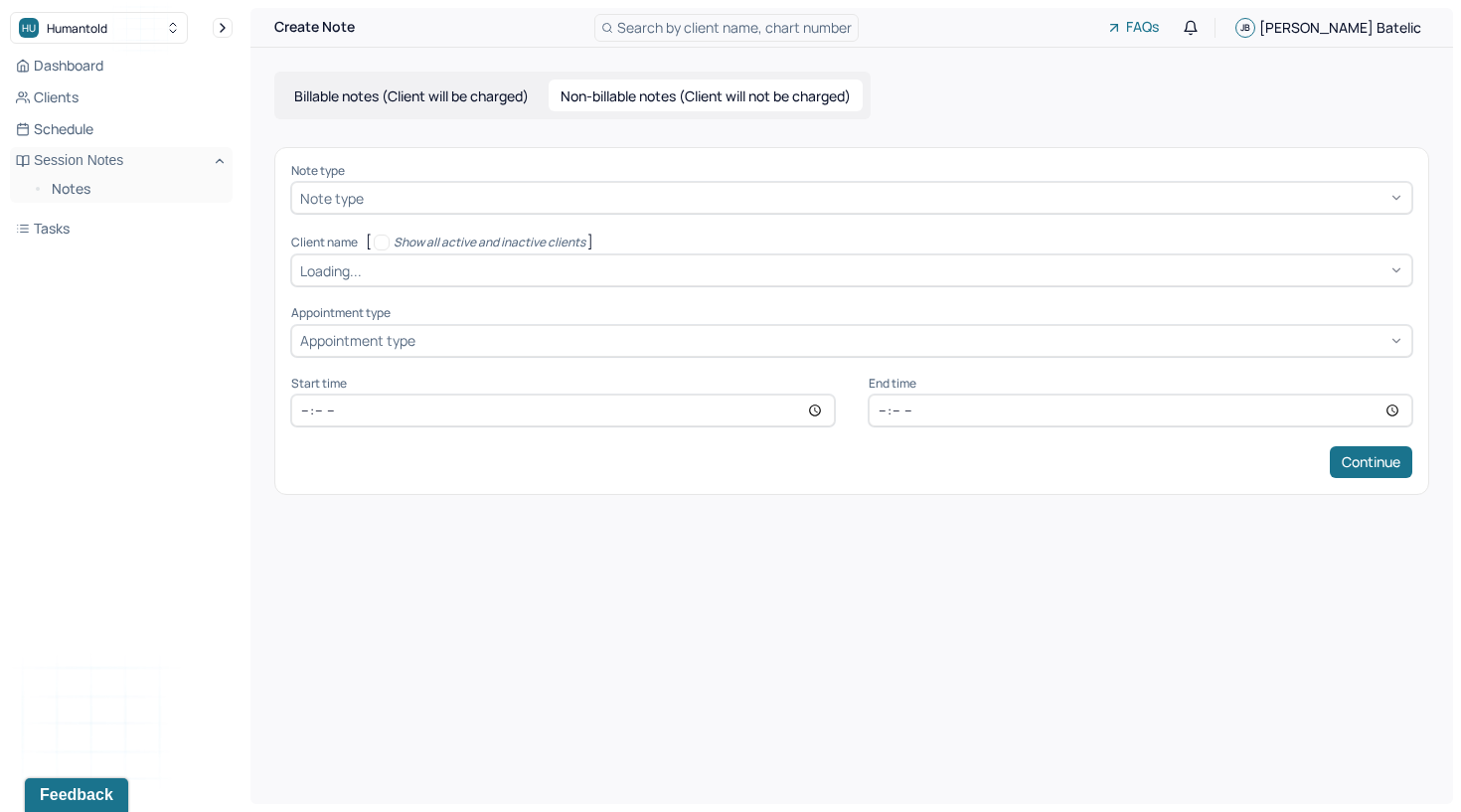 click at bounding box center (886, 198) 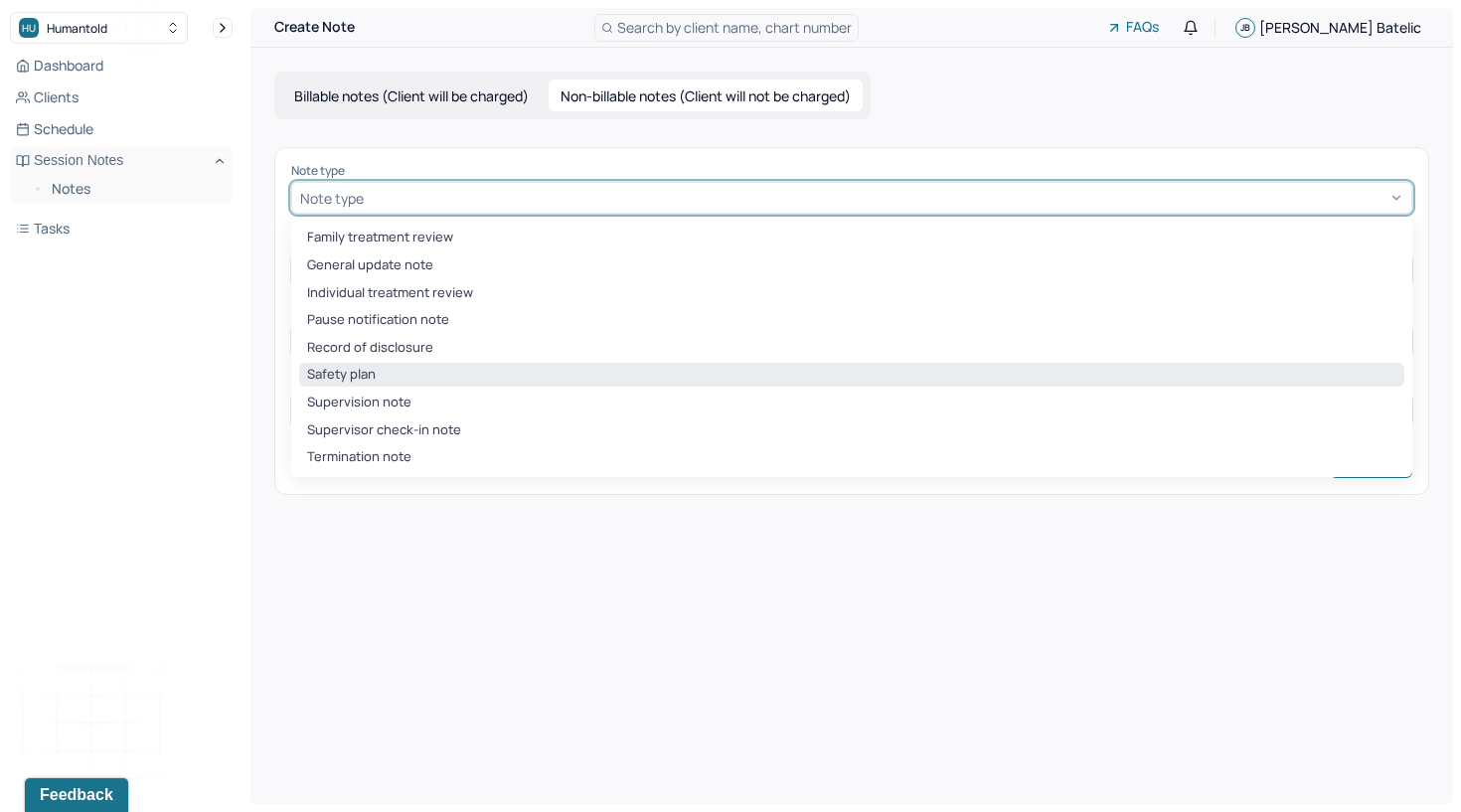 click on "Safety plan" at bounding box center (852, 375) 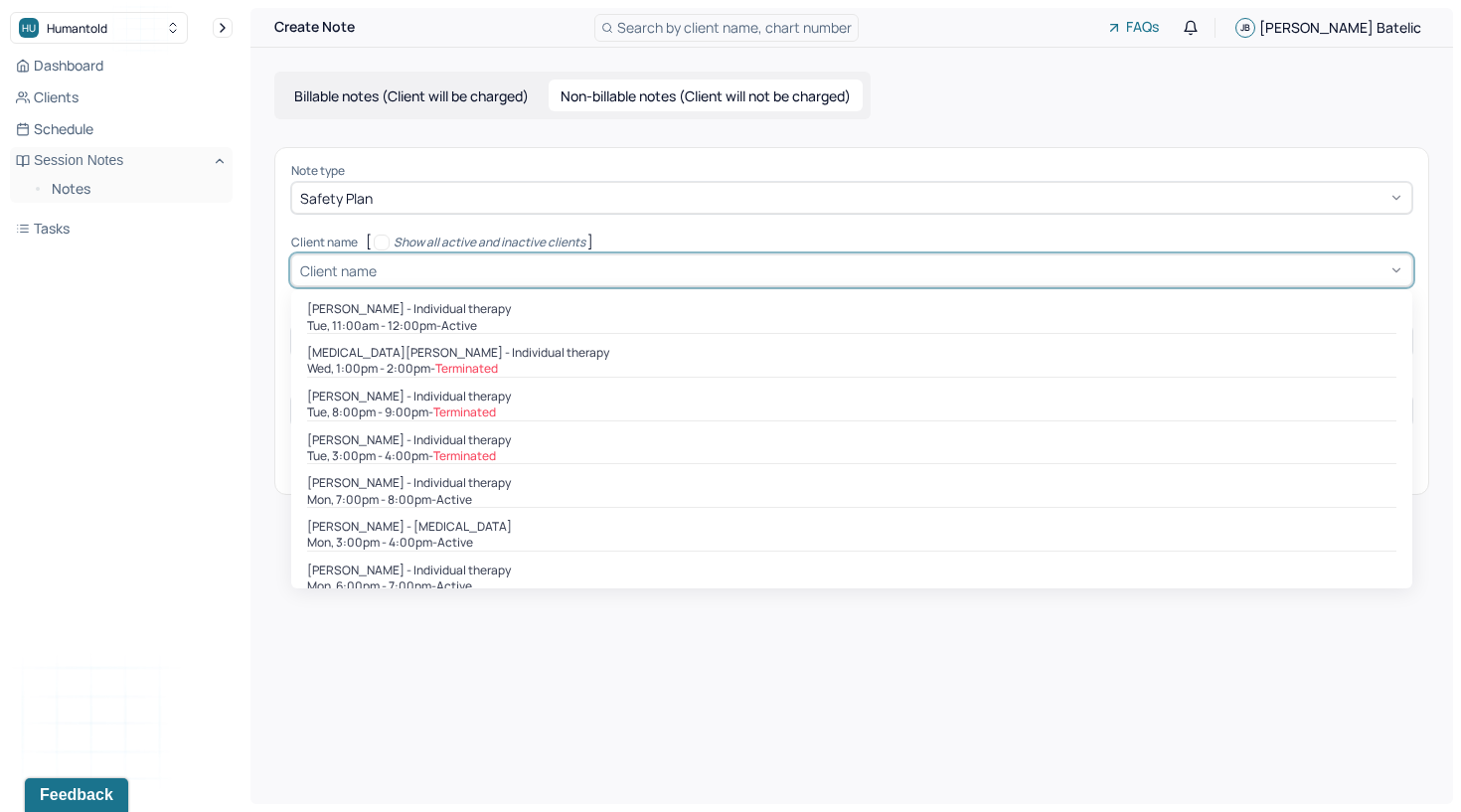 click at bounding box center (384, 270) 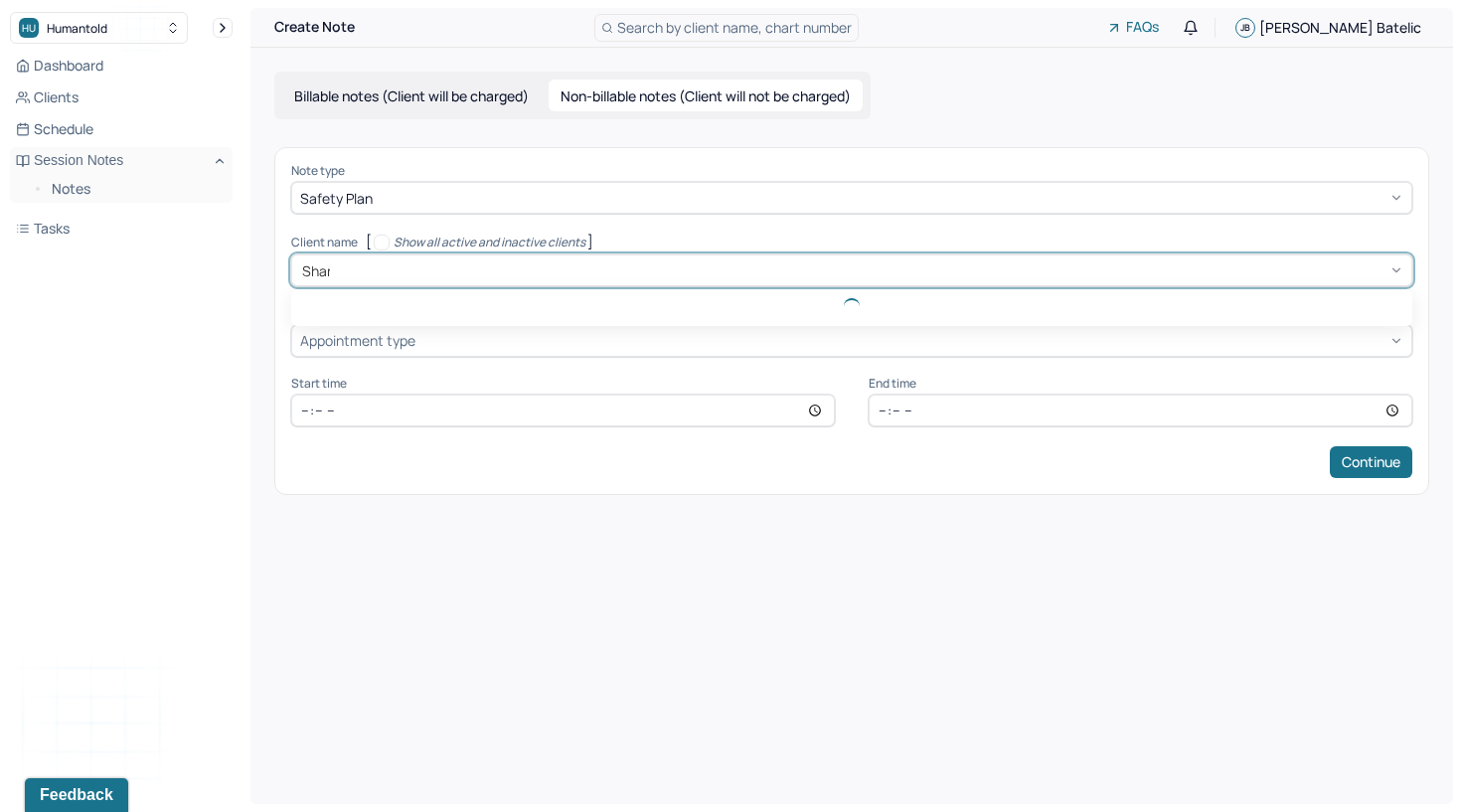type on "[PERSON_NAME]" 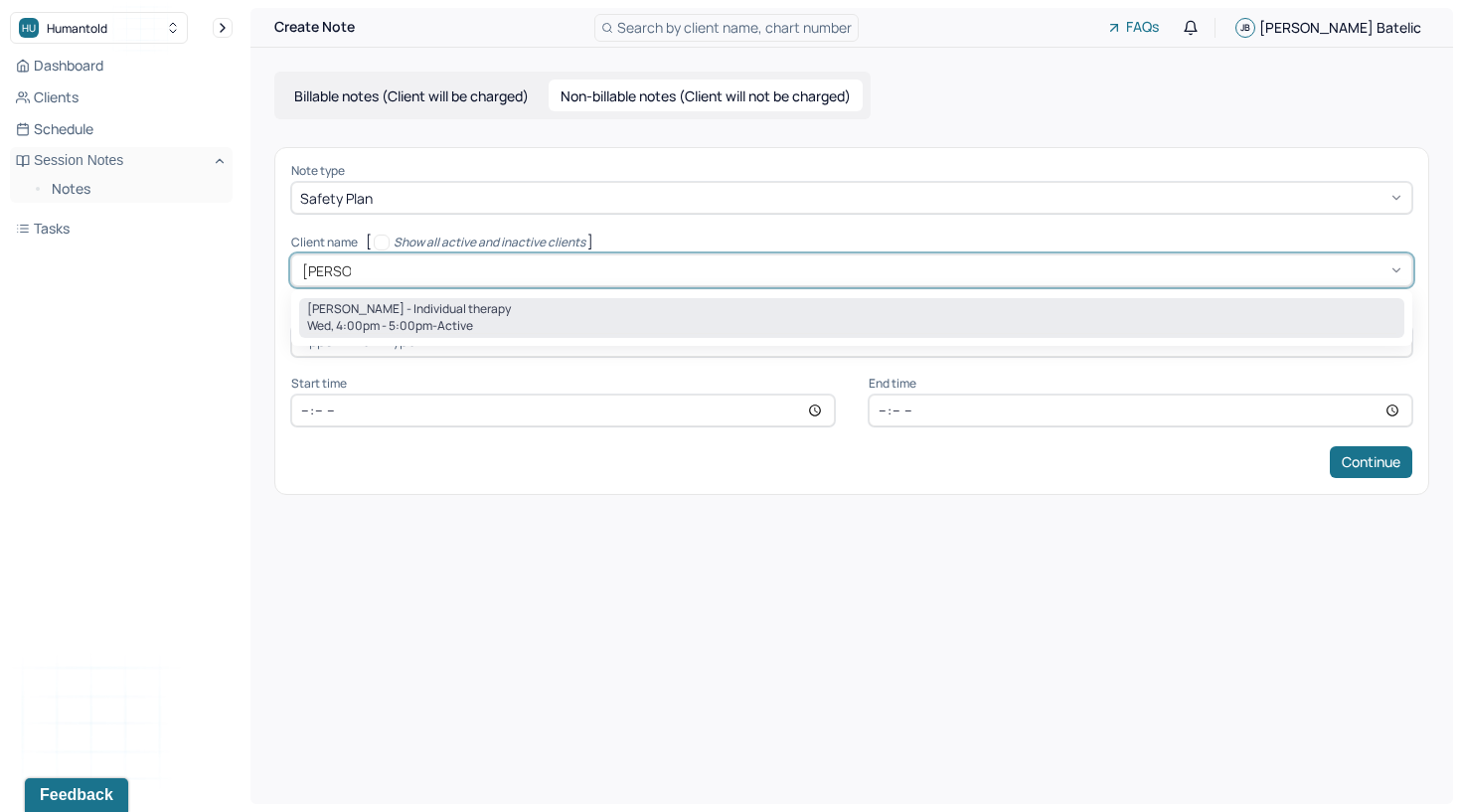 click on "[PERSON_NAME] - Individual therapy" at bounding box center (408, 309) 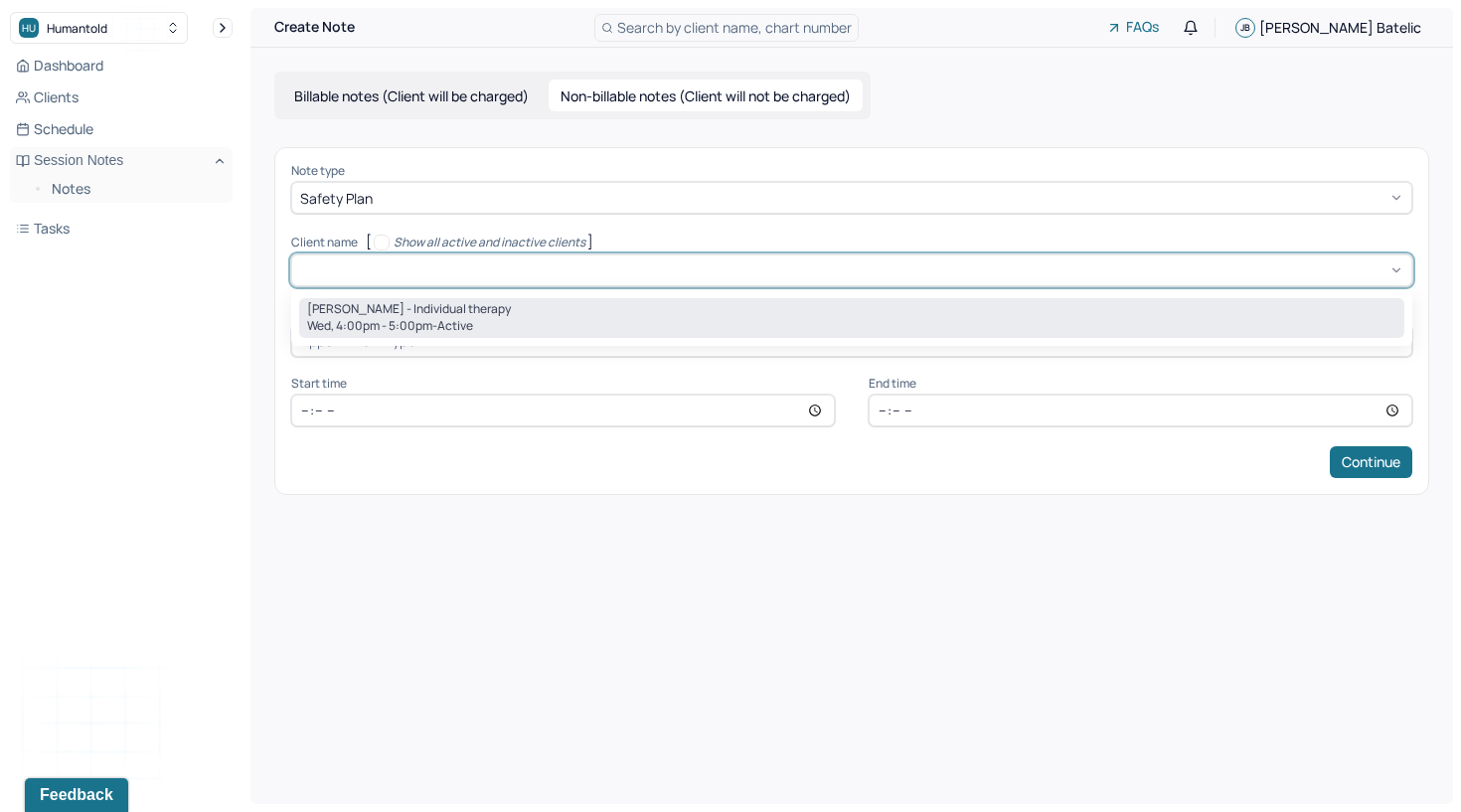 type on "16:00" 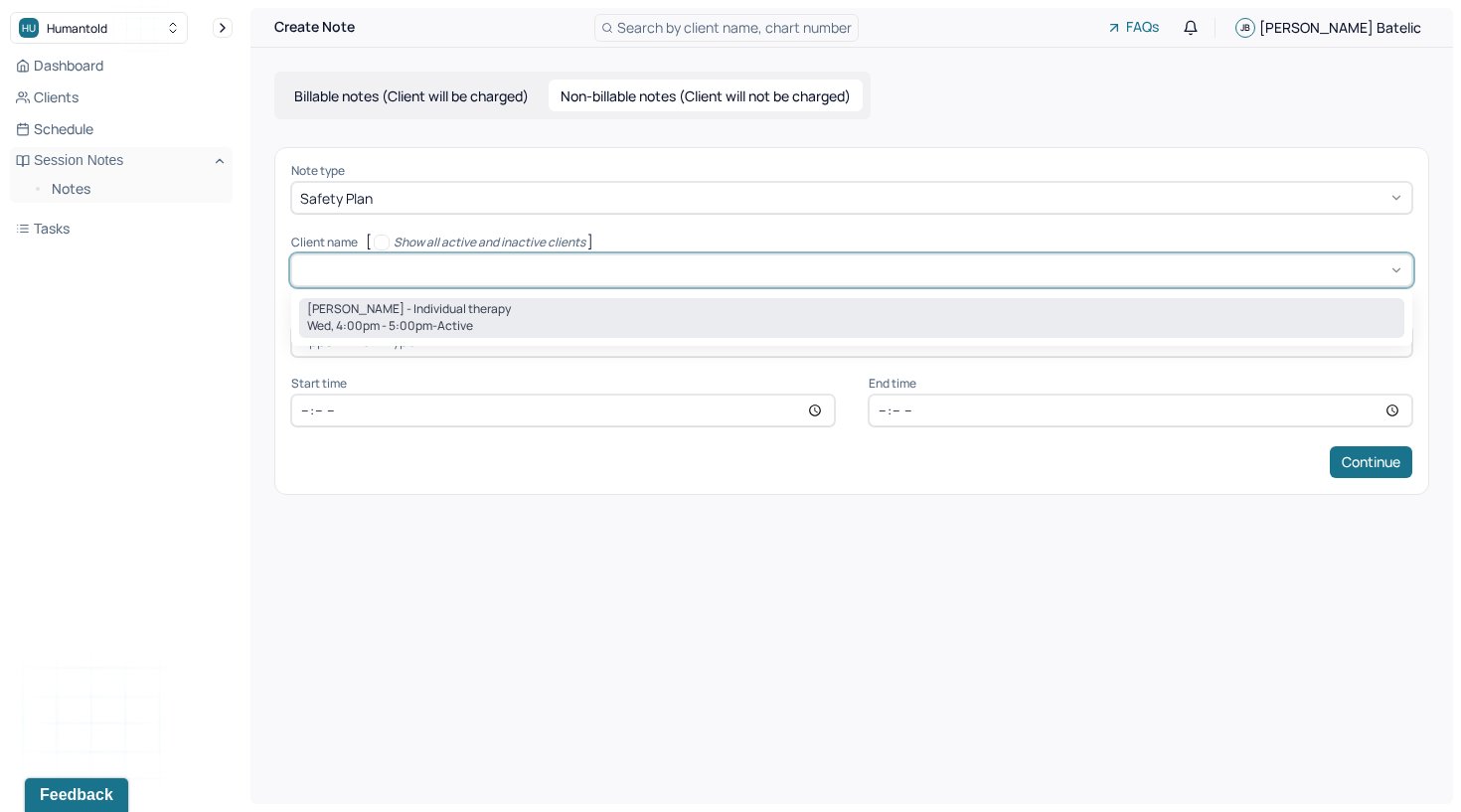 type on "17:00" 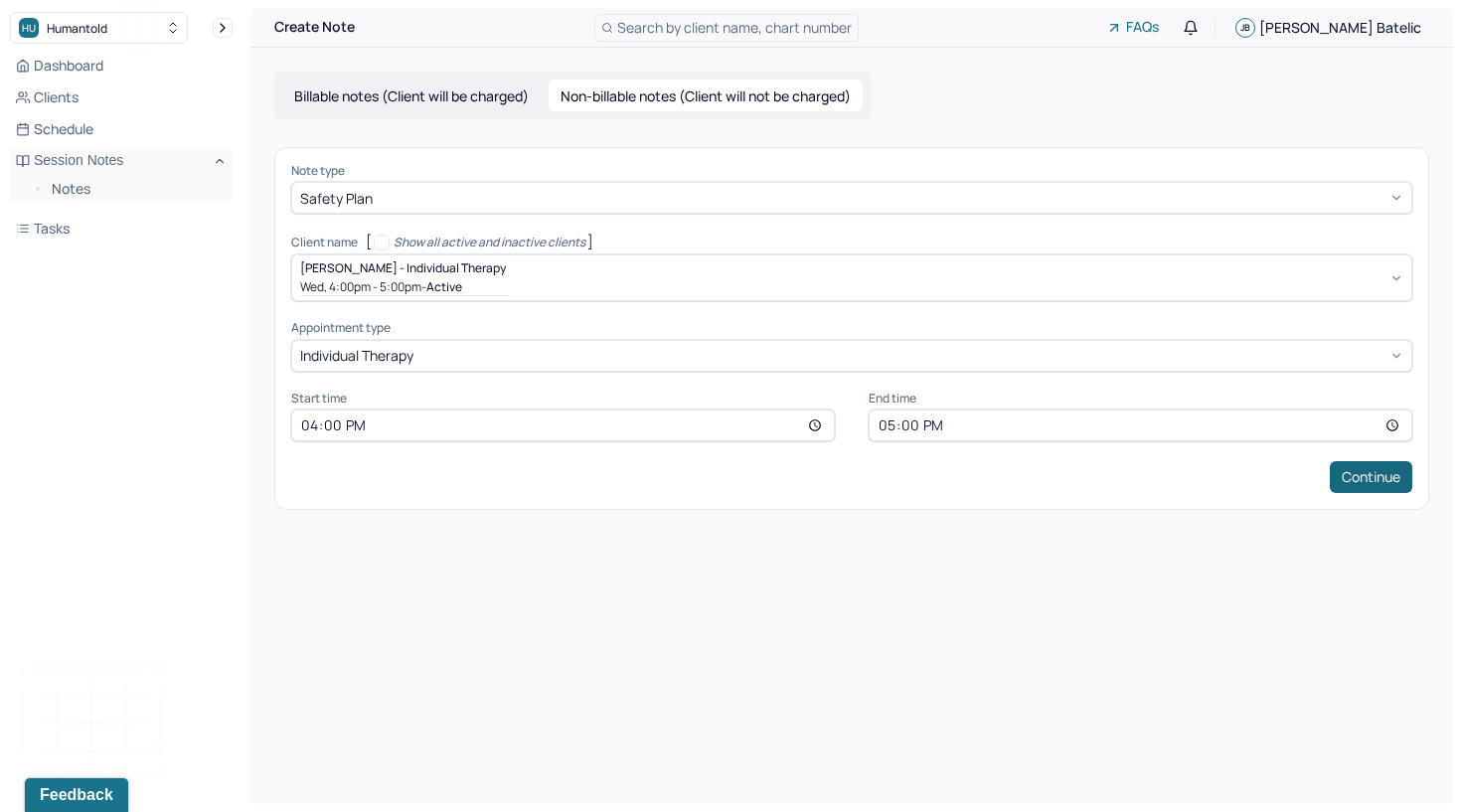 click on "Continue" at bounding box center [1371, 477] 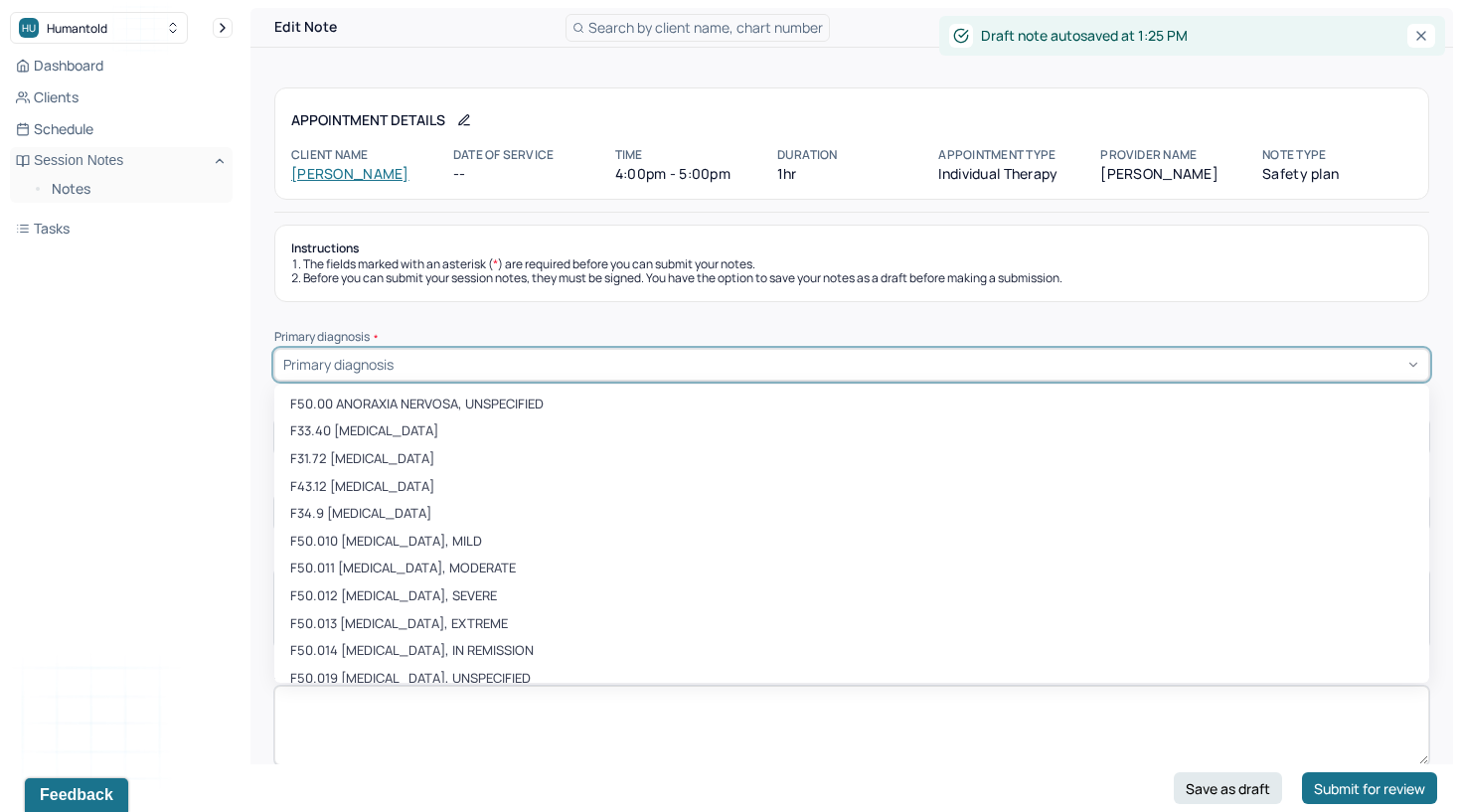 click at bounding box center (908, 364) 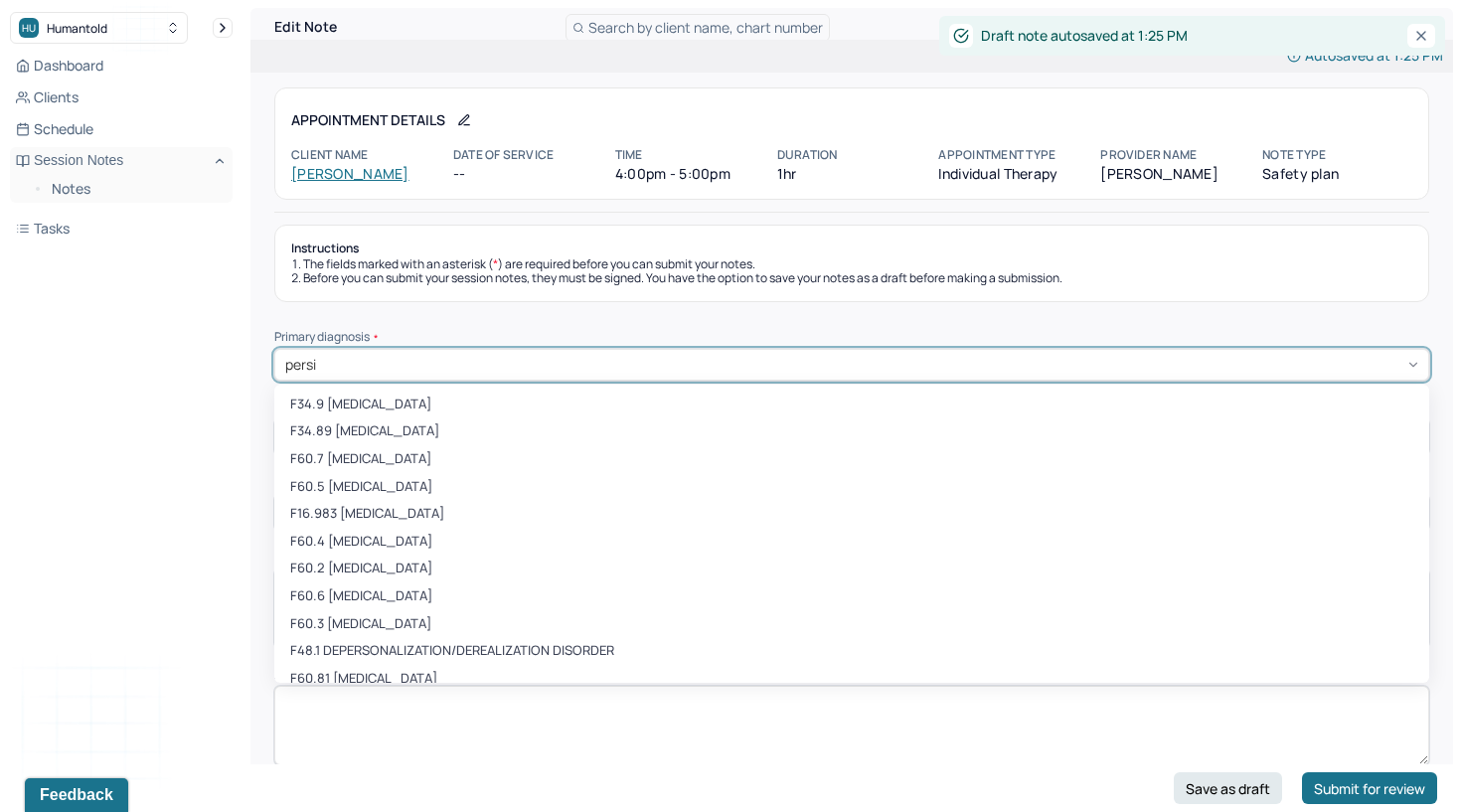 type on "persis" 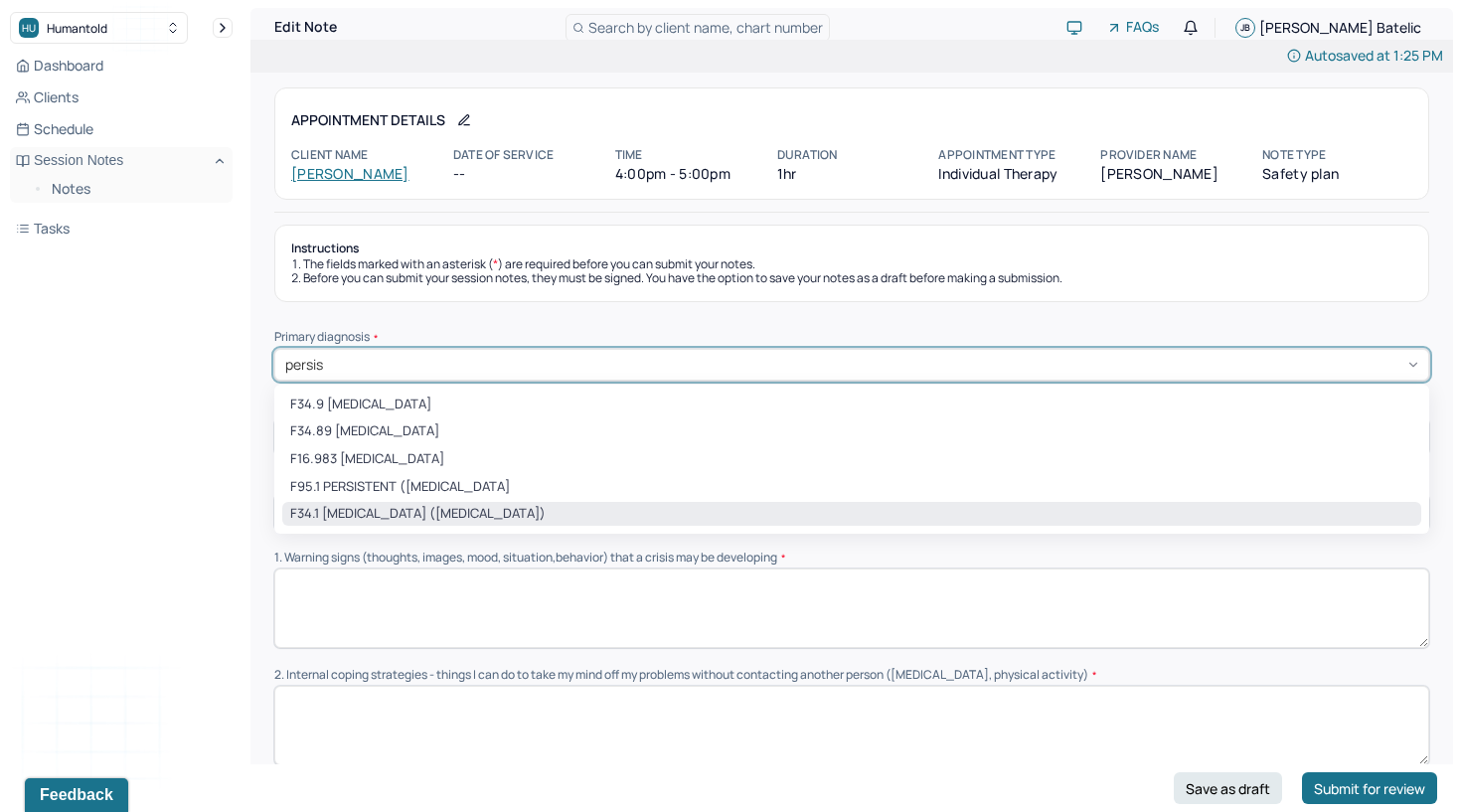 click on "F34.1 [MEDICAL_DATA] ([MEDICAL_DATA])" at bounding box center (852, 514) 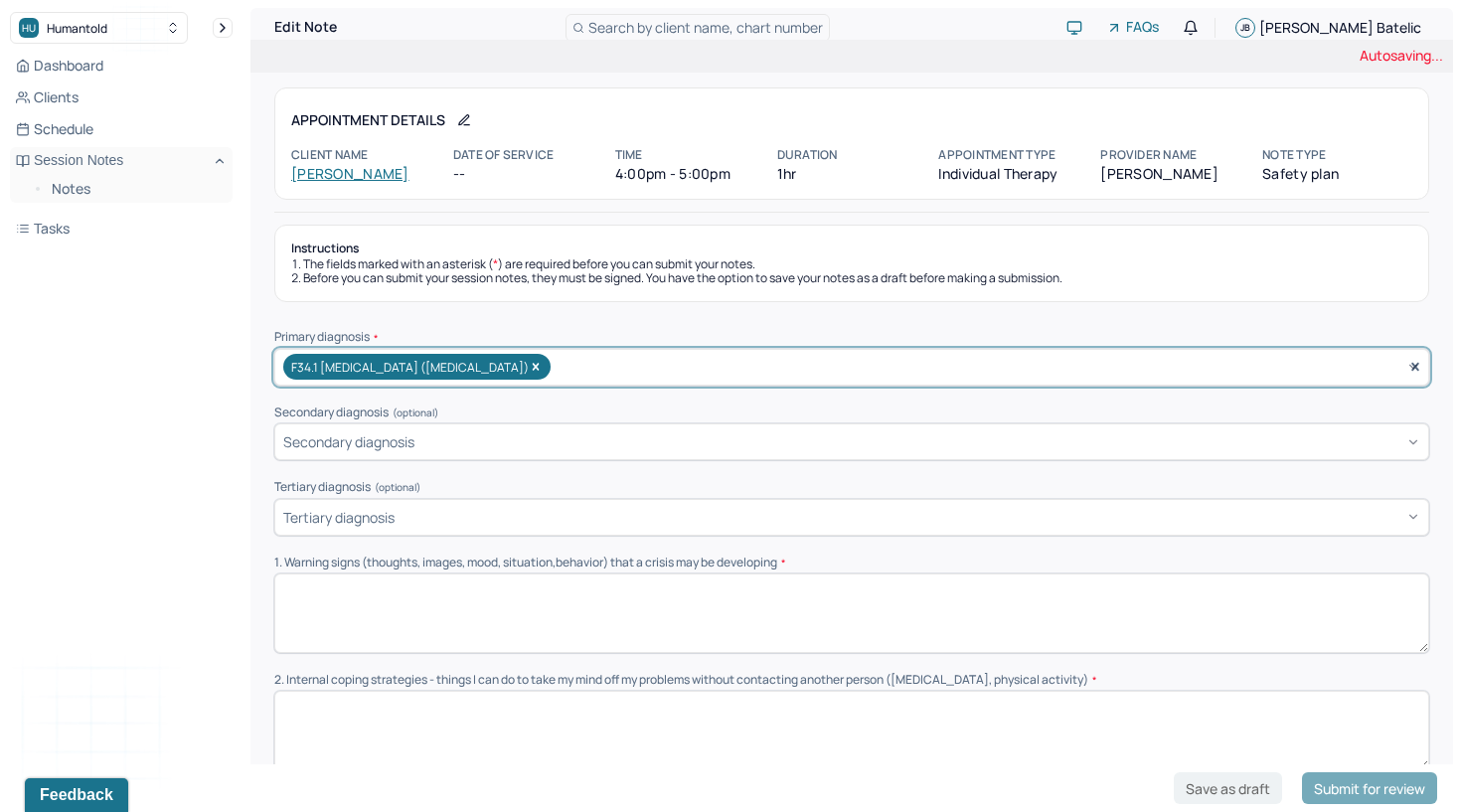 click at bounding box center [852, 613] 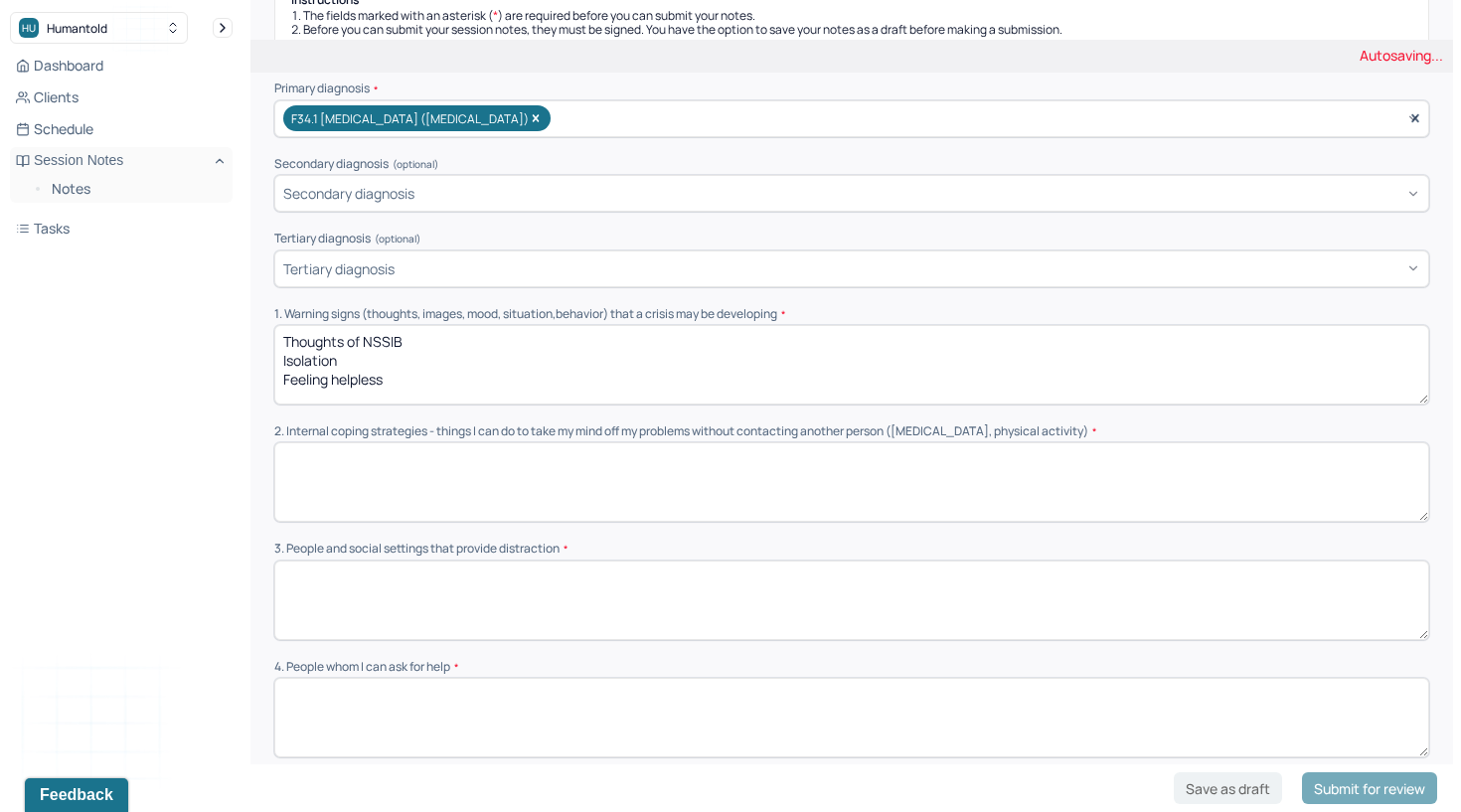scroll, scrollTop: 252, scrollLeft: 0, axis: vertical 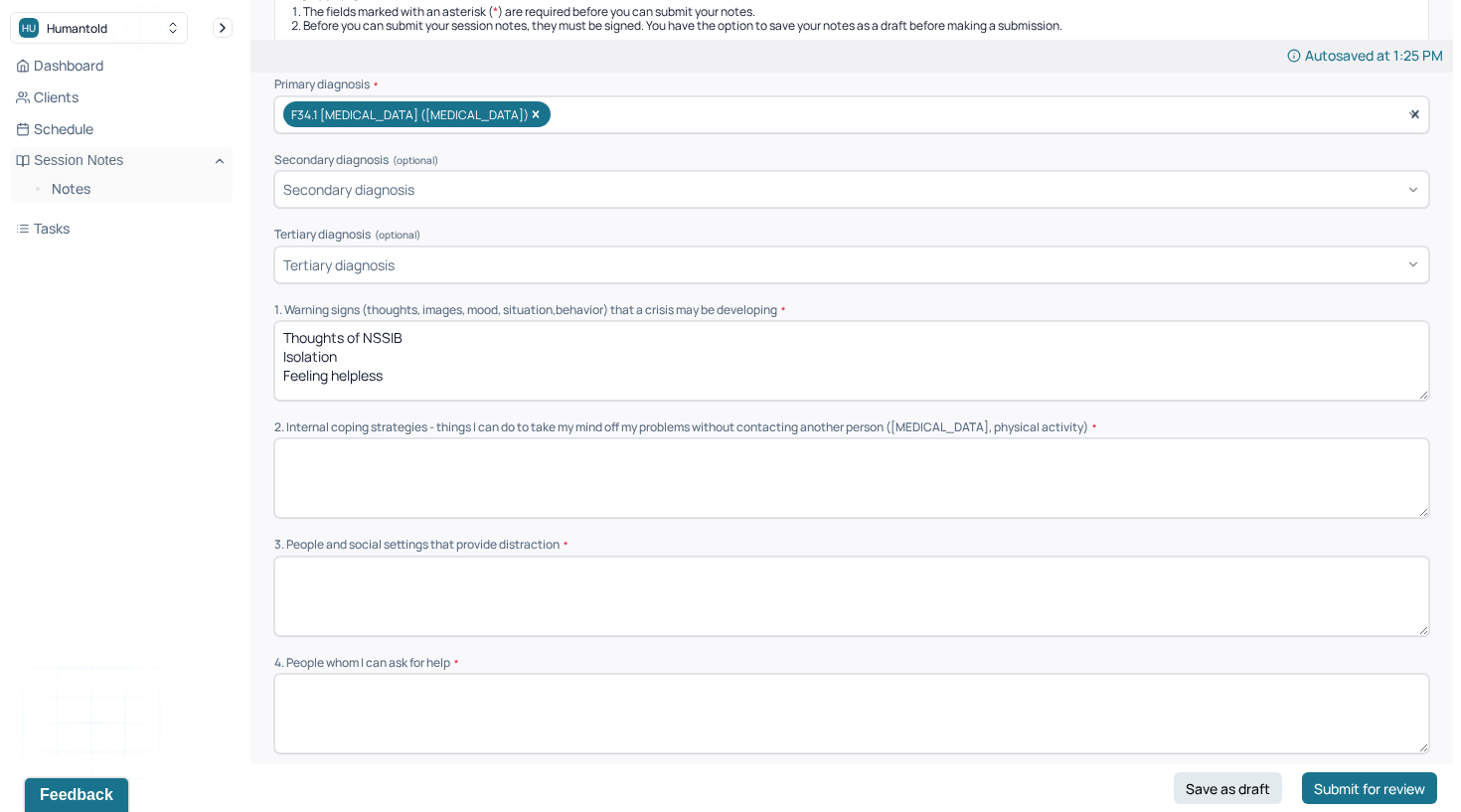 type on "Thoughts of NSSIB
Isolation
Feeling helpless" 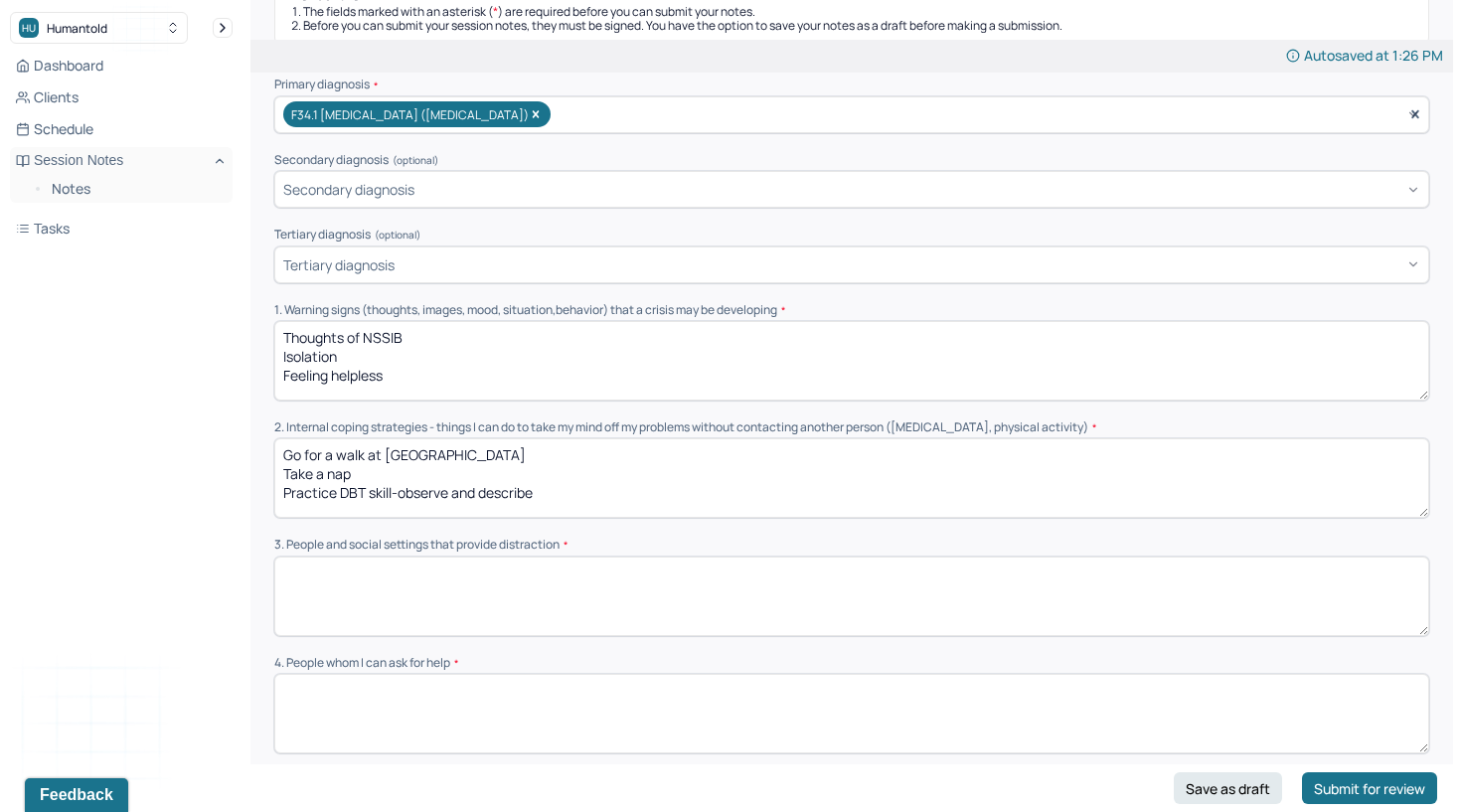 type on "Go for a walk at [GEOGRAPHIC_DATA]
Take a nap
Practice DBT skill-observe and describe" 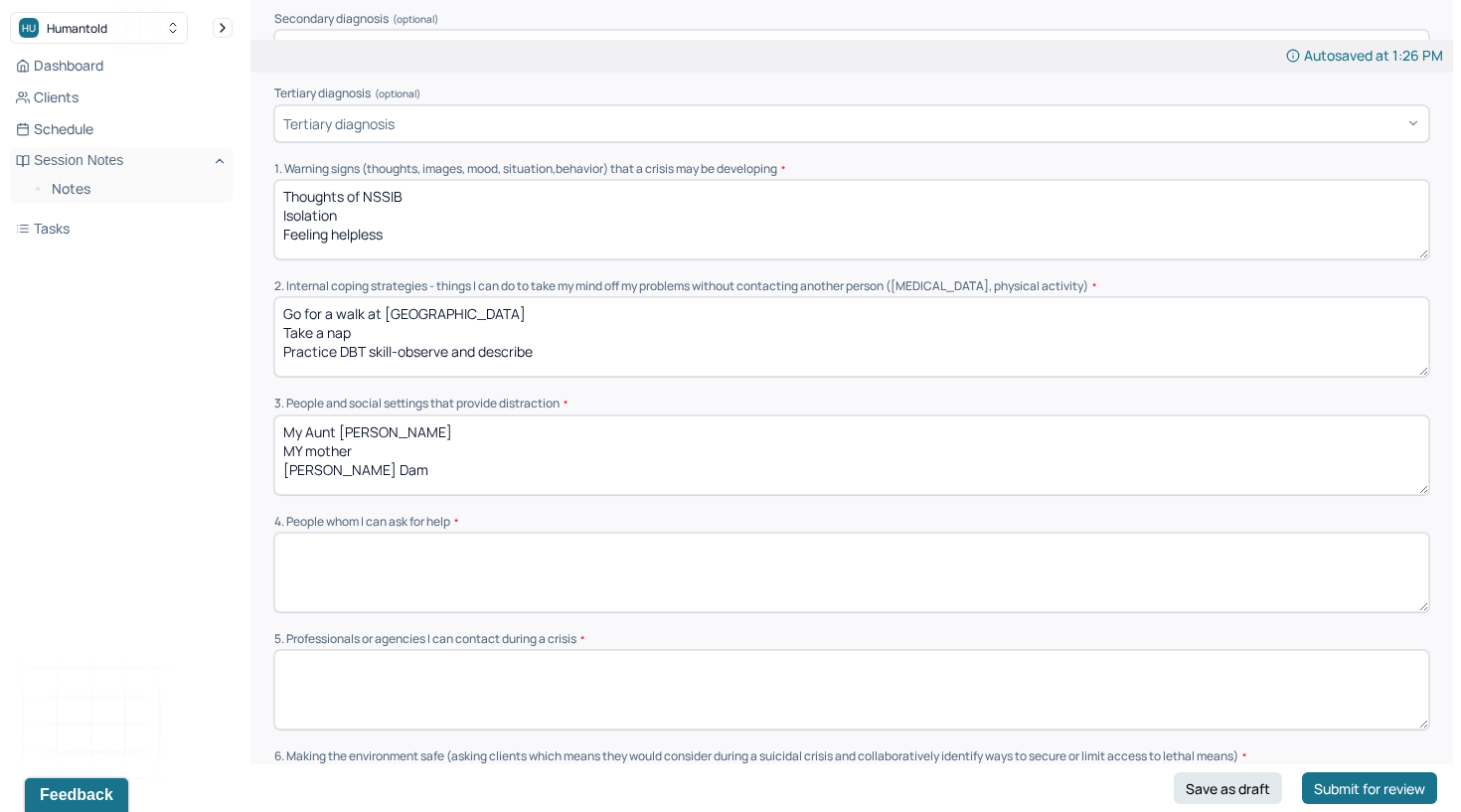 scroll, scrollTop: 397, scrollLeft: 0, axis: vertical 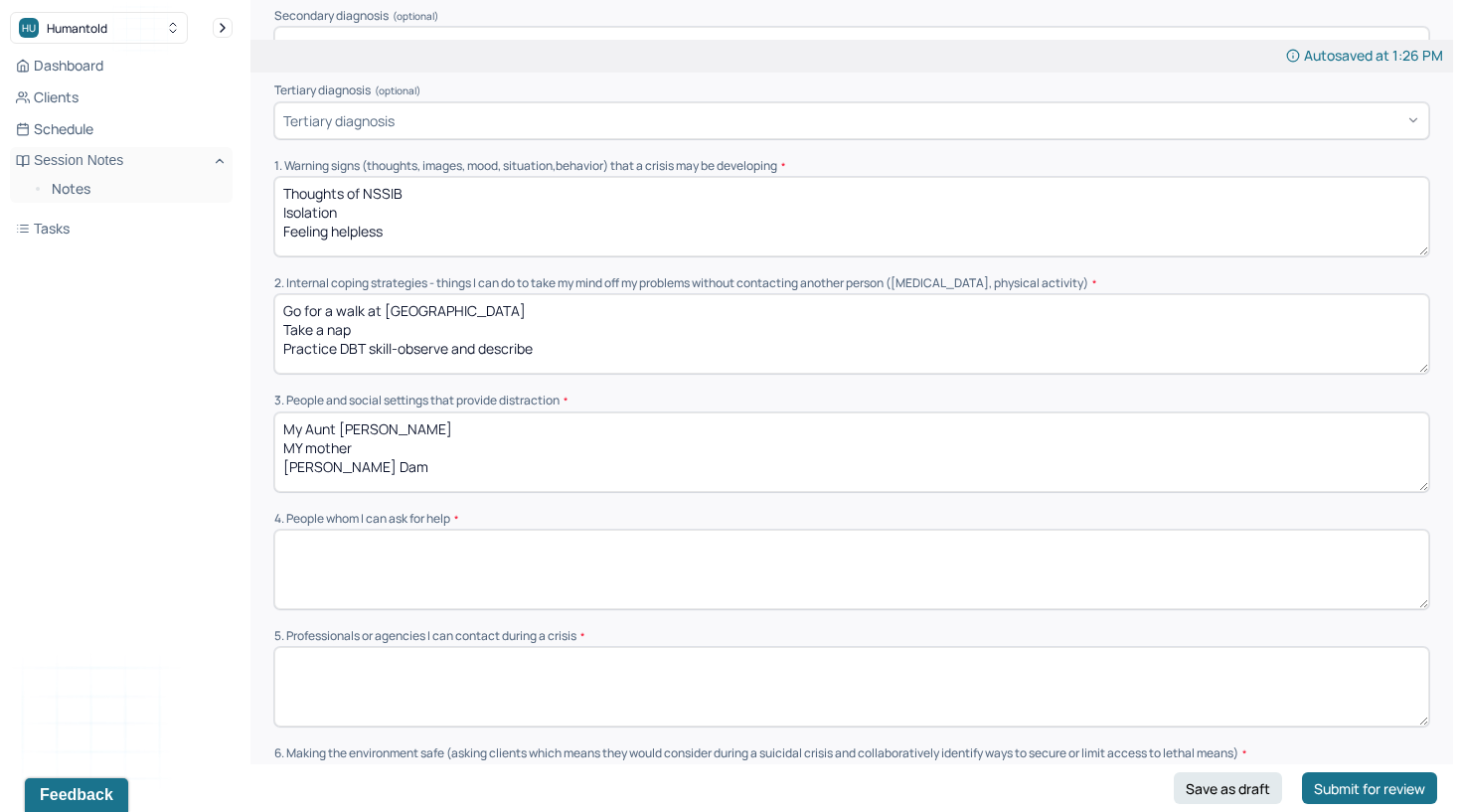 type on "My Aunt [PERSON_NAME]
MY mother
[PERSON_NAME] Dam" 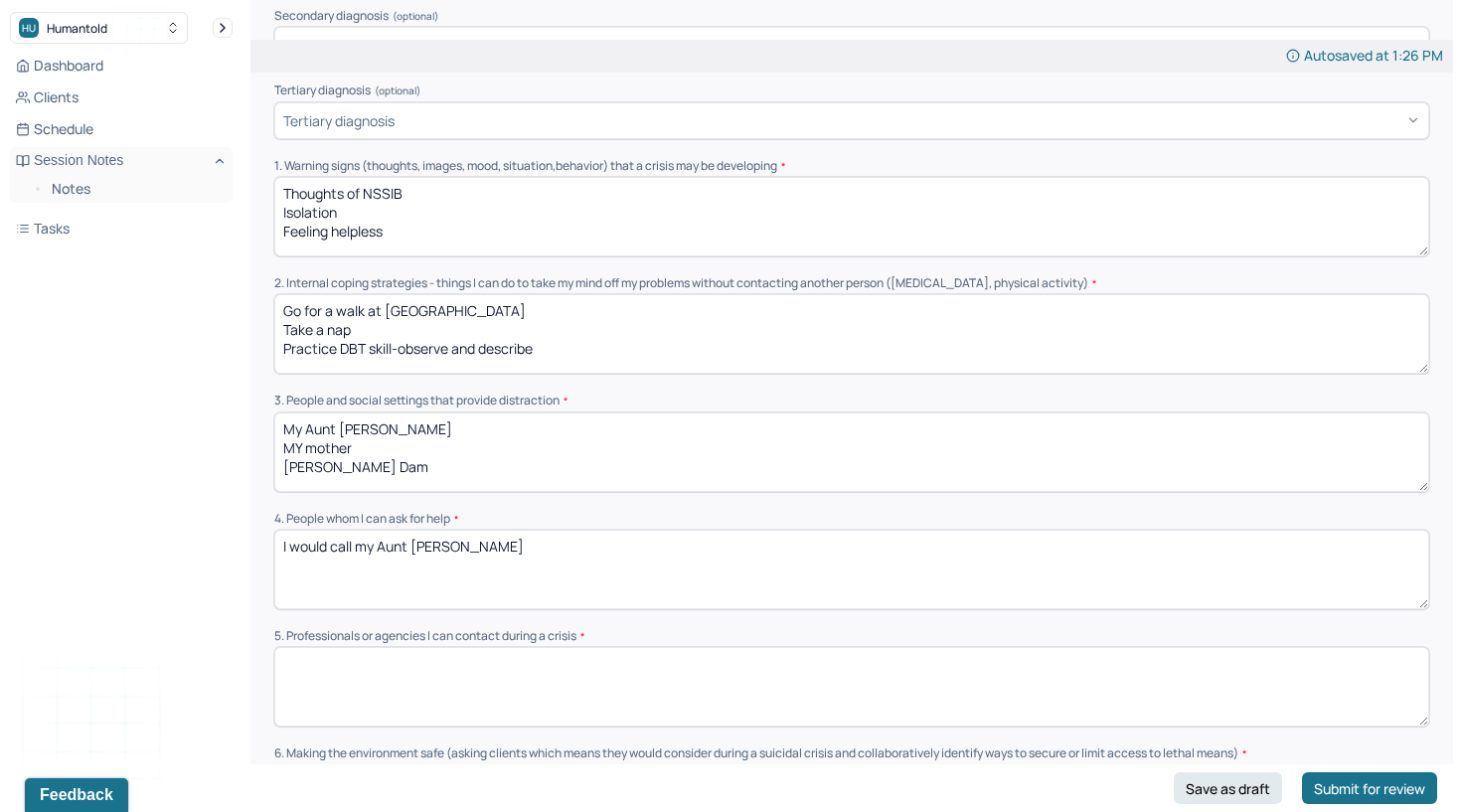 type on "I would call my Aunt [PERSON_NAME]" 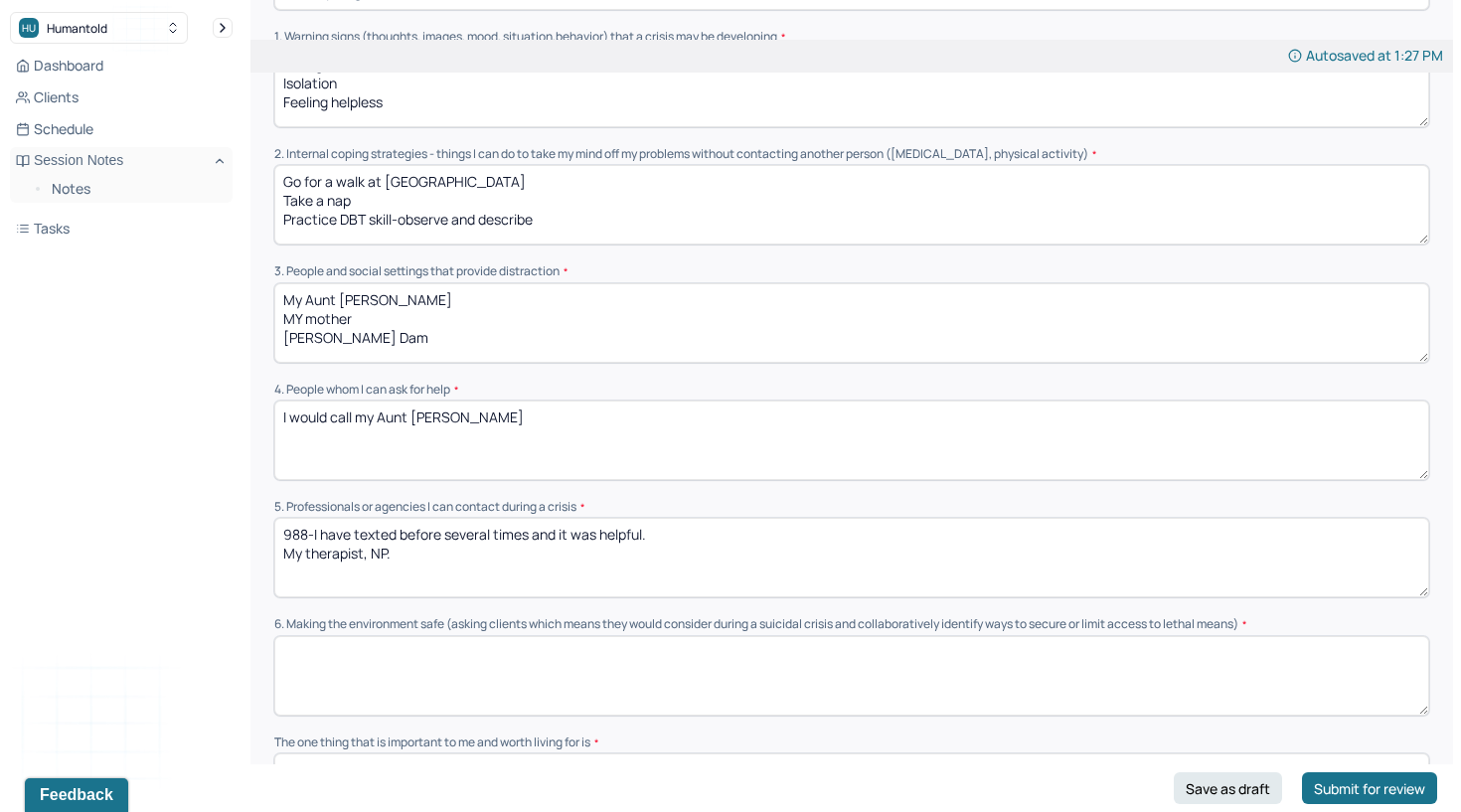 scroll, scrollTop: 542, scrollLeft: 0, axis: vertical 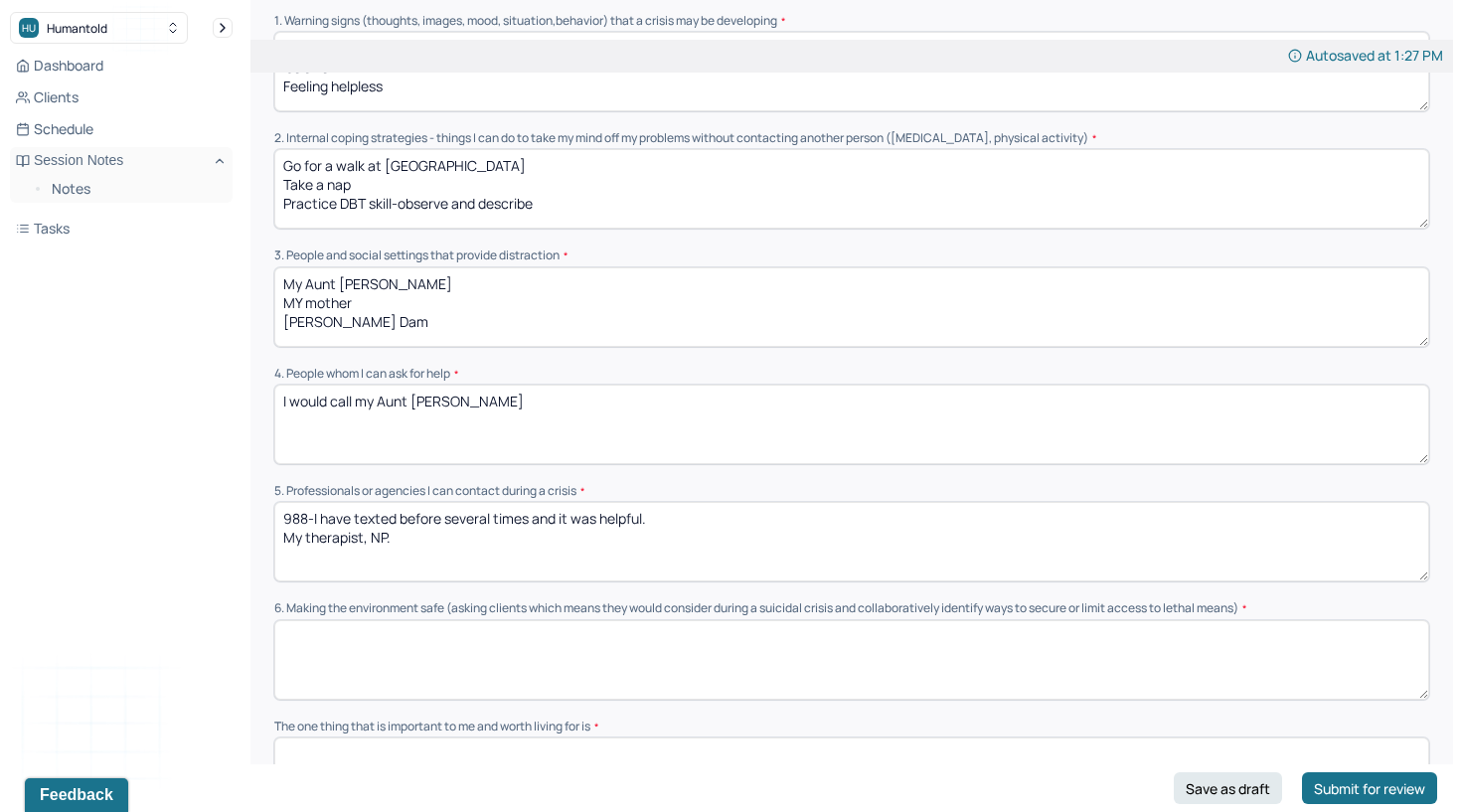 click on "988-I have texted before several times and it was helpful.
My therapist, NP." at bounding box center (852, 542) 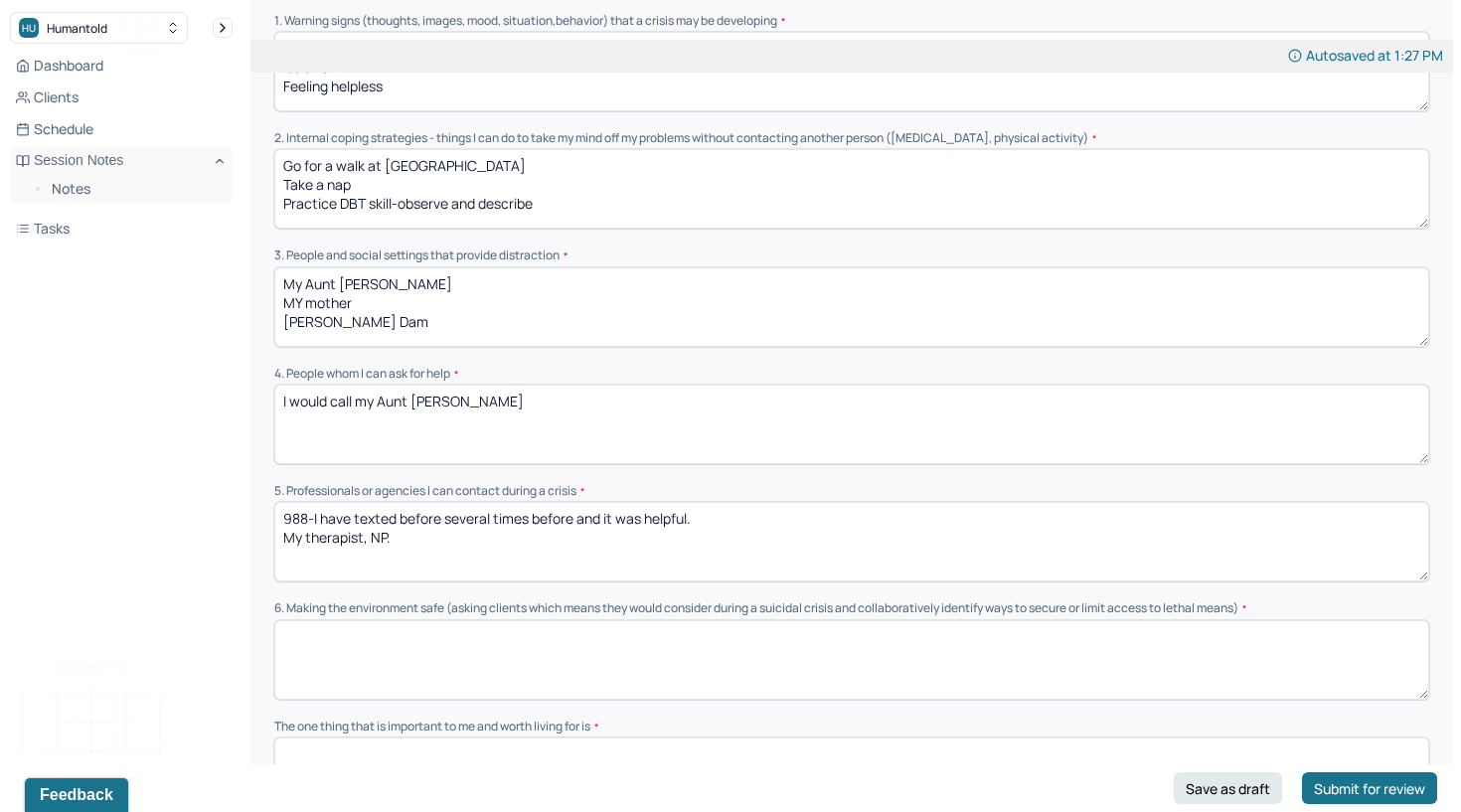 type on "988-I have texted before several times before and it was helpful.
My therapist, NP." 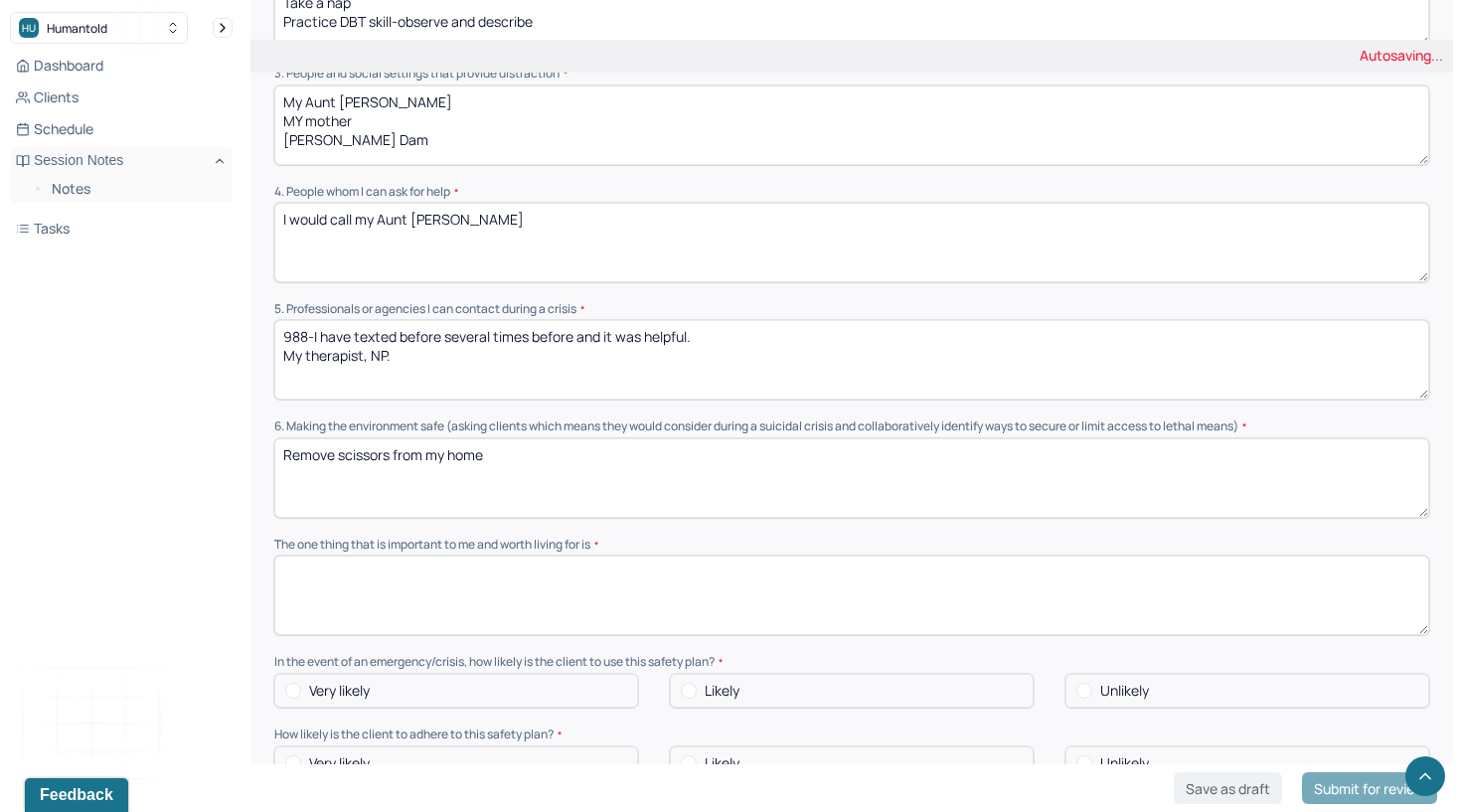 scroll, scrollTop: 726, scrollLeft: 0, axis: vertical 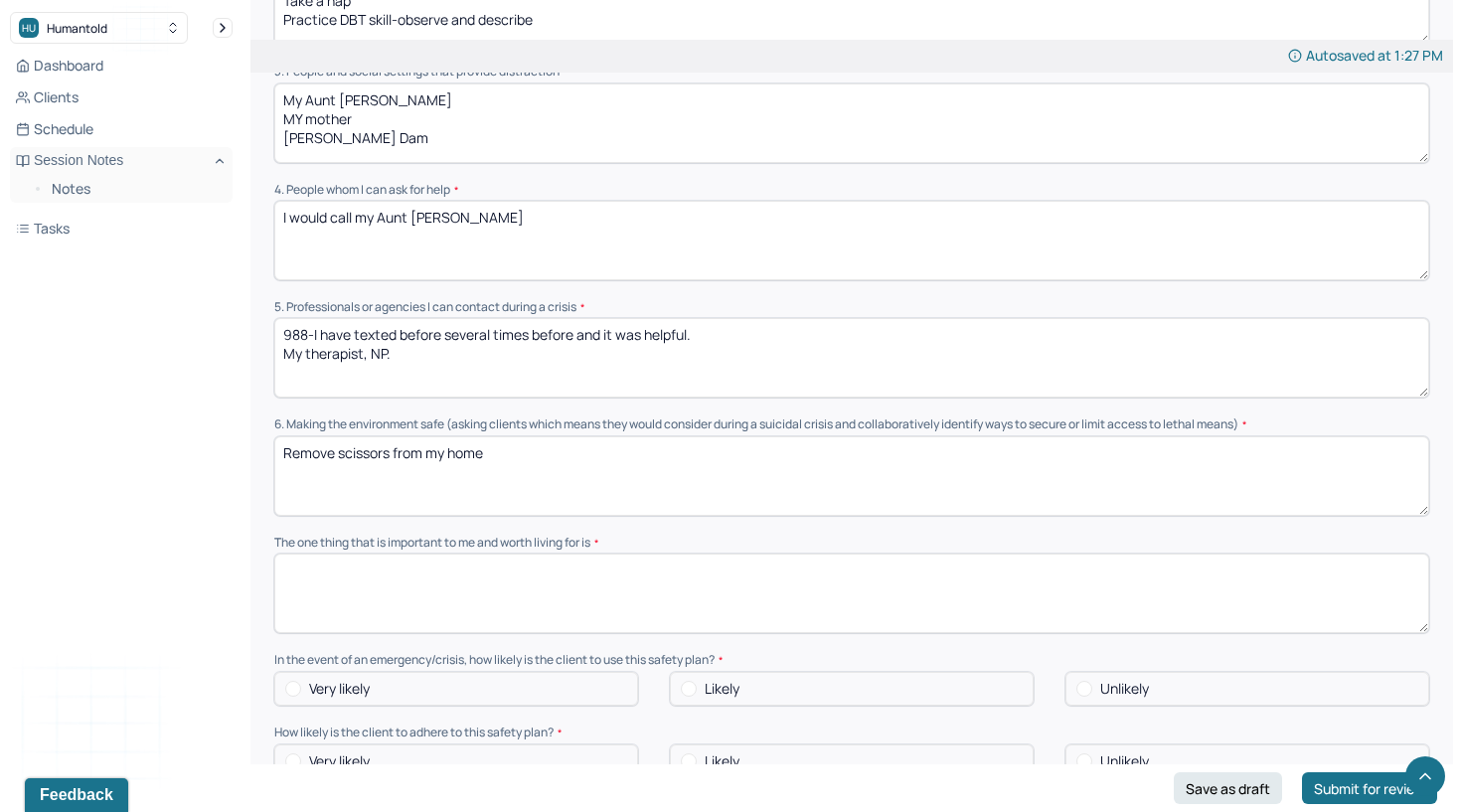 type on "Remove scissors from my home" 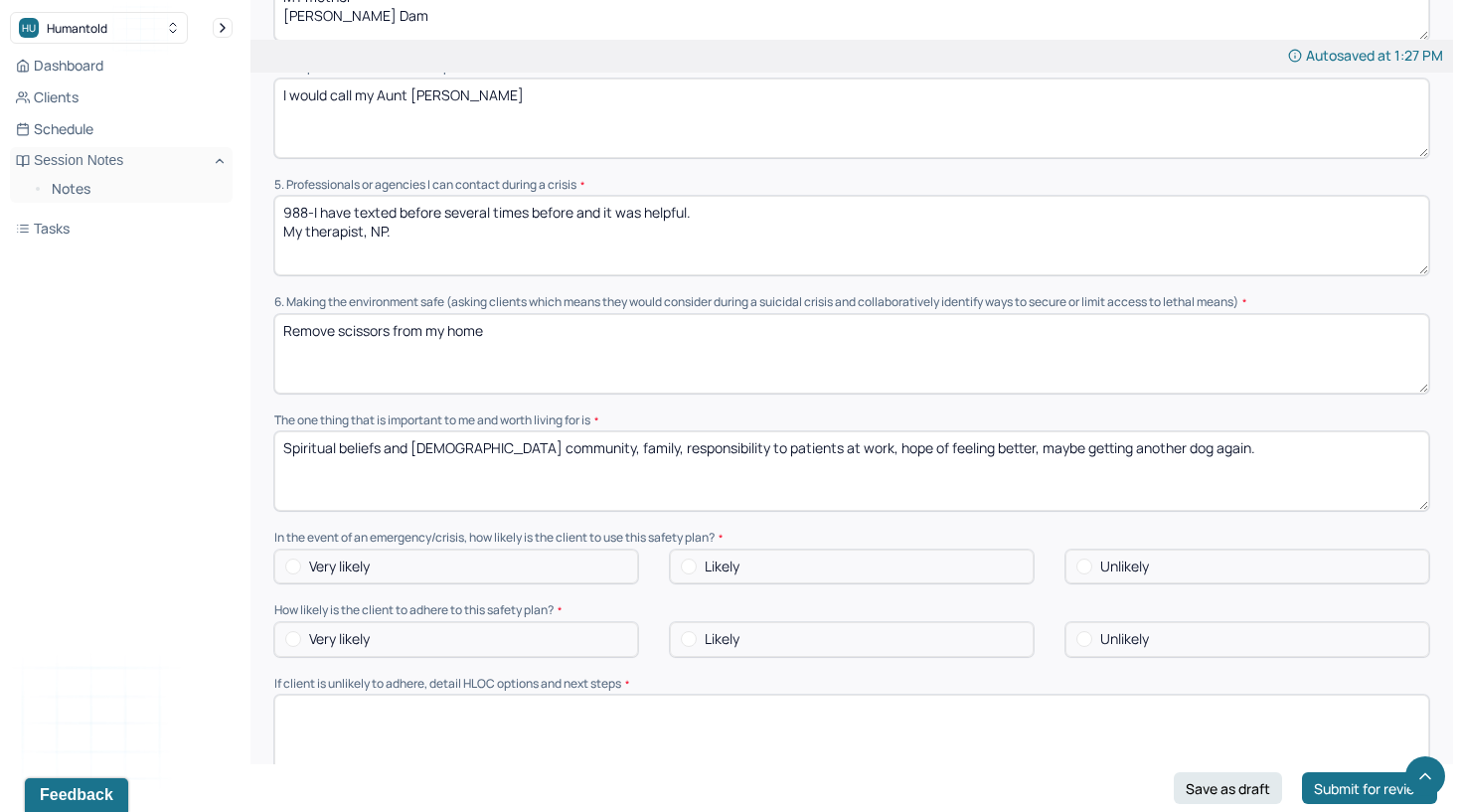 scroll, scrollTop: 852, scrollLeft: 0, axis: vertical 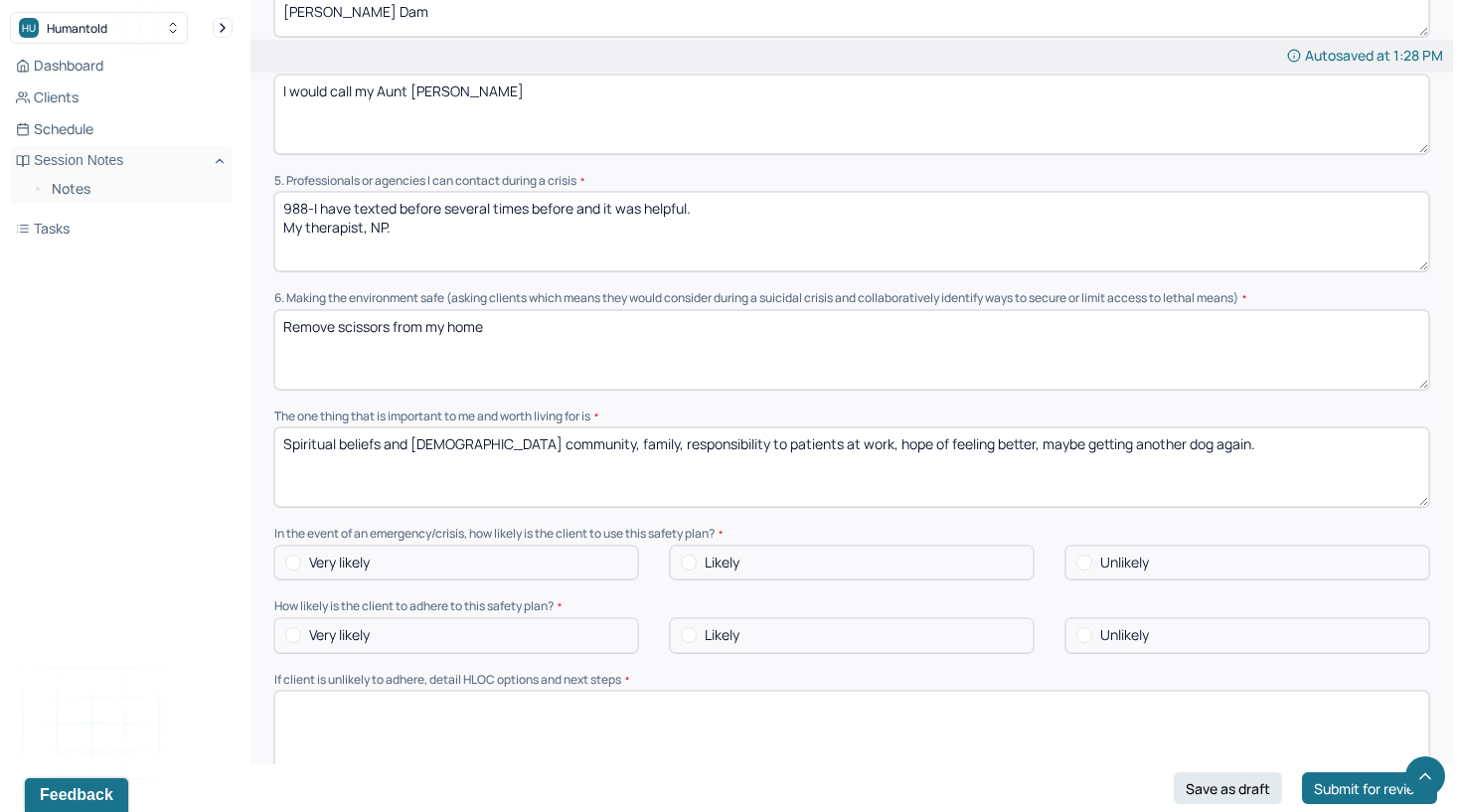 type on "Spiritual beliefs and [DEMOGRAPHIC_DATA] community, family, responsibility to patients at work, hope of feeling better, maybe getting another dog again." 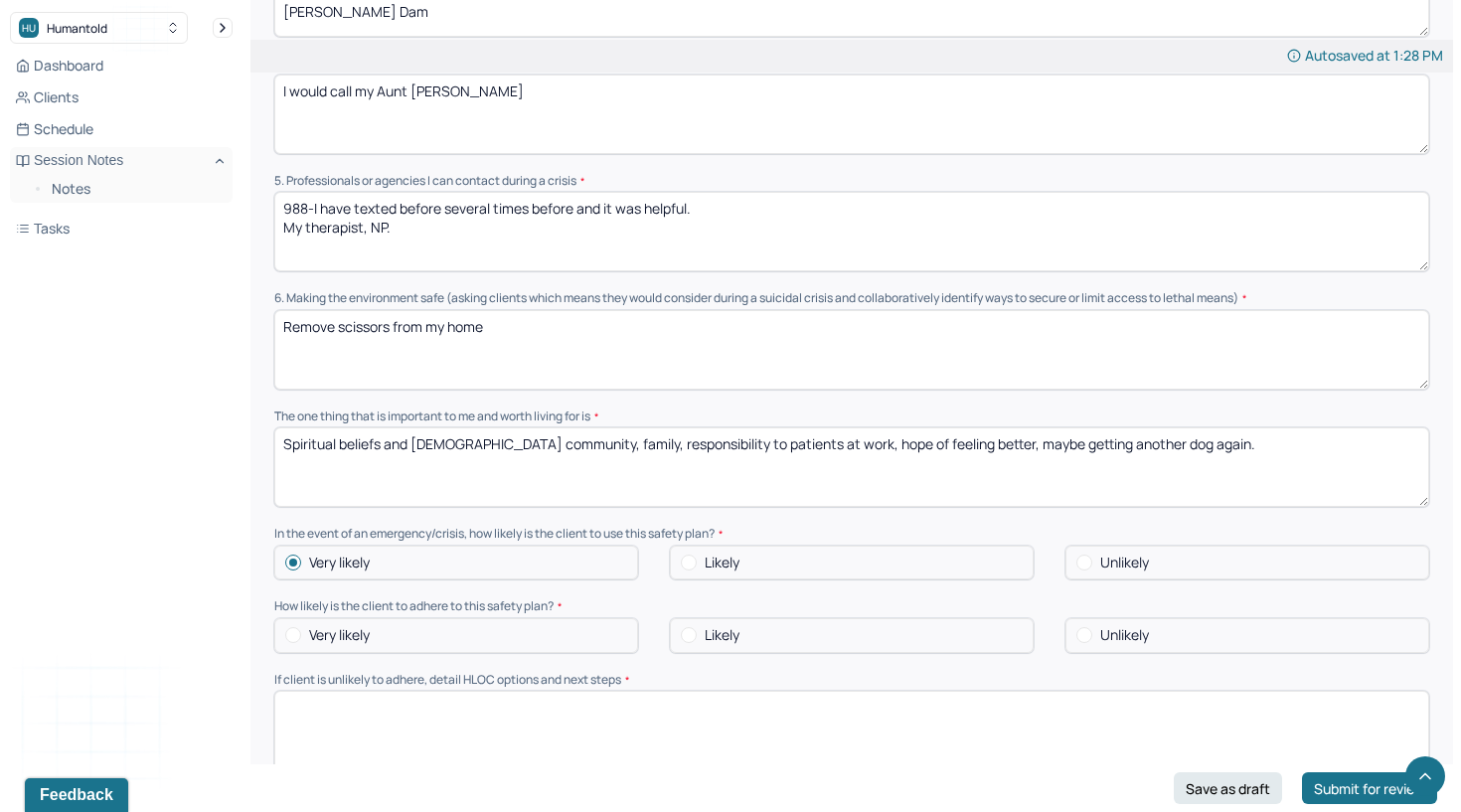 click at bounding box center [293, 635] 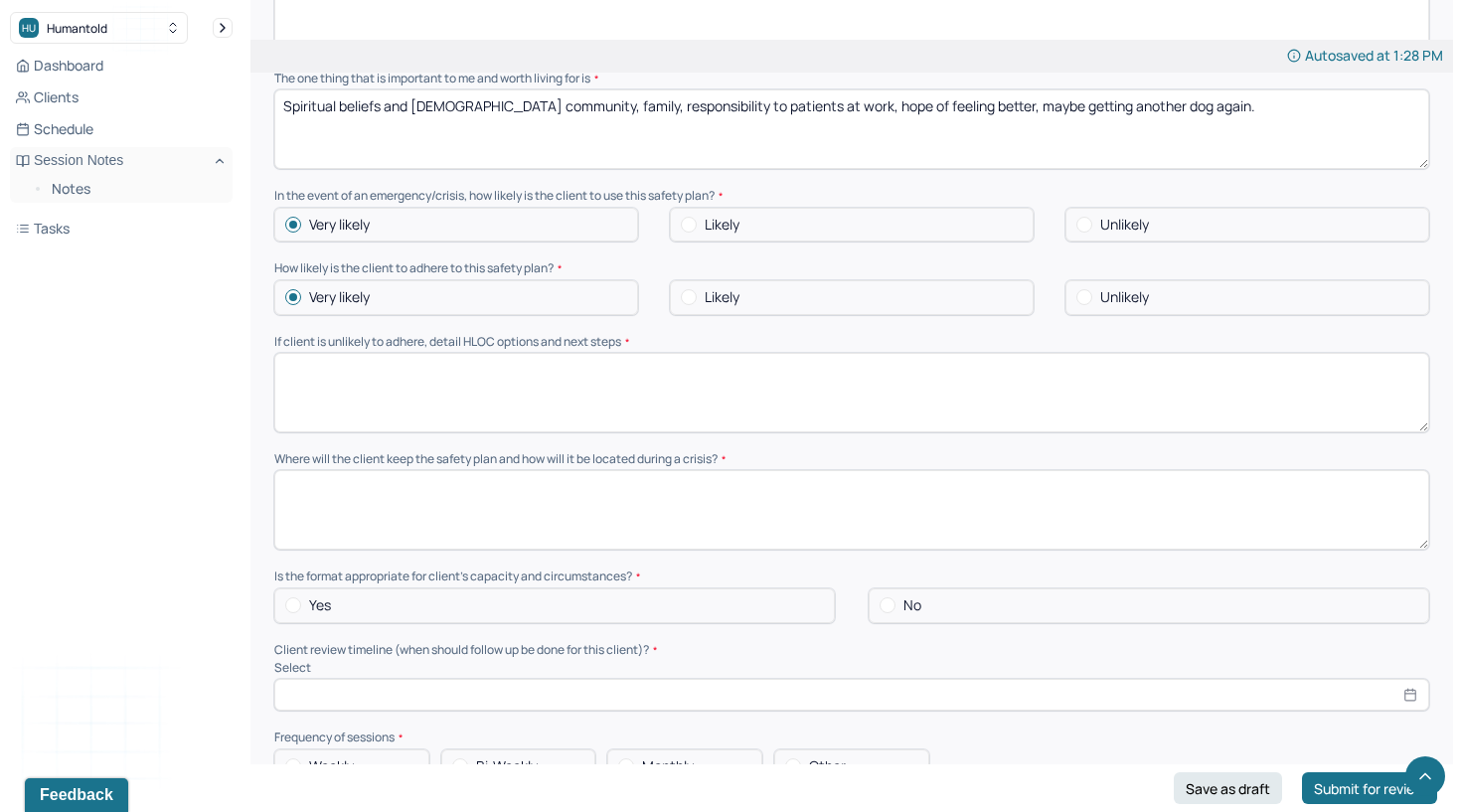 scroll, scrollTop: 1200, scrollLeft: 0, axis: vertical 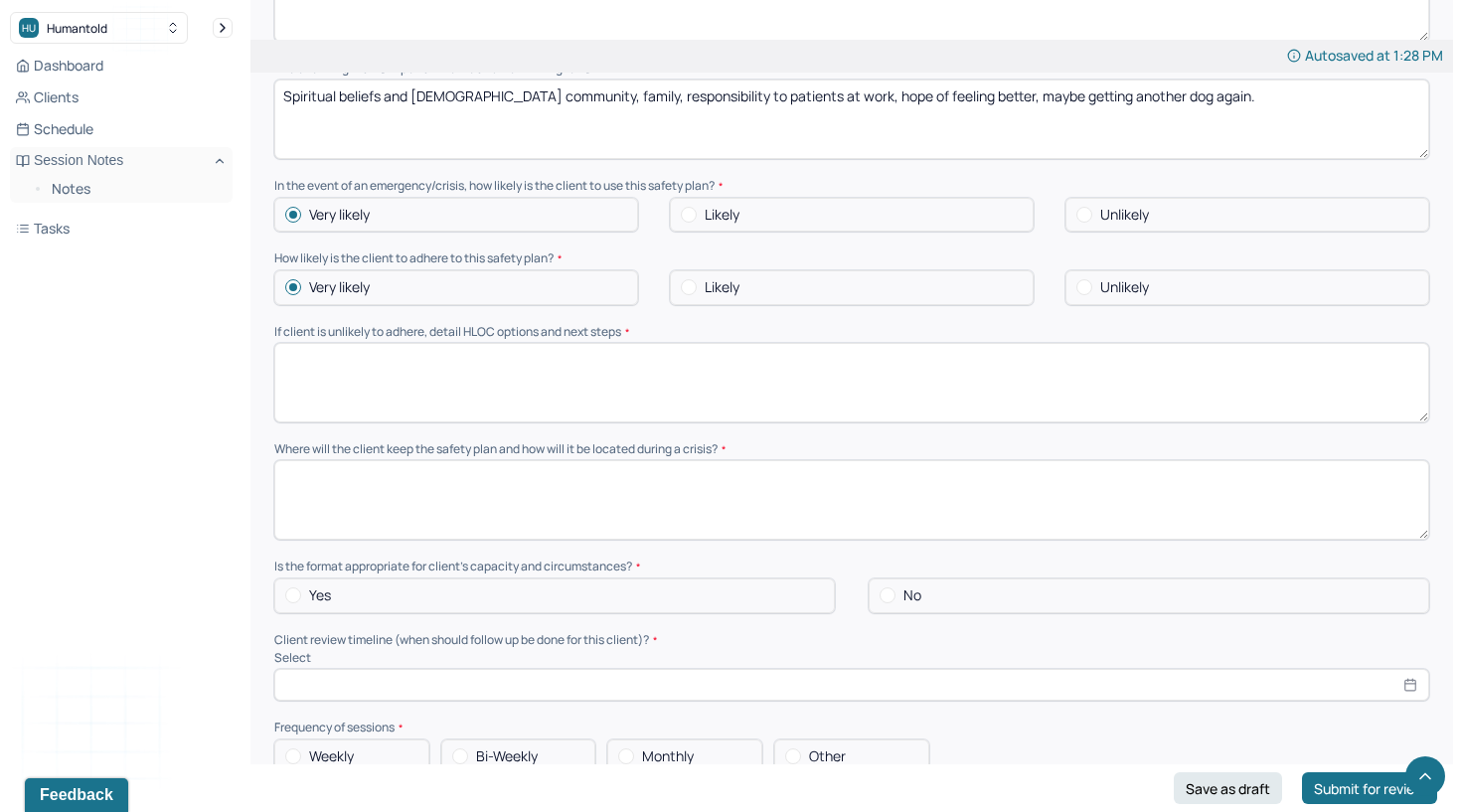 click at bounding box center [852, 500] 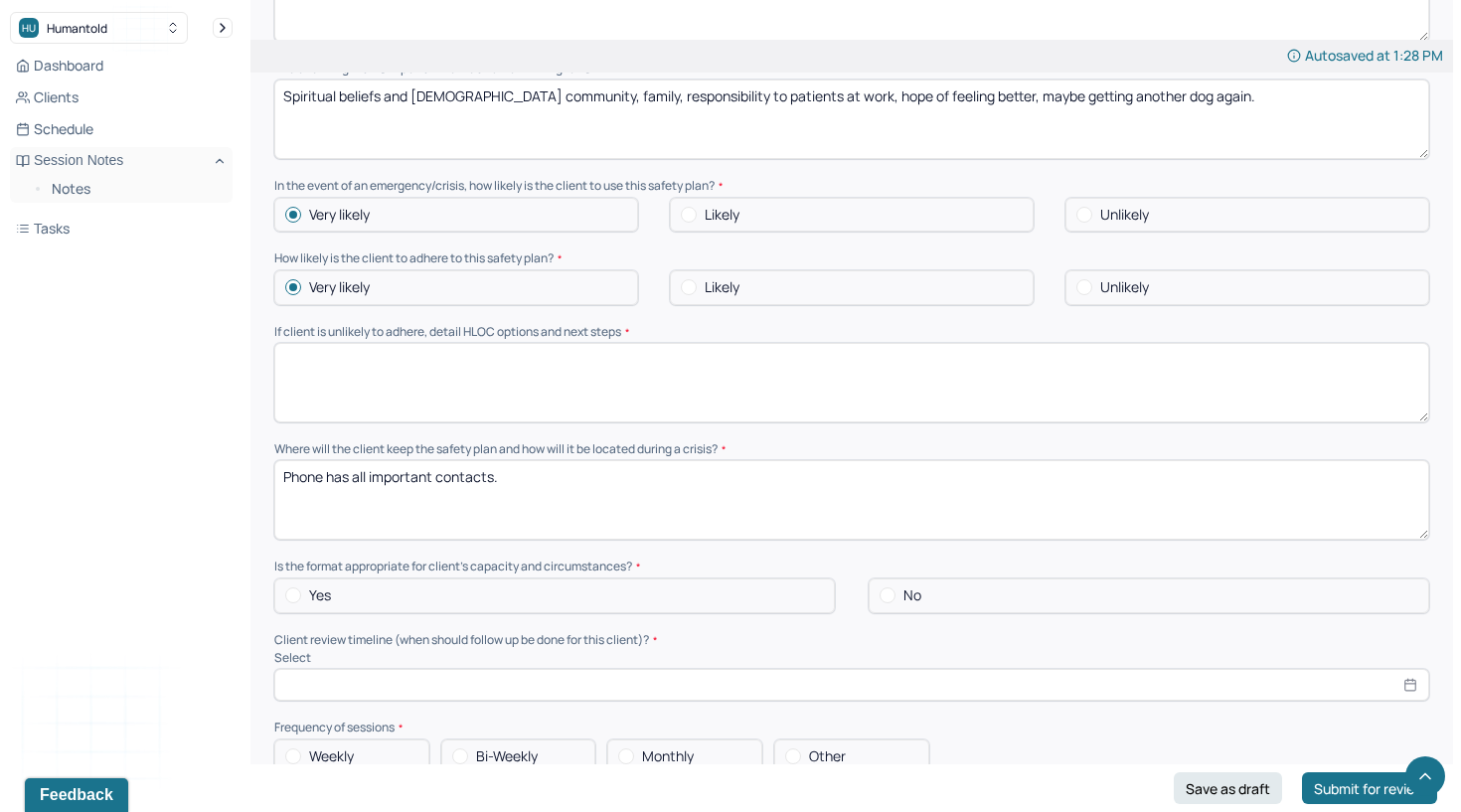 type on "Phone has all important contacts." 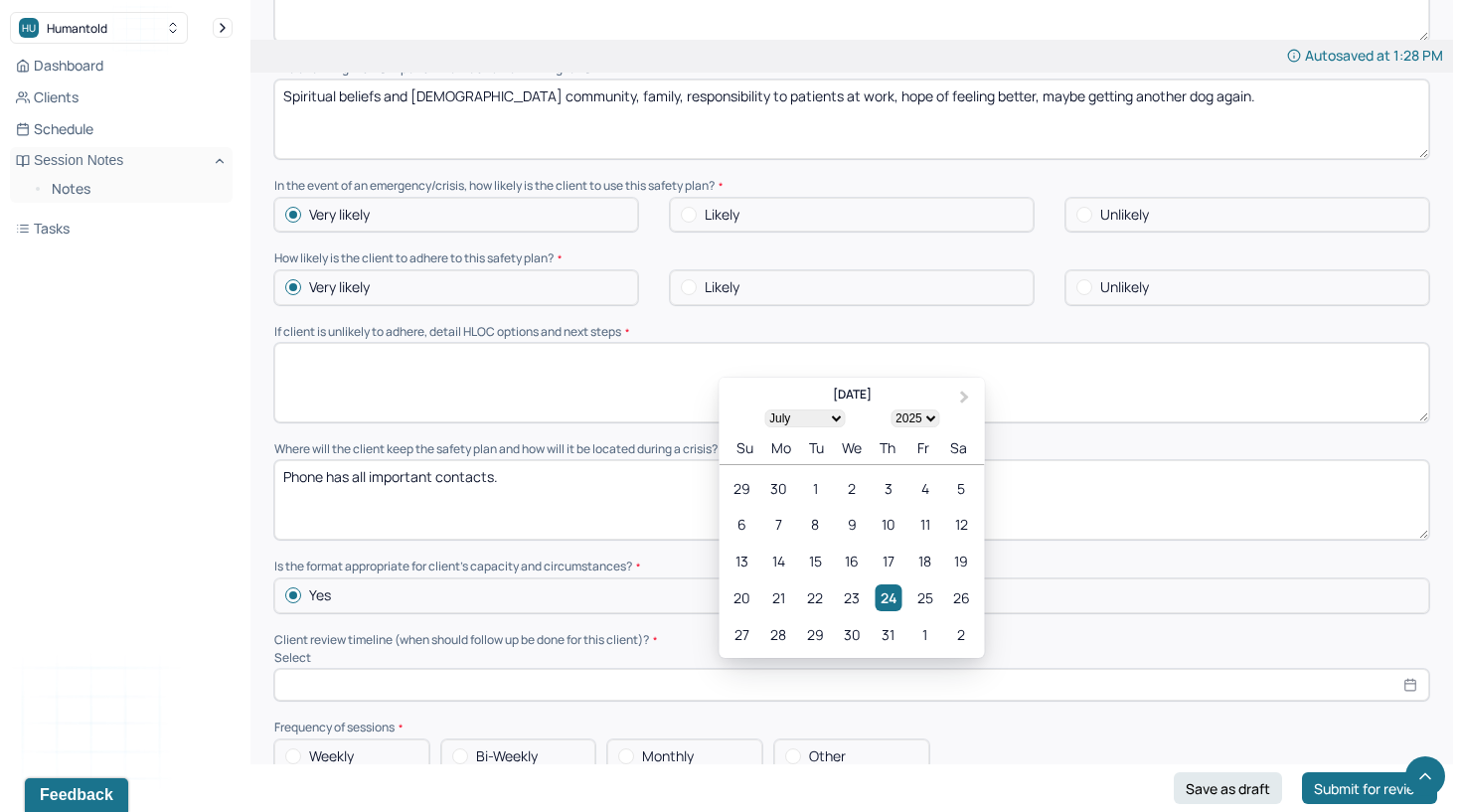 click at bounding box center [852, 685] 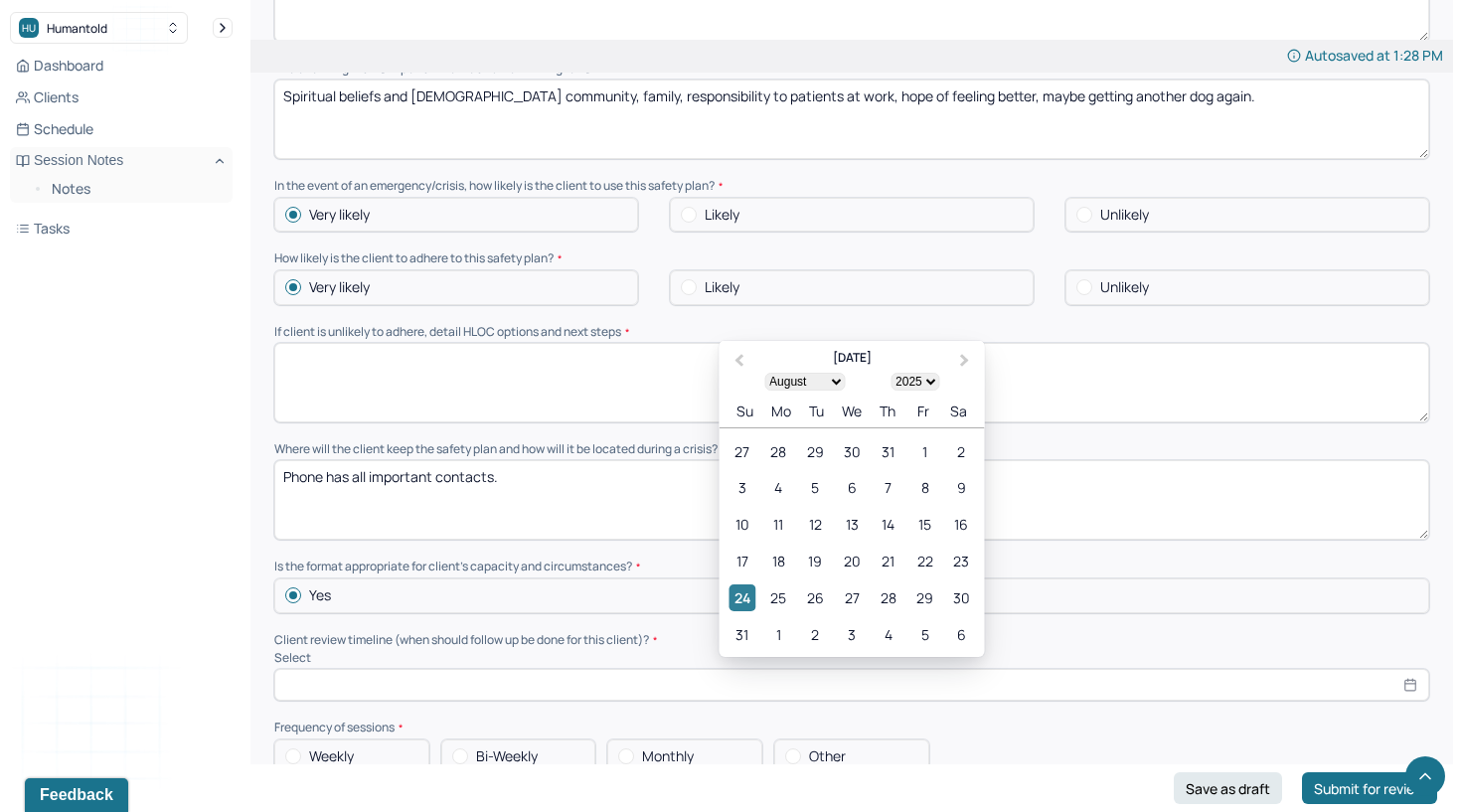 click on "24" at bounding box center [741, 597] 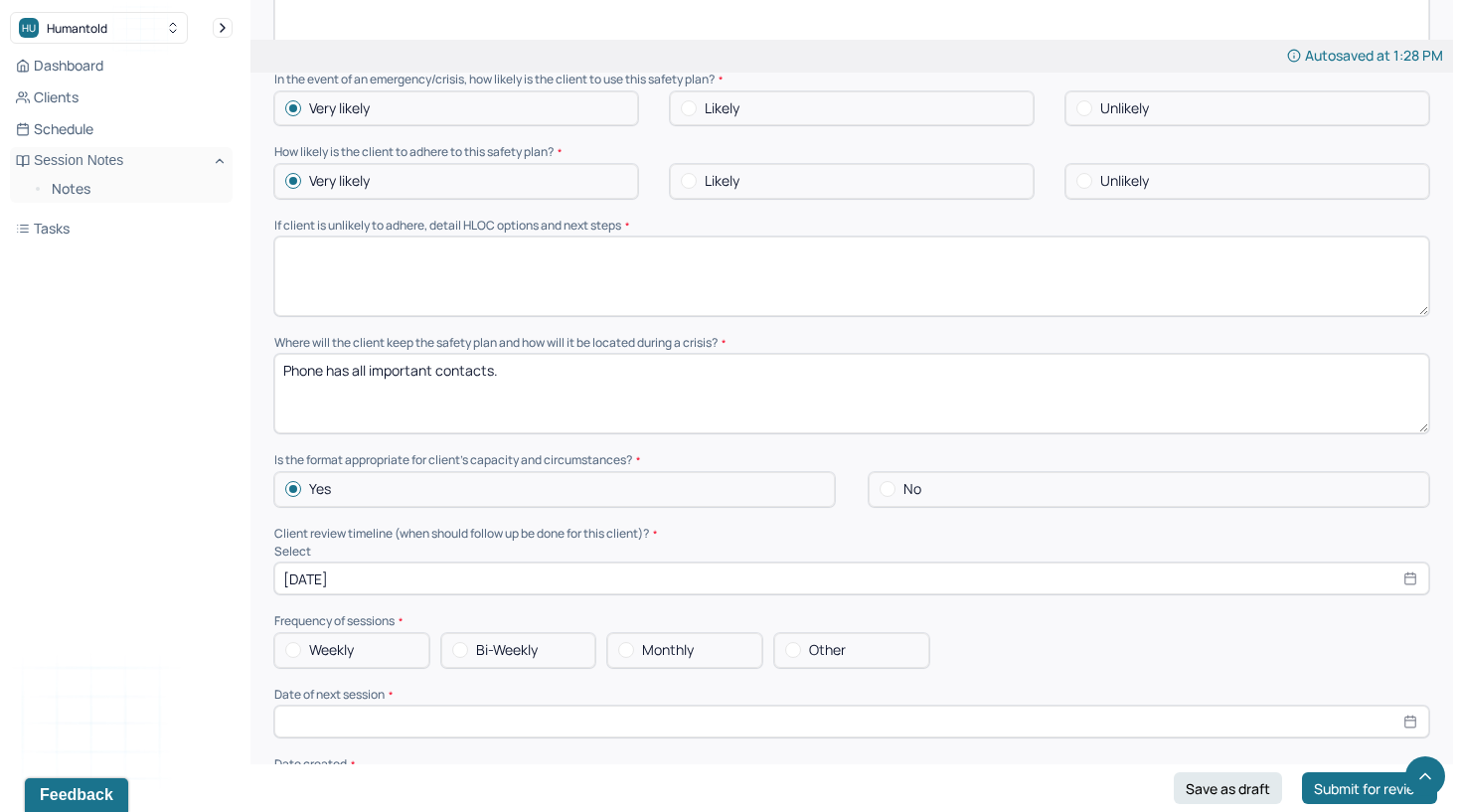 scroll, scrollTop: 1329, scrollLeft: 0, axis: vertical 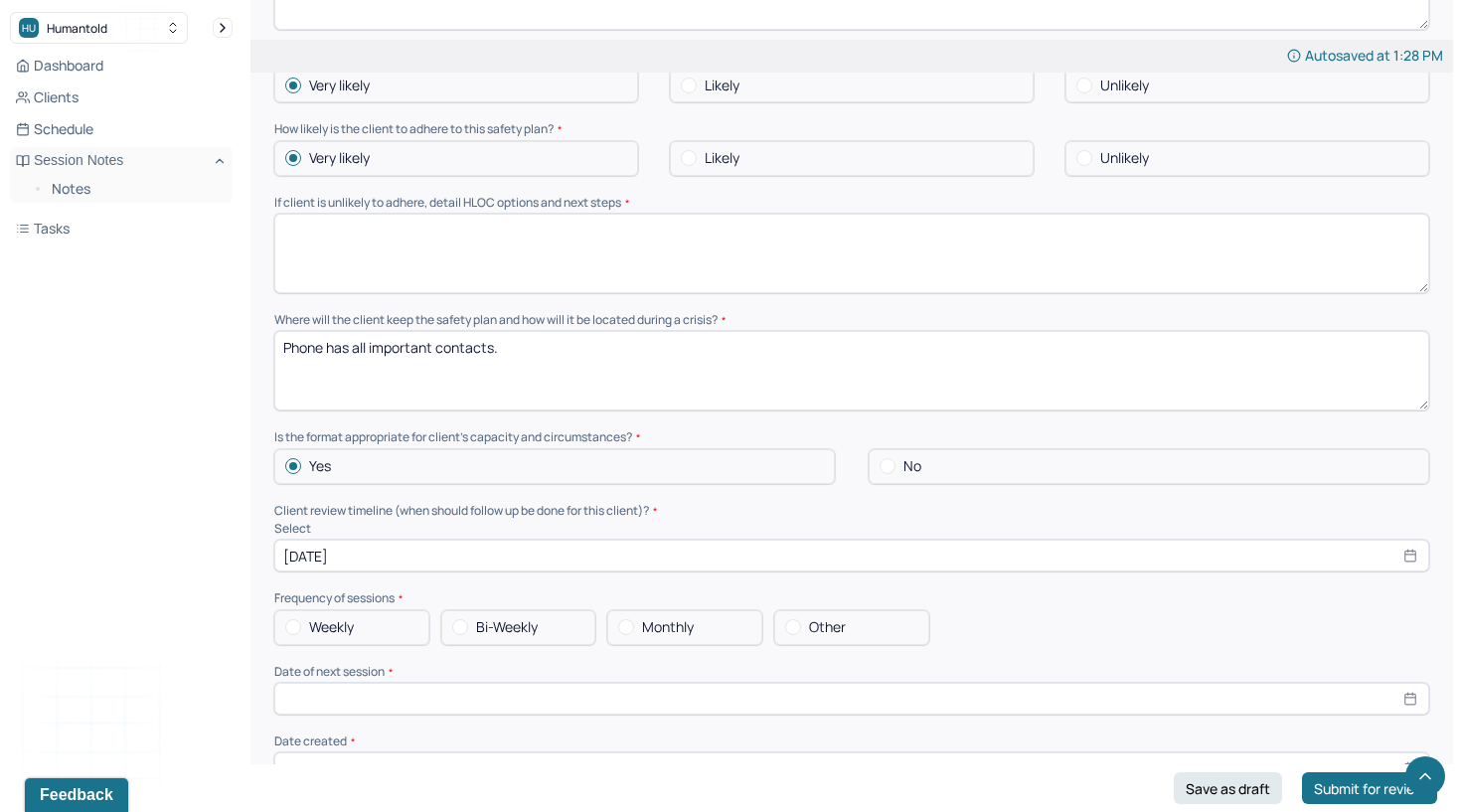 click on "Weekly" at bounding box center (352, 627) 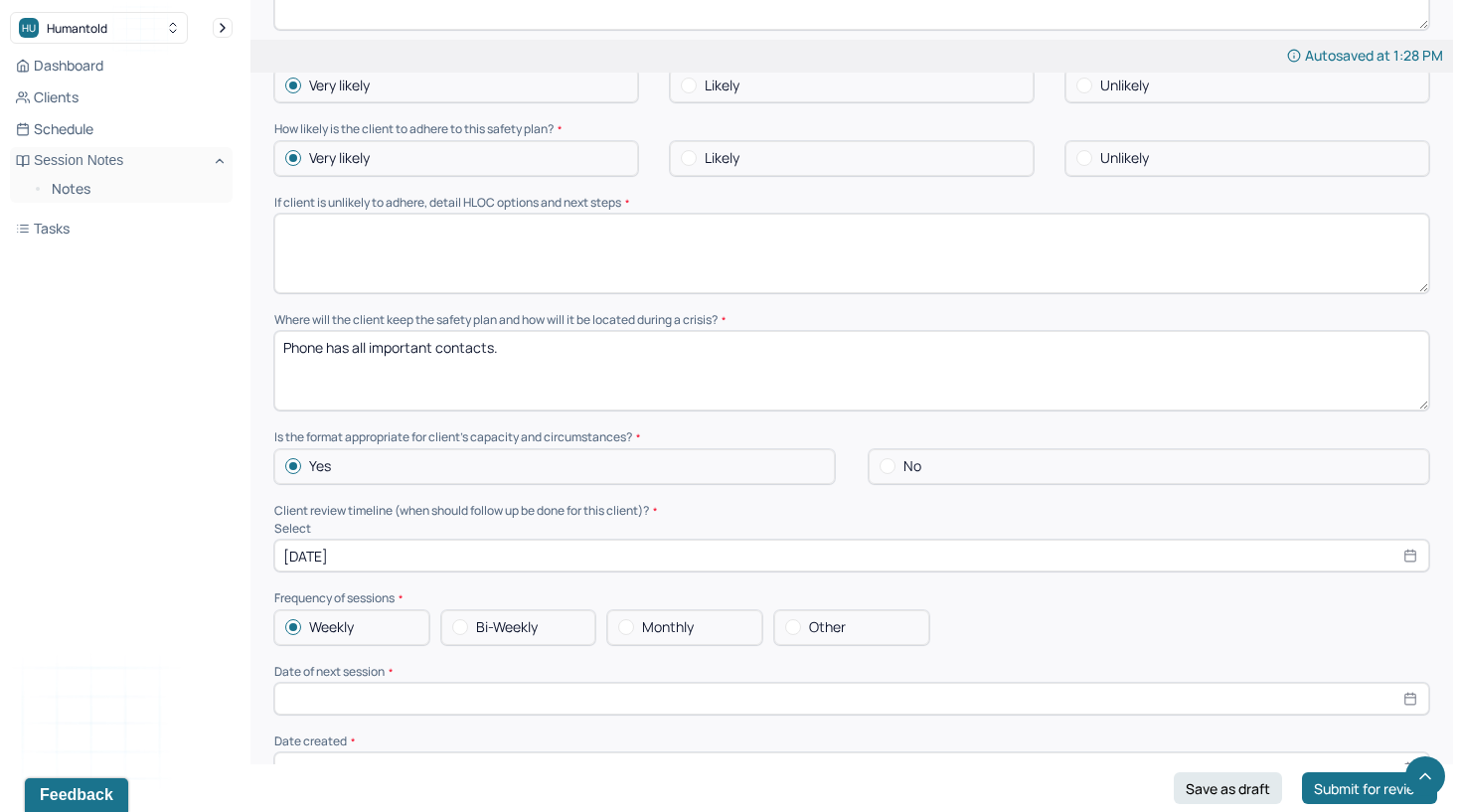 select on "6" 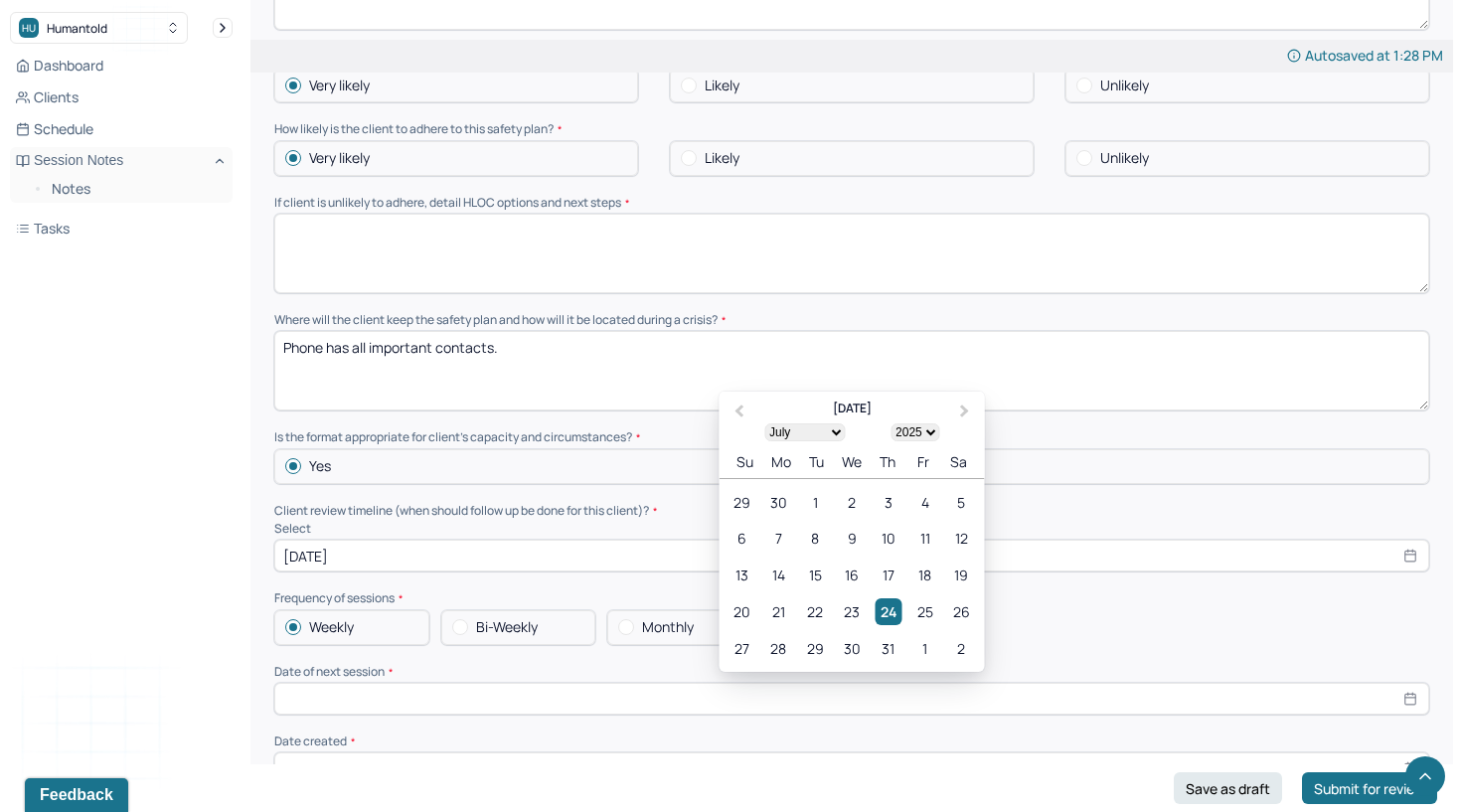click at bounding box center [852, 699] 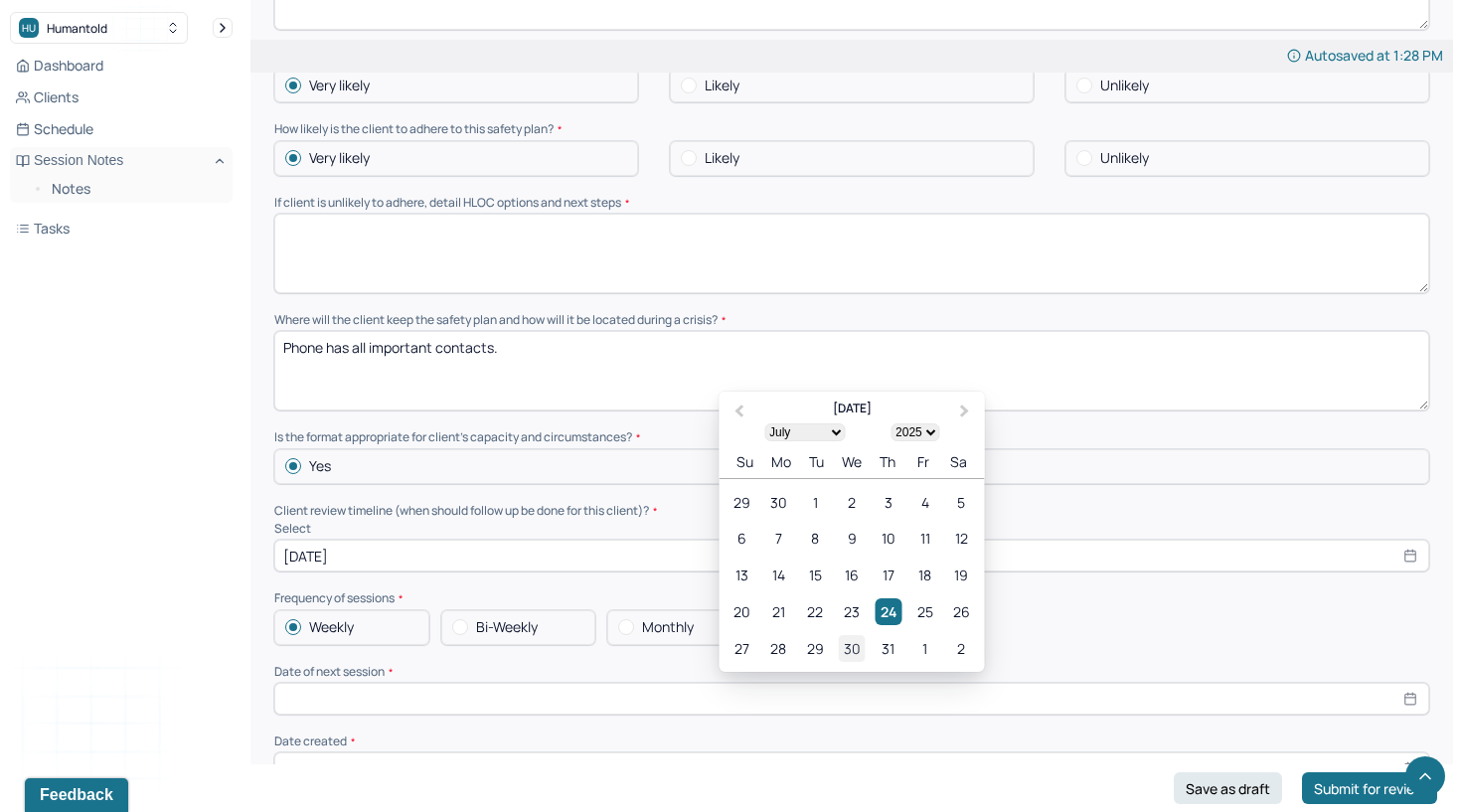 click on "30" at bounding box center (851, 648) 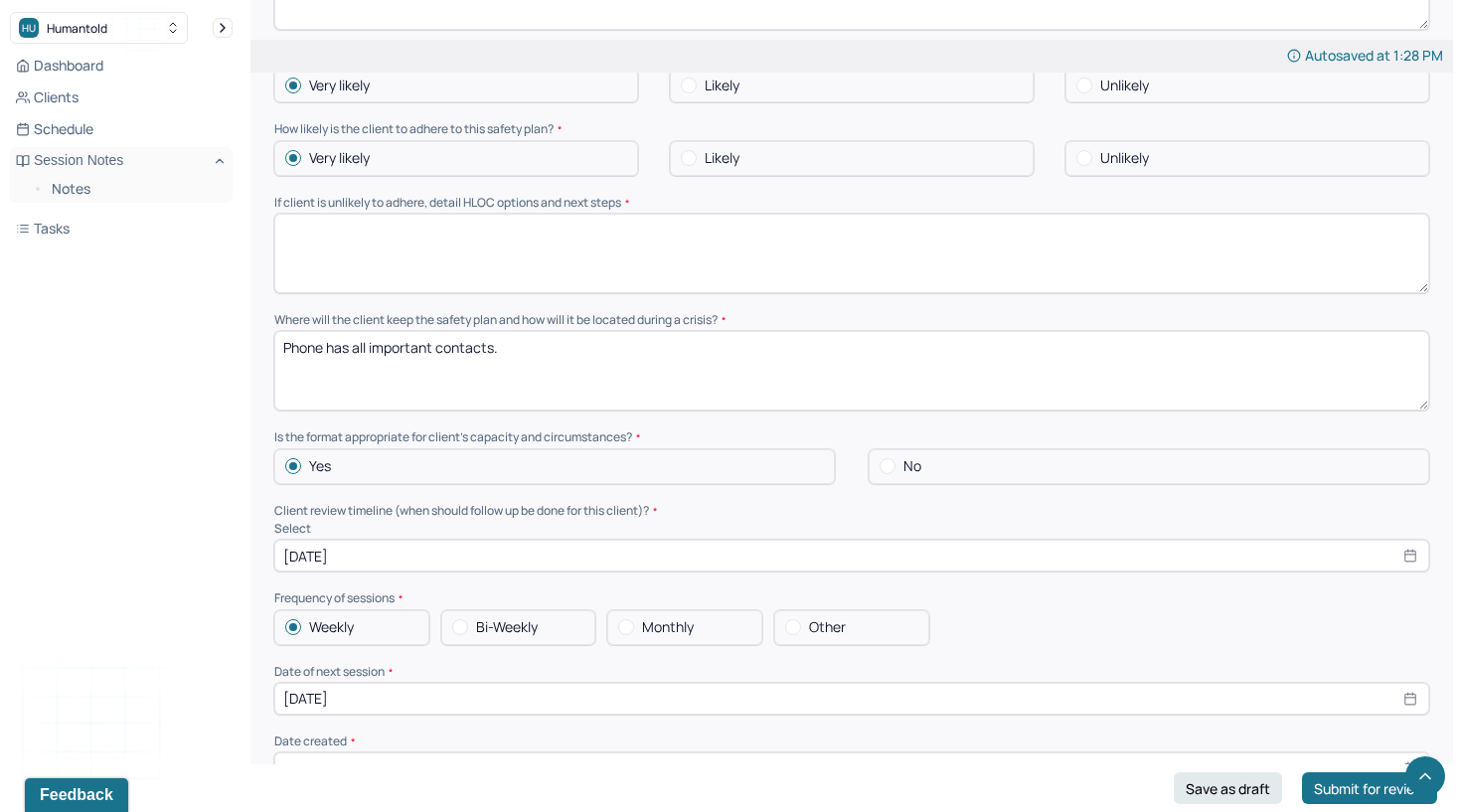 click at bounding box center [852, 768] 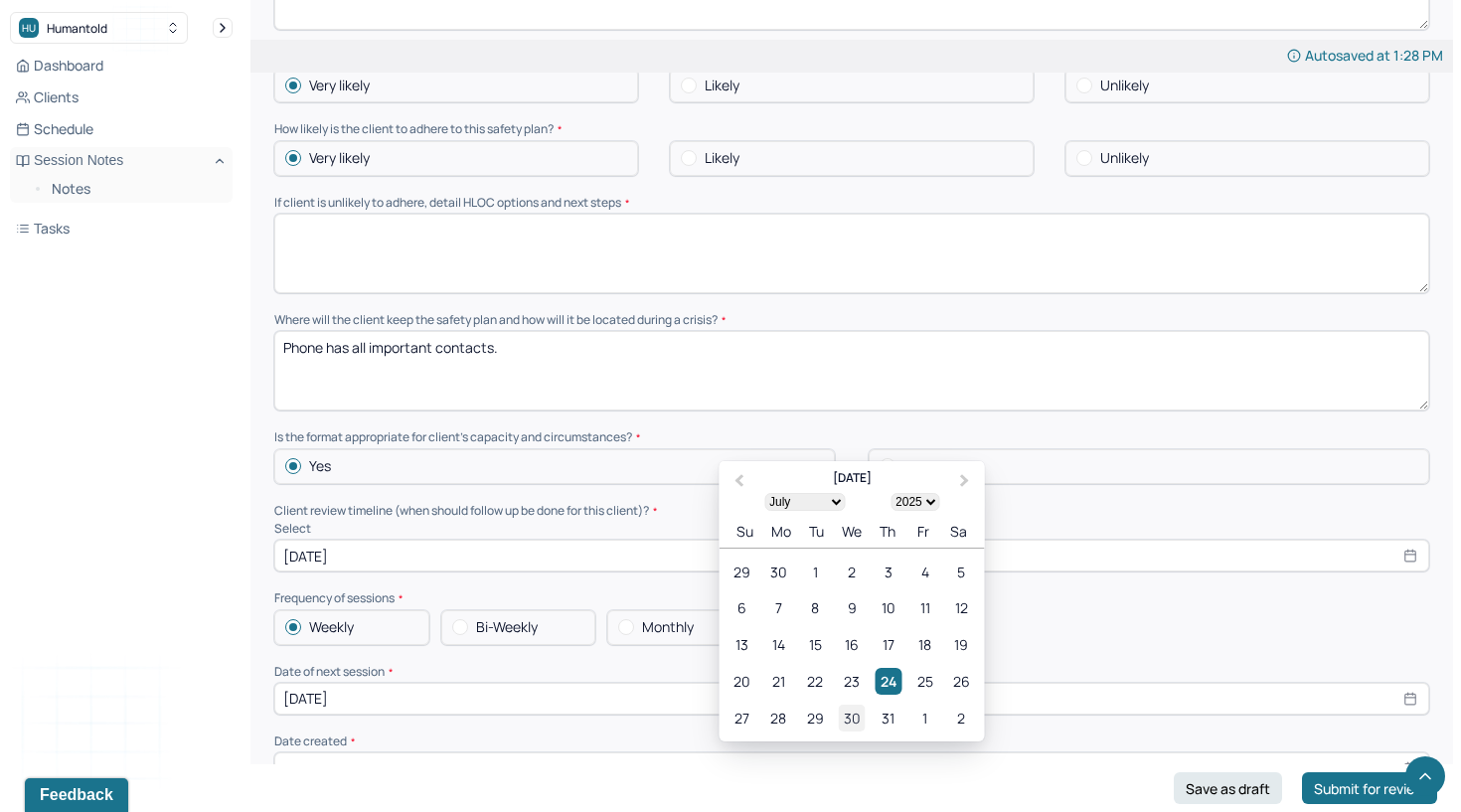 click on "30" at bounding box center [851, 718] 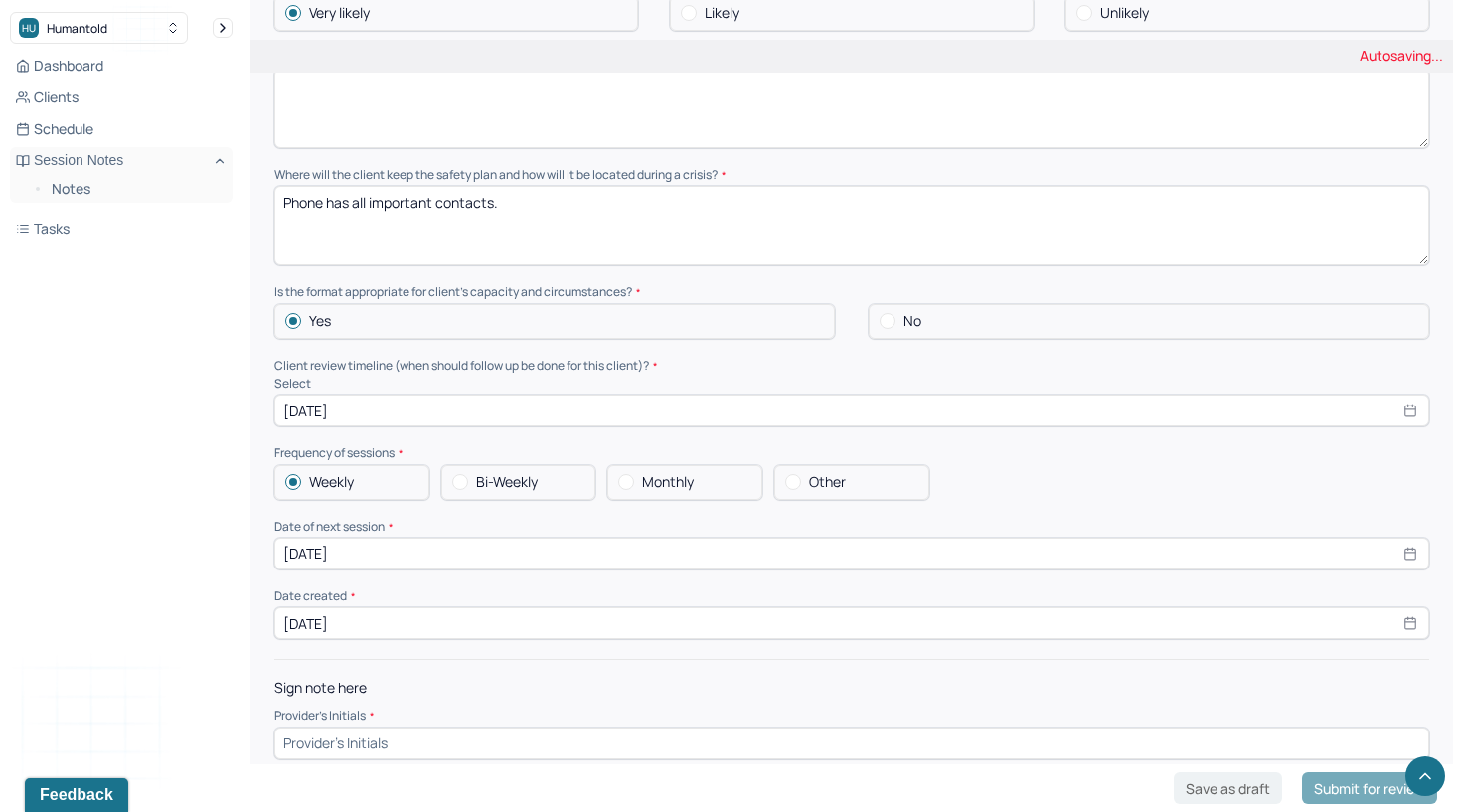 scroll, scrollTop: 1473, scrollLeft: 0, axis: vertical 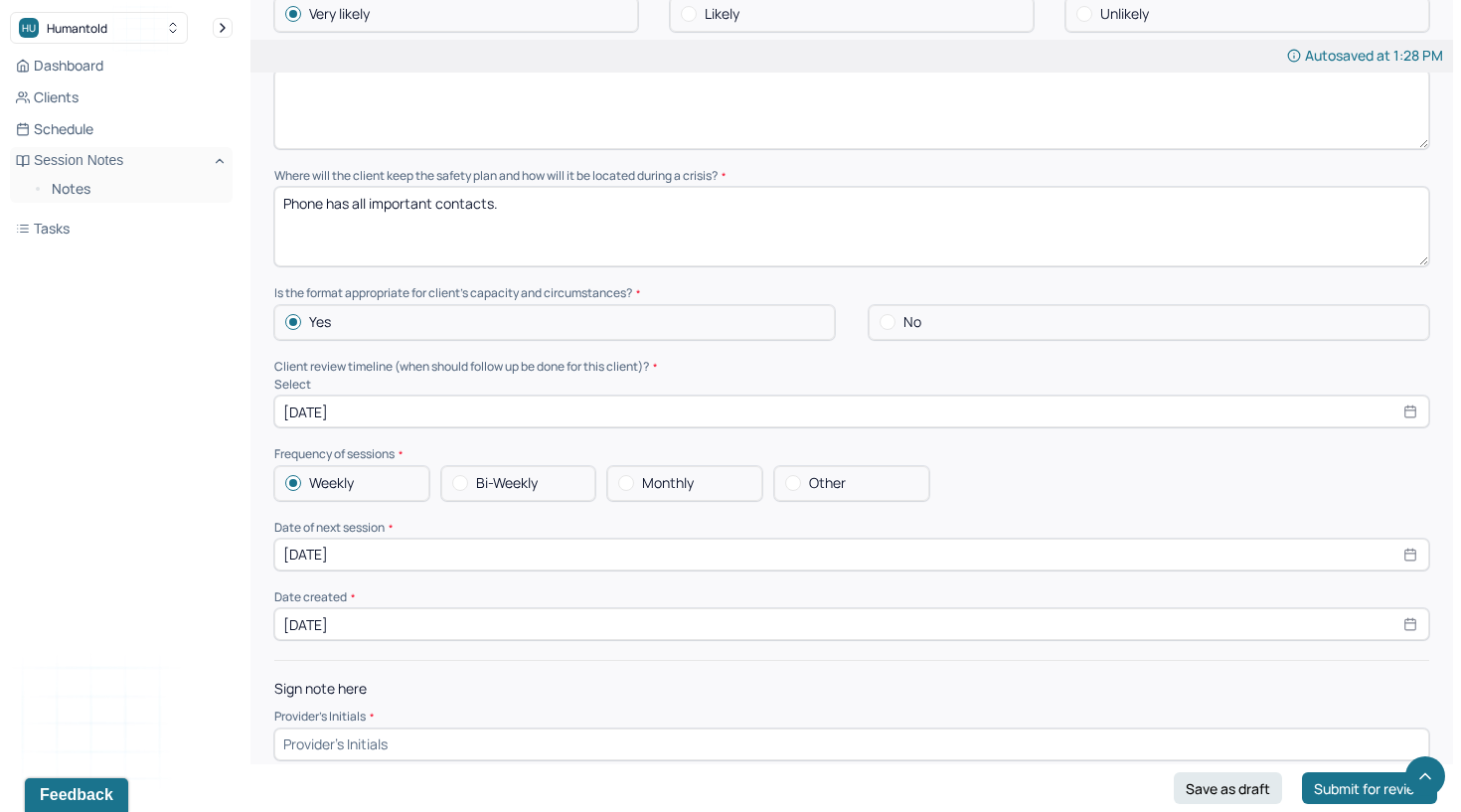 click on "[DATE]" at bounding box center [852, 624] 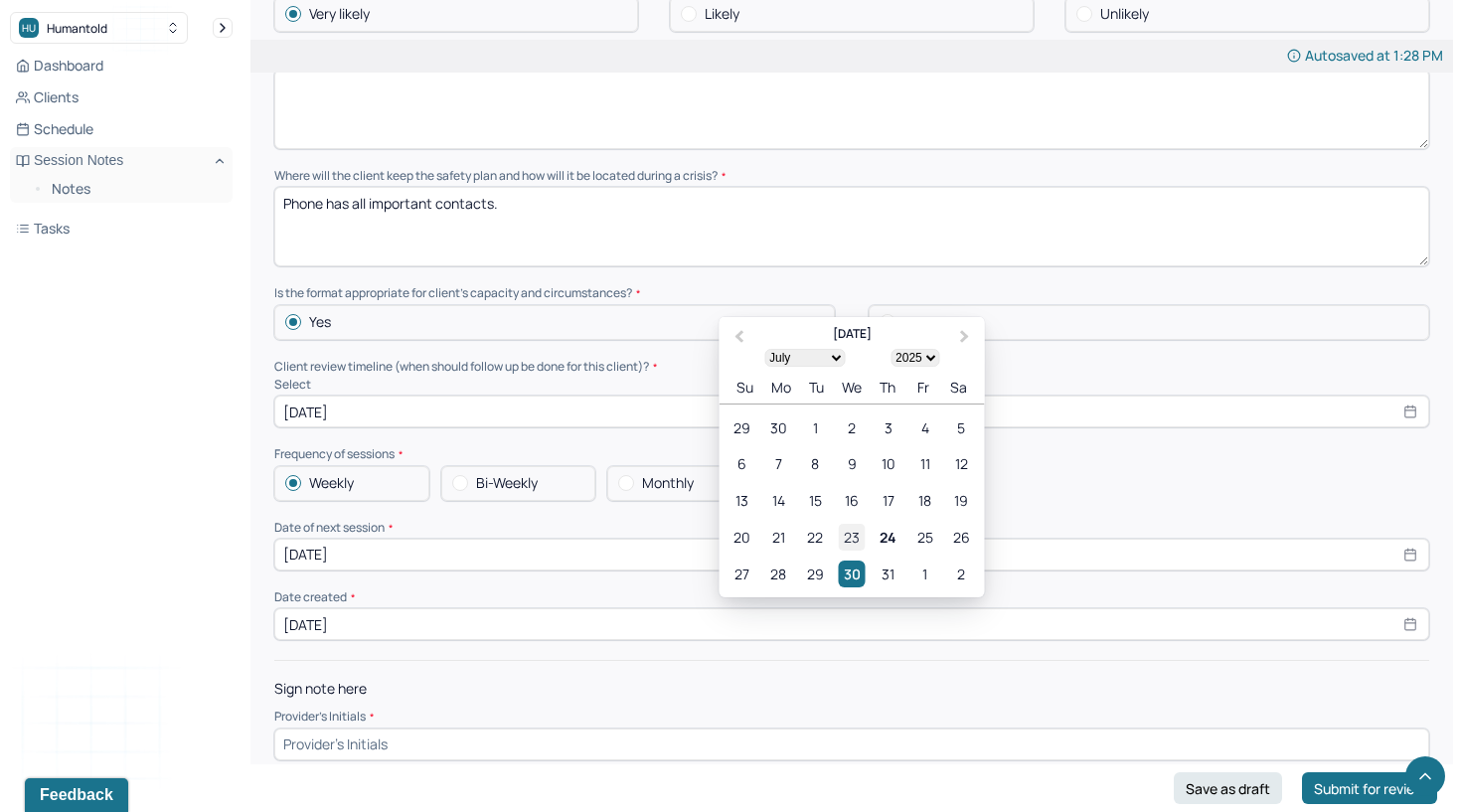 click on "23" at bounding box center [851, 537] 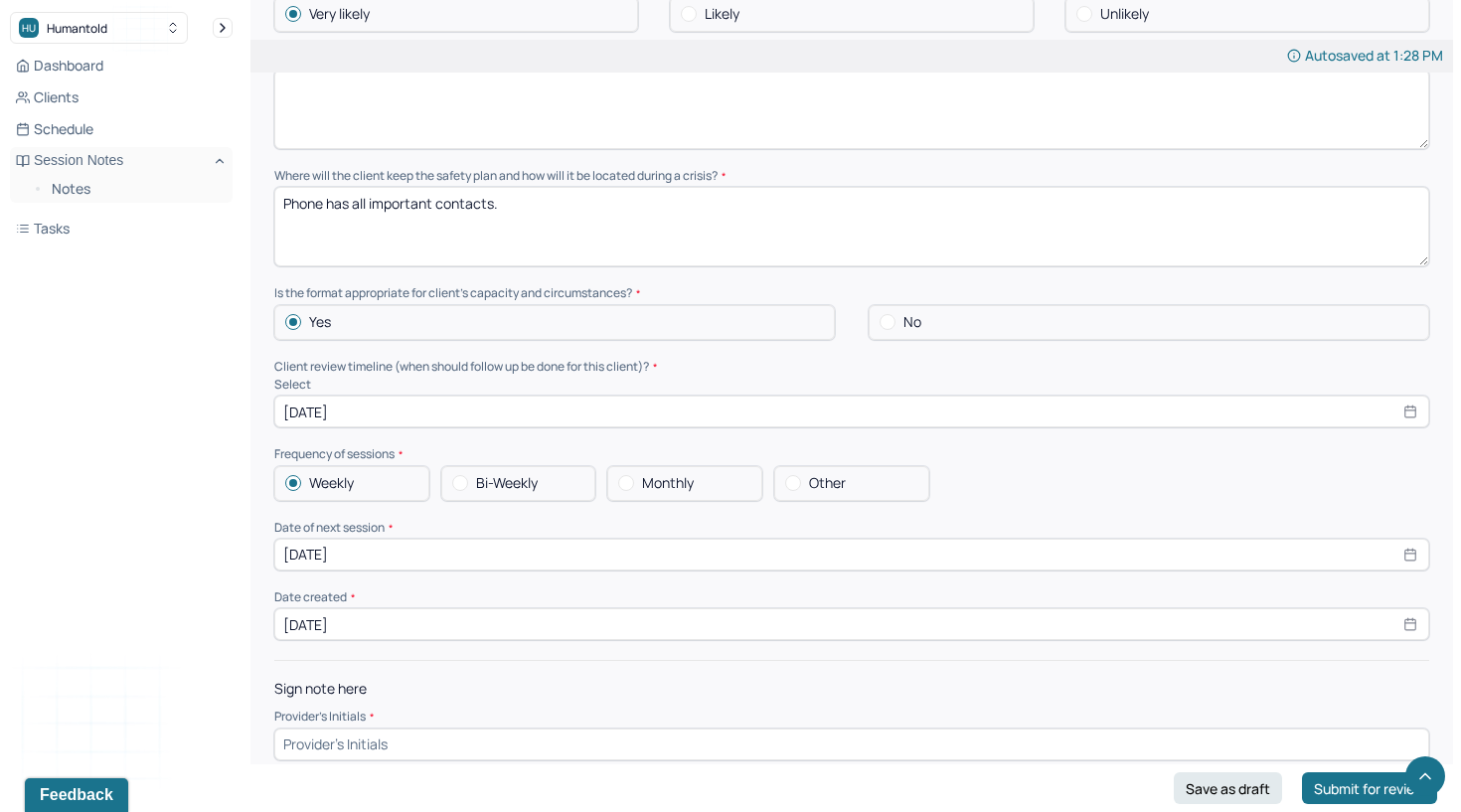 click on "Instructions The fields marked with an asterisk ( * ) are required before you can submit your notes. Before you can submit your session notes, they must be signed. You have the option to save your notes as a draft before making a submission. Primary diagnosis * F34.1 [MEDICAL_DATA] ([MEDICAL_DATA]) Secondary diagnosis (optional) Secondary diagnosis Tertiary diagnosis (optional) Tertiary diagnosis 1. Warning signs (thoughts, images, mood, situation,behavior) that a crisis may be developing Thoughts of NSSIB
Isolation
Feeling helpless 2. Internal coping strategies - things I can do to take my mind off my problems without contacting another person ([MEDICAL_DATA], physical activity) Go for a walk at [GEOGRAPHIC_DATA]
Take a nap
Practice DBT skill-observe and describe 3. People and social settings that provide distraction My Aunt [PERSON_NAME]
MY mother
Kensico Dam 4. People whom I can ask for help I would call my Aunt [PERSON_NAME] 5. Professionals or agencies I can contact during a crisis Very likely Likely Likely" at bounding box center [852, -244] 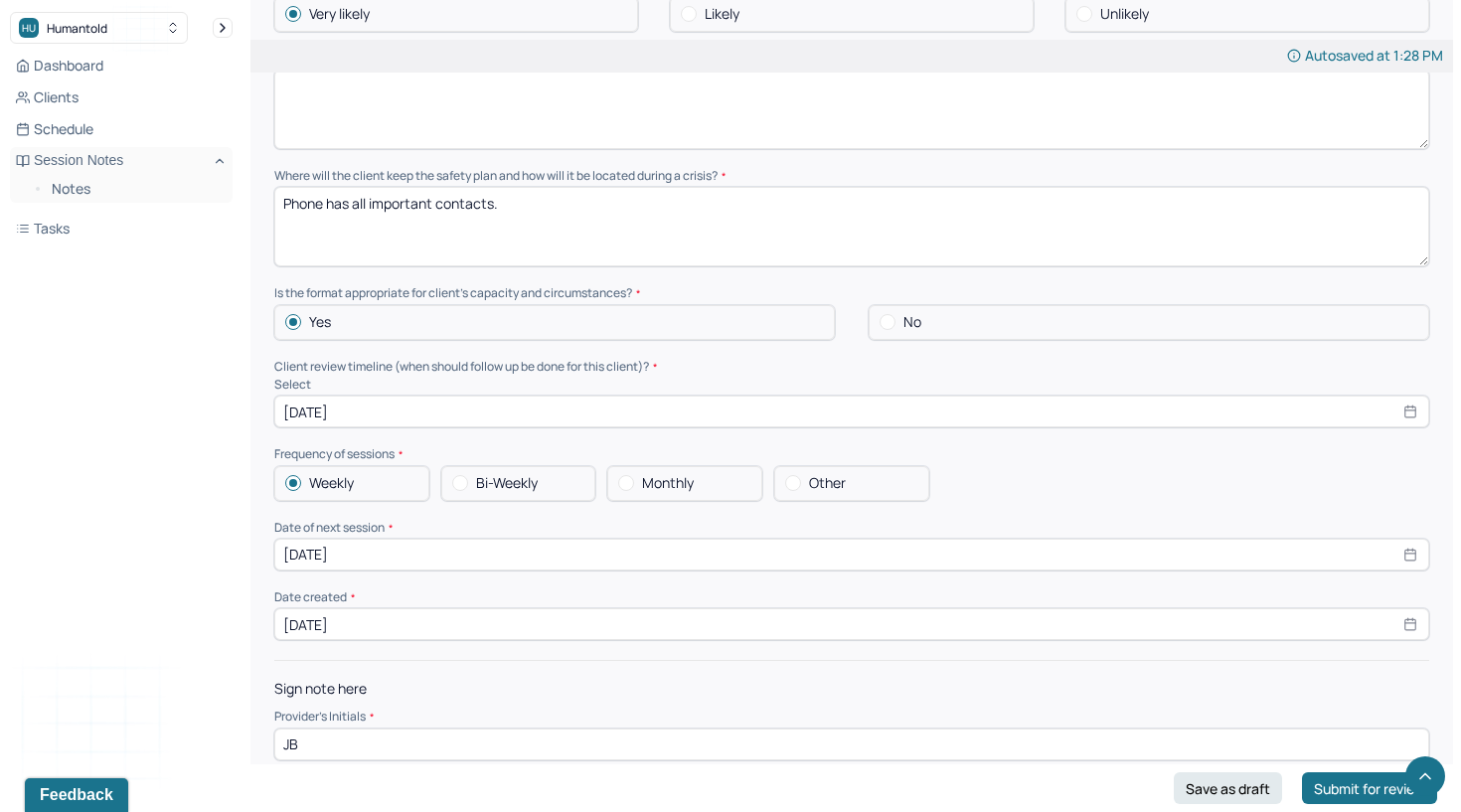 type on "JB" 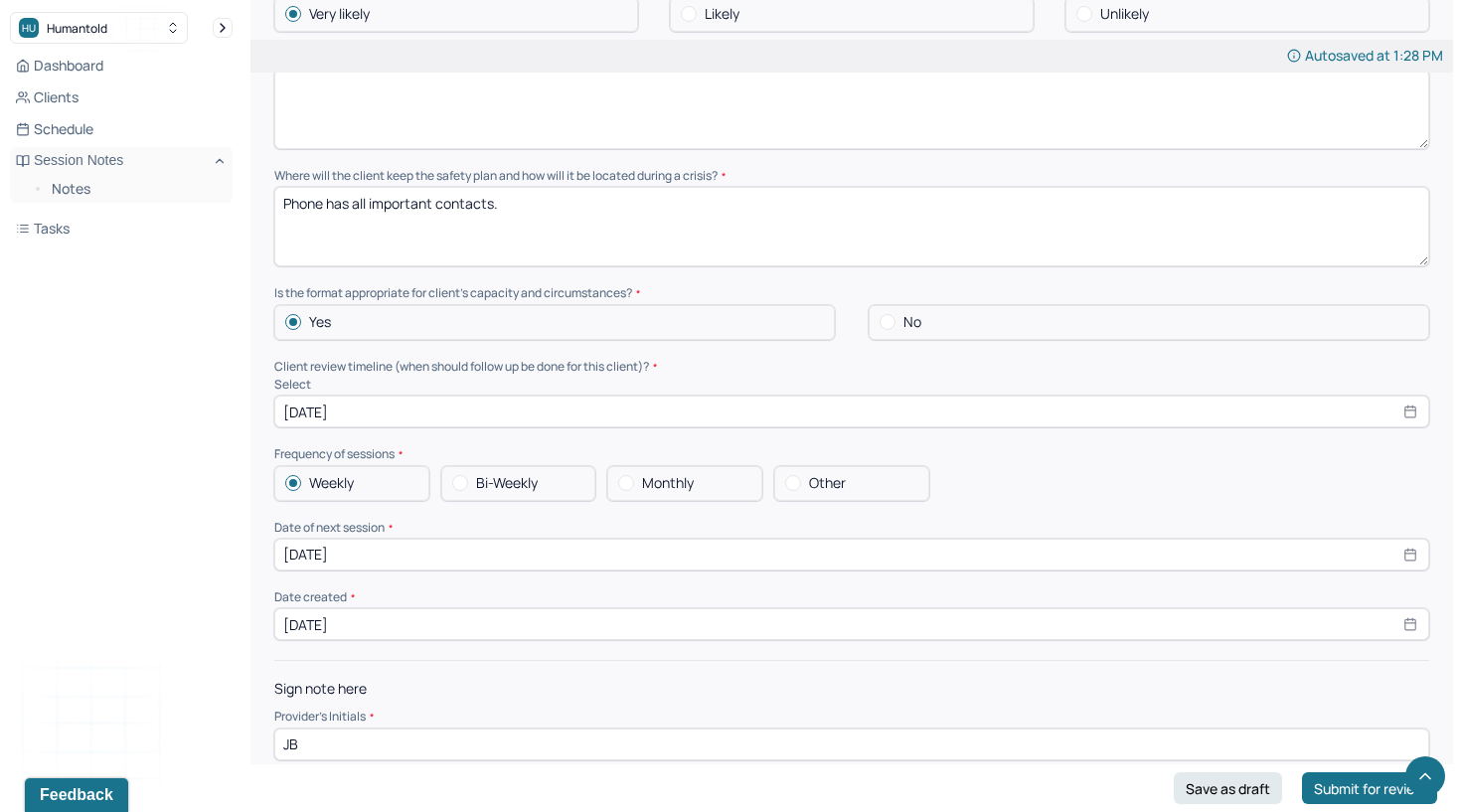 click on "Sign note here" at bounding box center (852, 689) 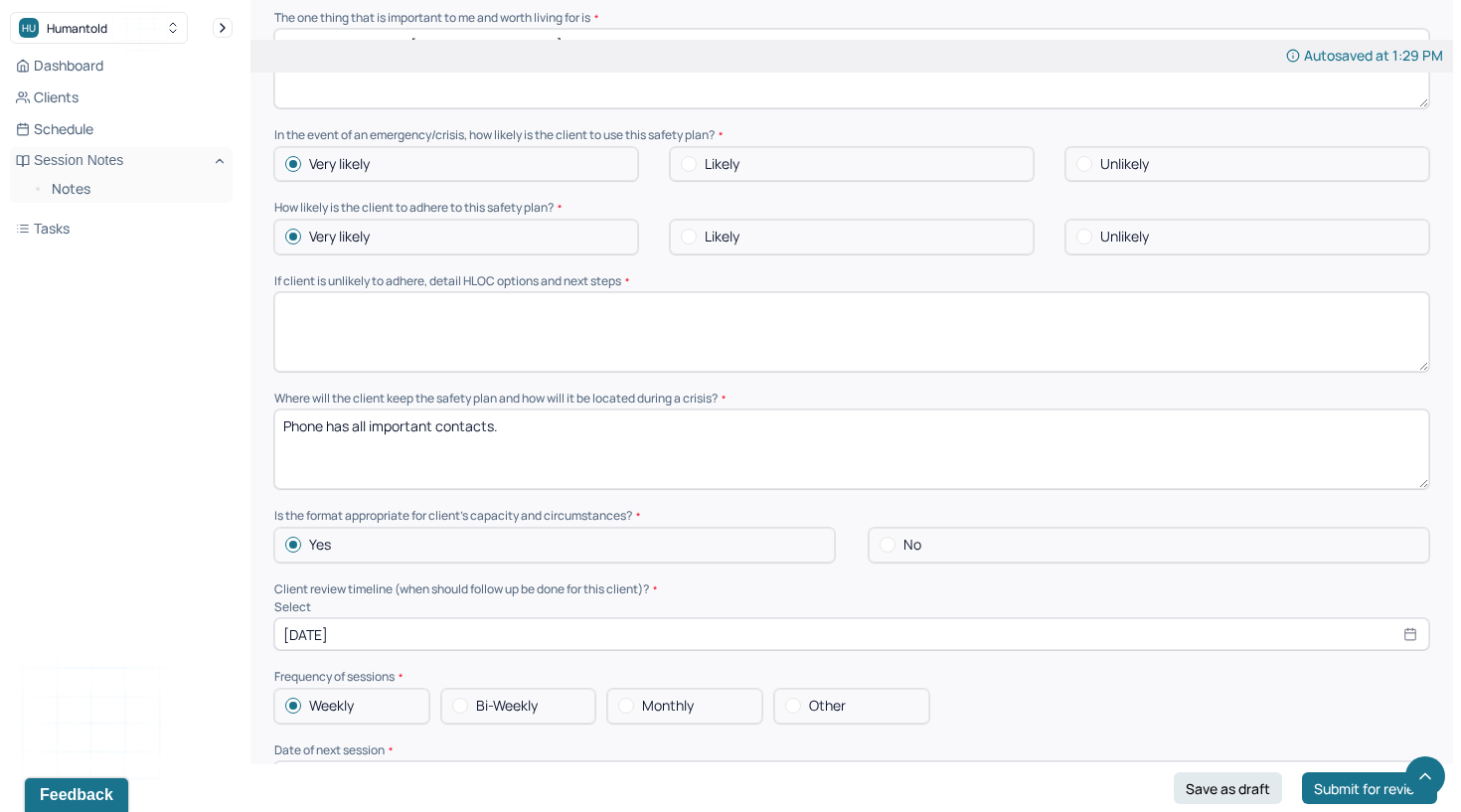 scroll, scrollTop: 1247, scrollLeft: 0, axis: vertical 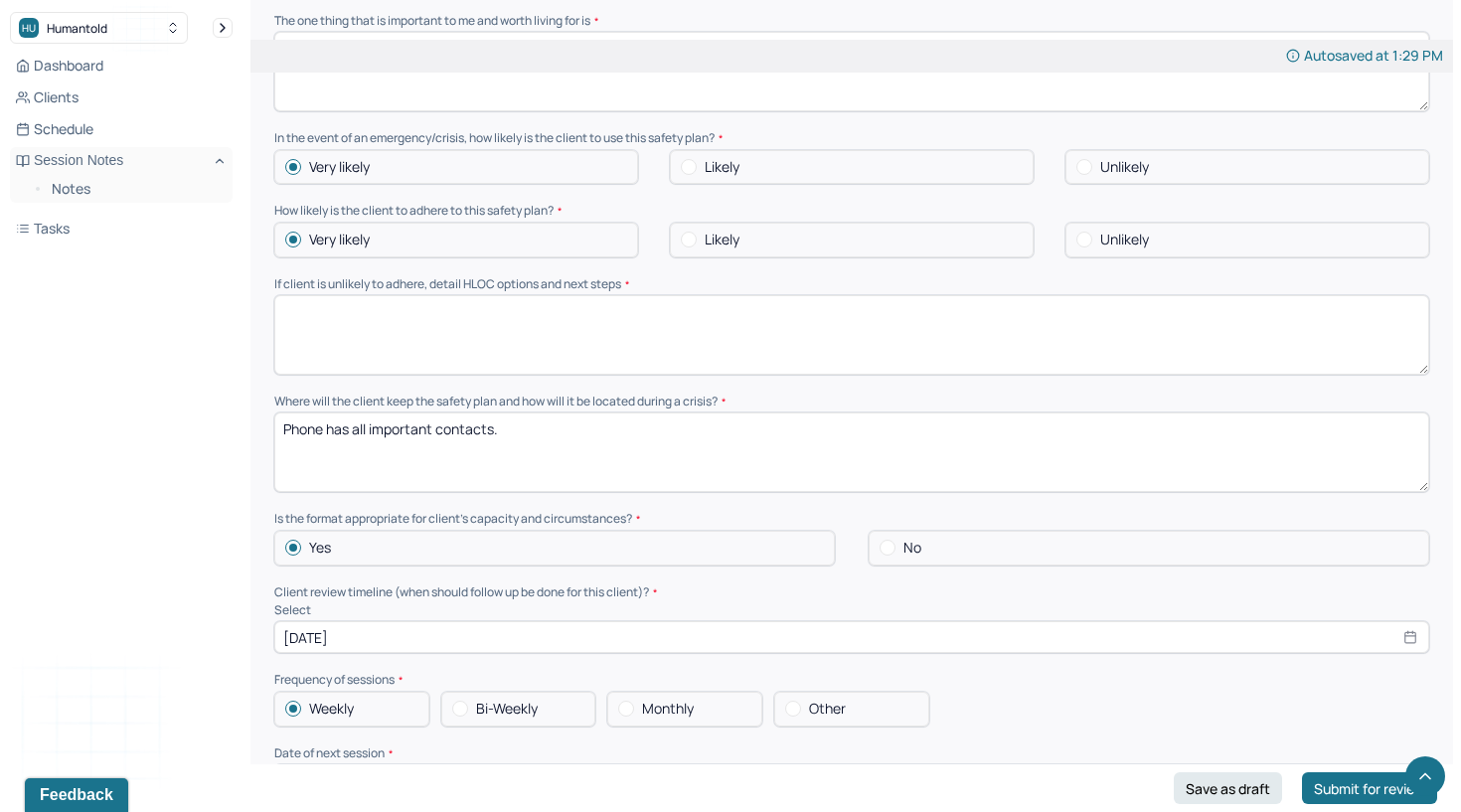 click on "Phone has all important contacts." at bounding box center (852, 452) 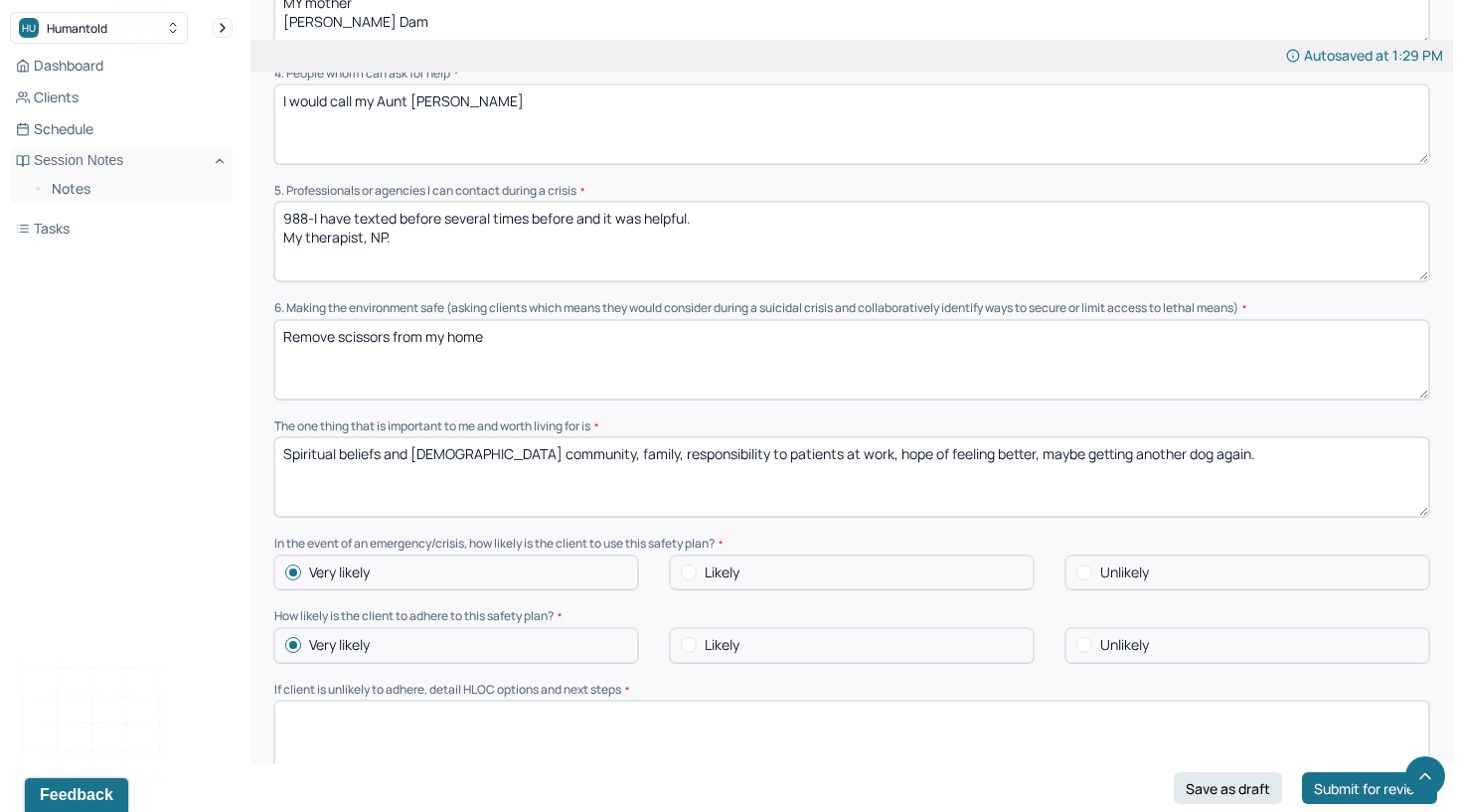 scroll, scrollTop: 837, scrollLeft: 0, axis: vertical 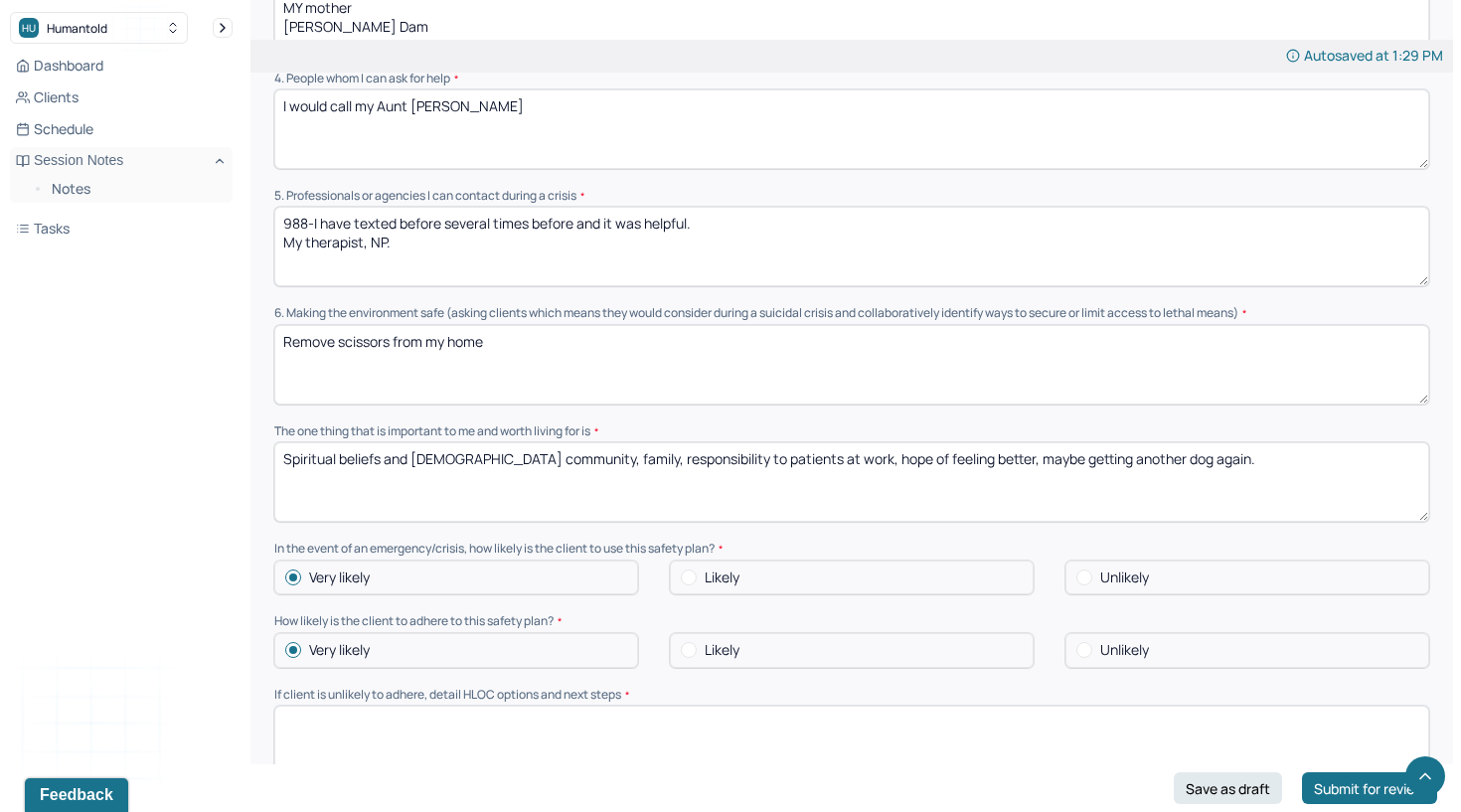 type on "Phone- has all important contacts." 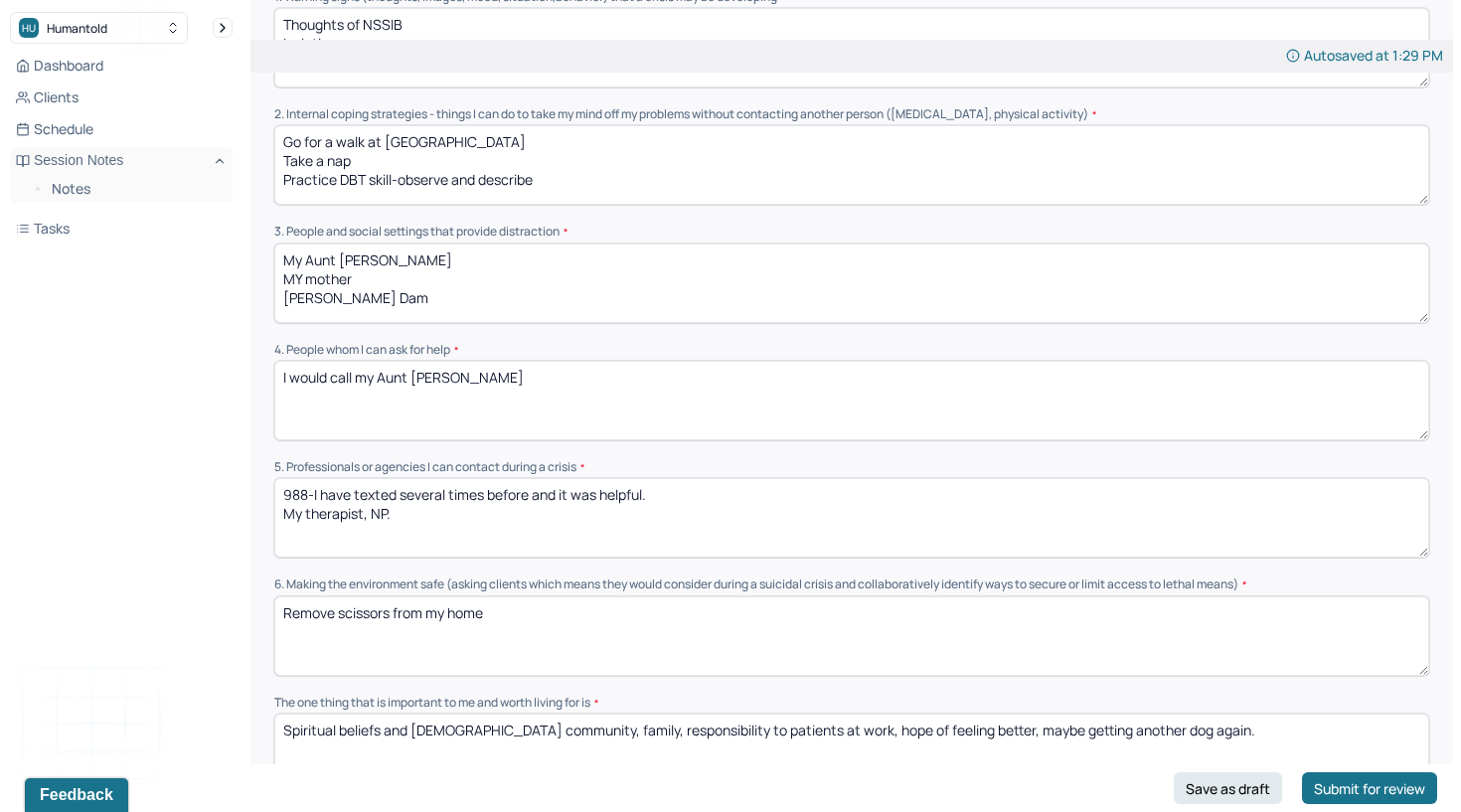 scroll, scrollTop: 561, scrollLeft: 0, axis: vertical 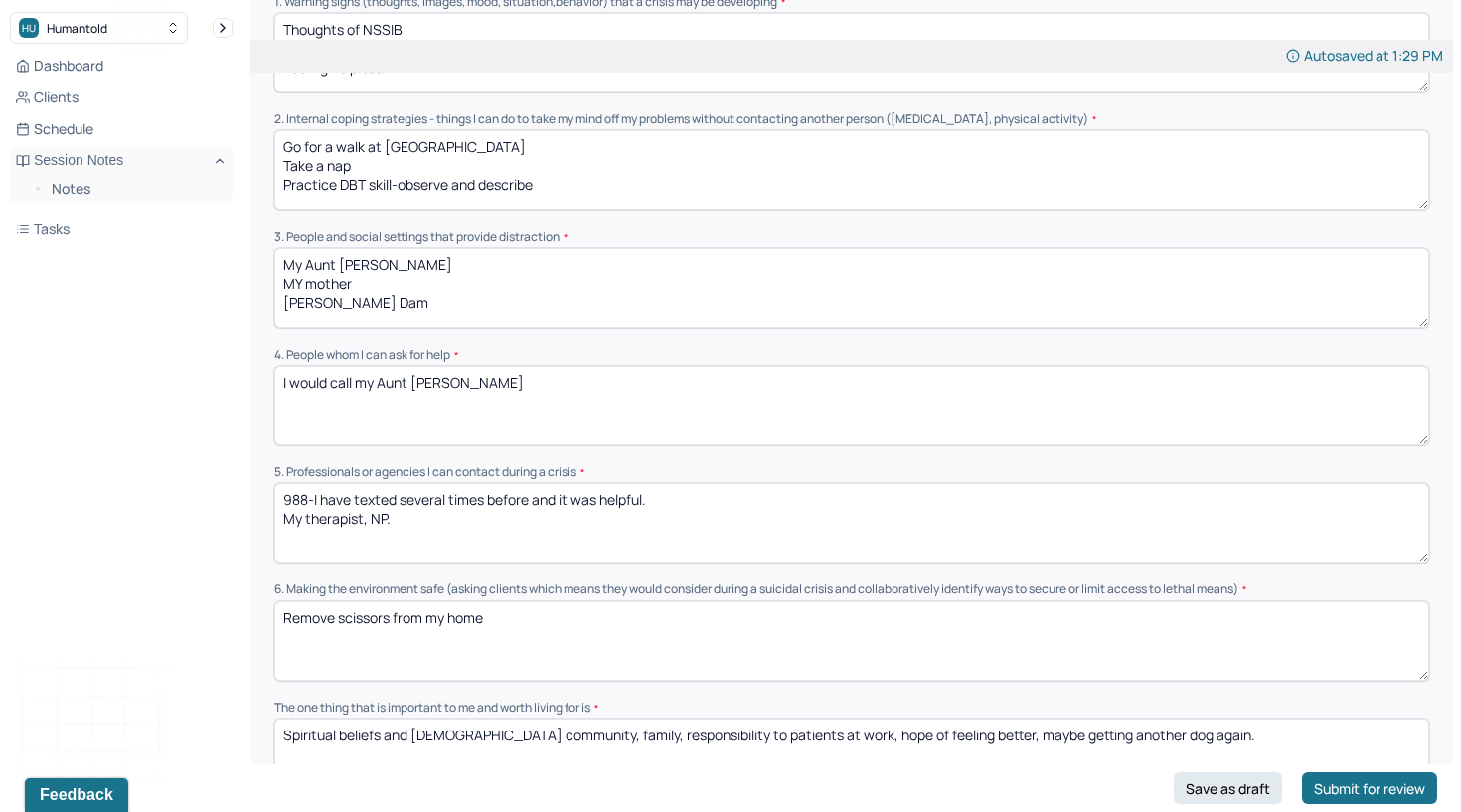 type on "988-I have texted several times before and it was helpful.
My therapist, NP." 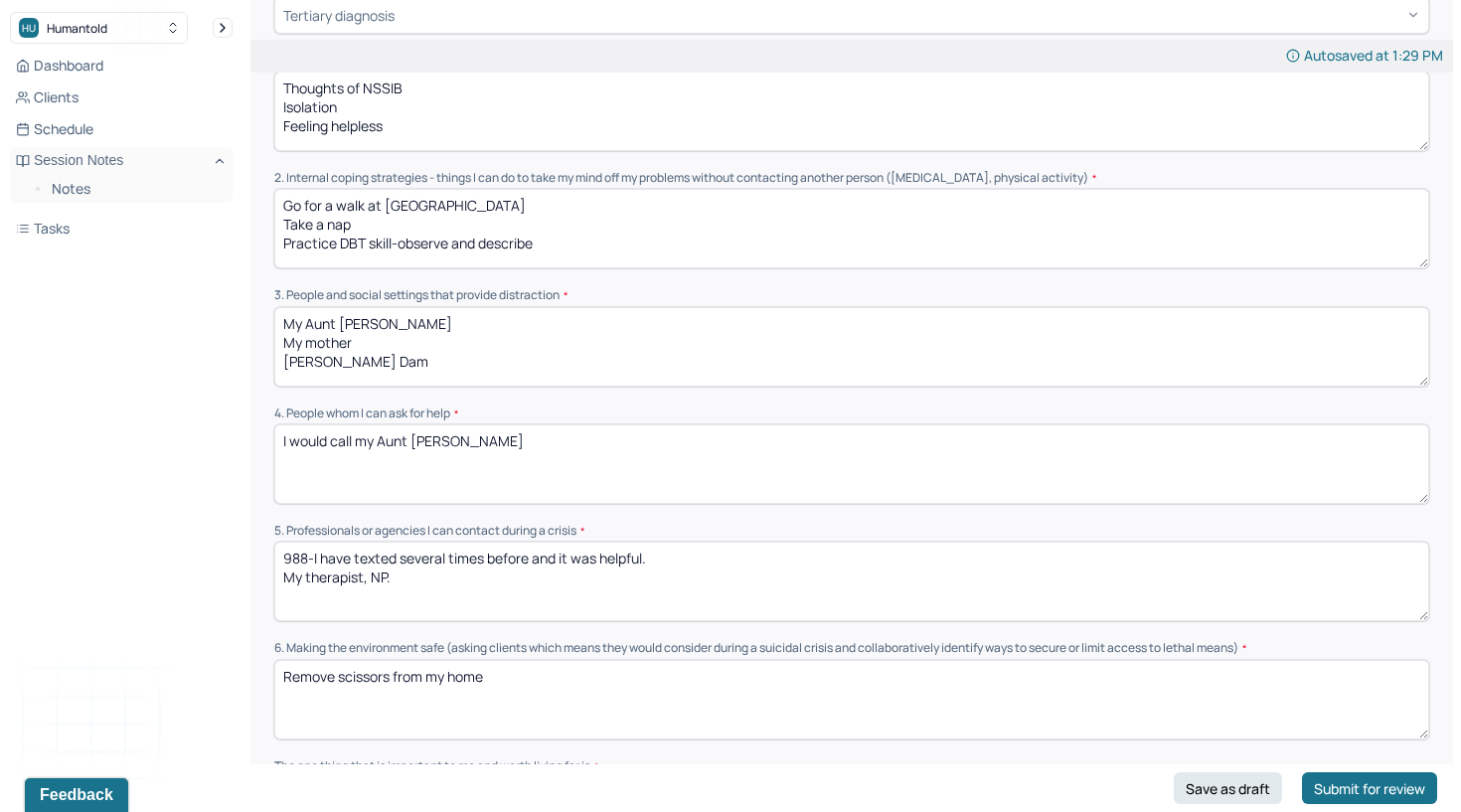scroll, scrollTop: 502, scrollLeft: 0, axis: vertical 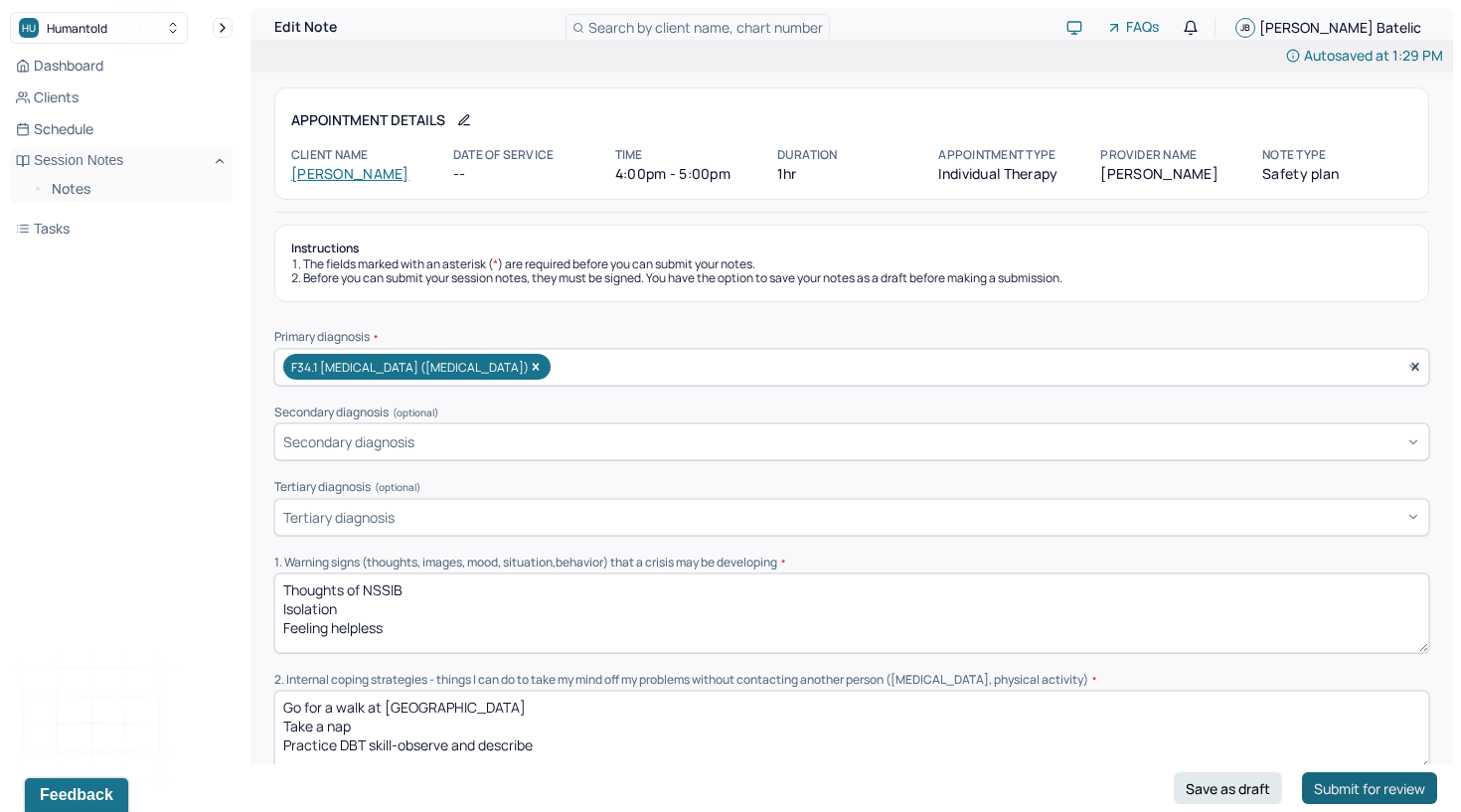 type on "My Aunt [PERSON_NAME]
My mother
[PERSON_NAME] Dam for a walk" 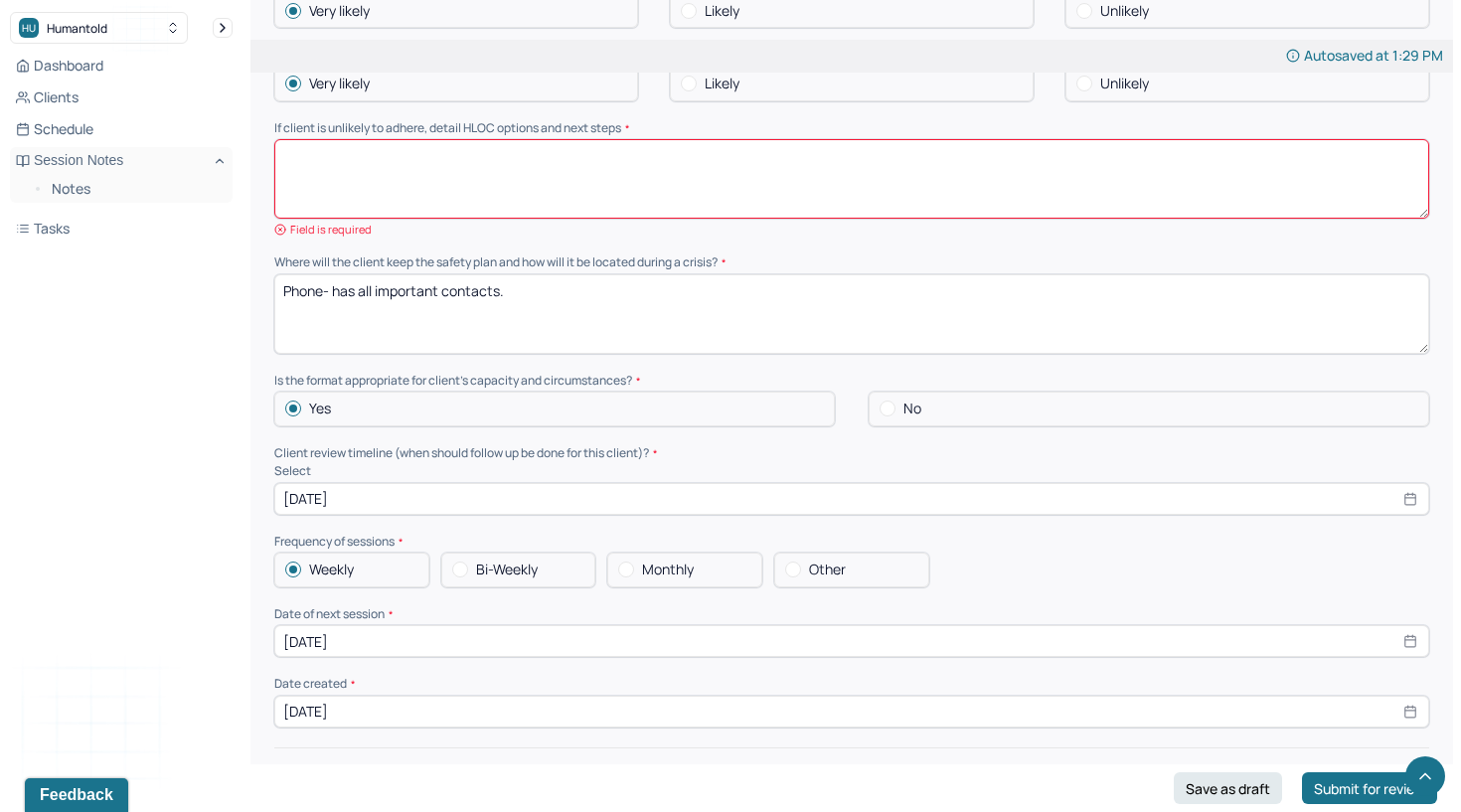 scroll, scrollTop: 1407, scrollLeft: 0, axis: vertical 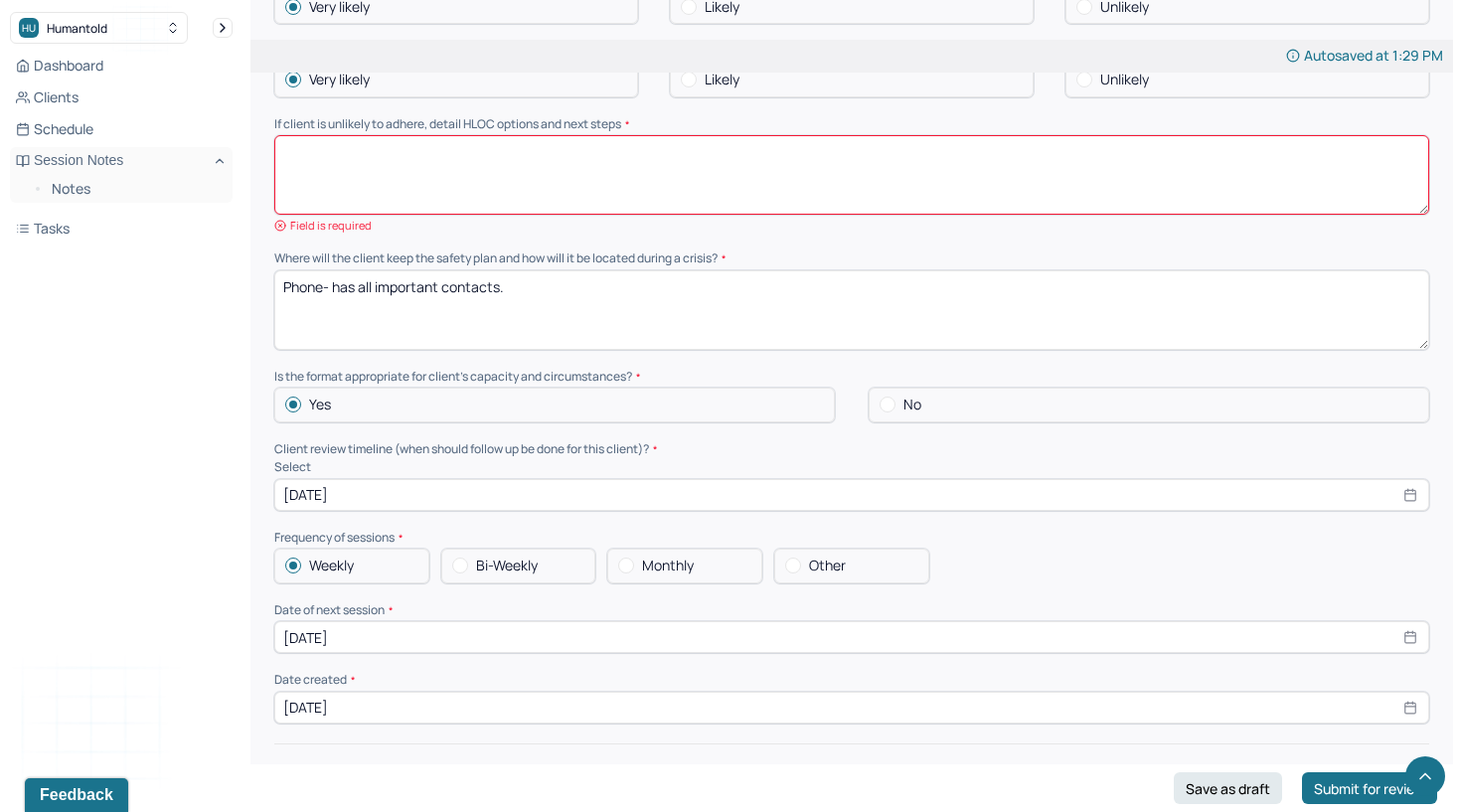 click at bounding box center (852, 175) 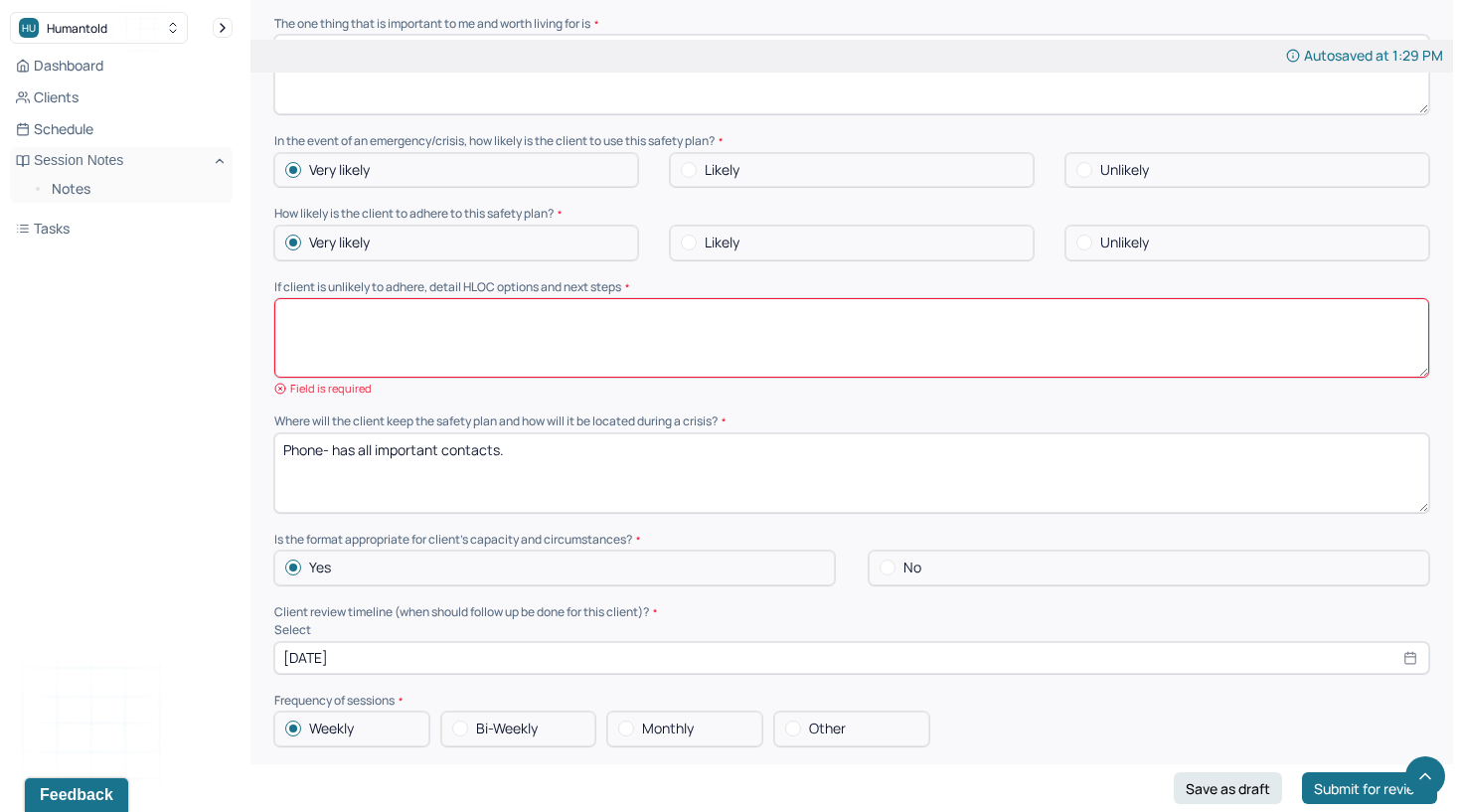 scroll, scrollTop: 1244, scrollLeft: 0, axis: vertical 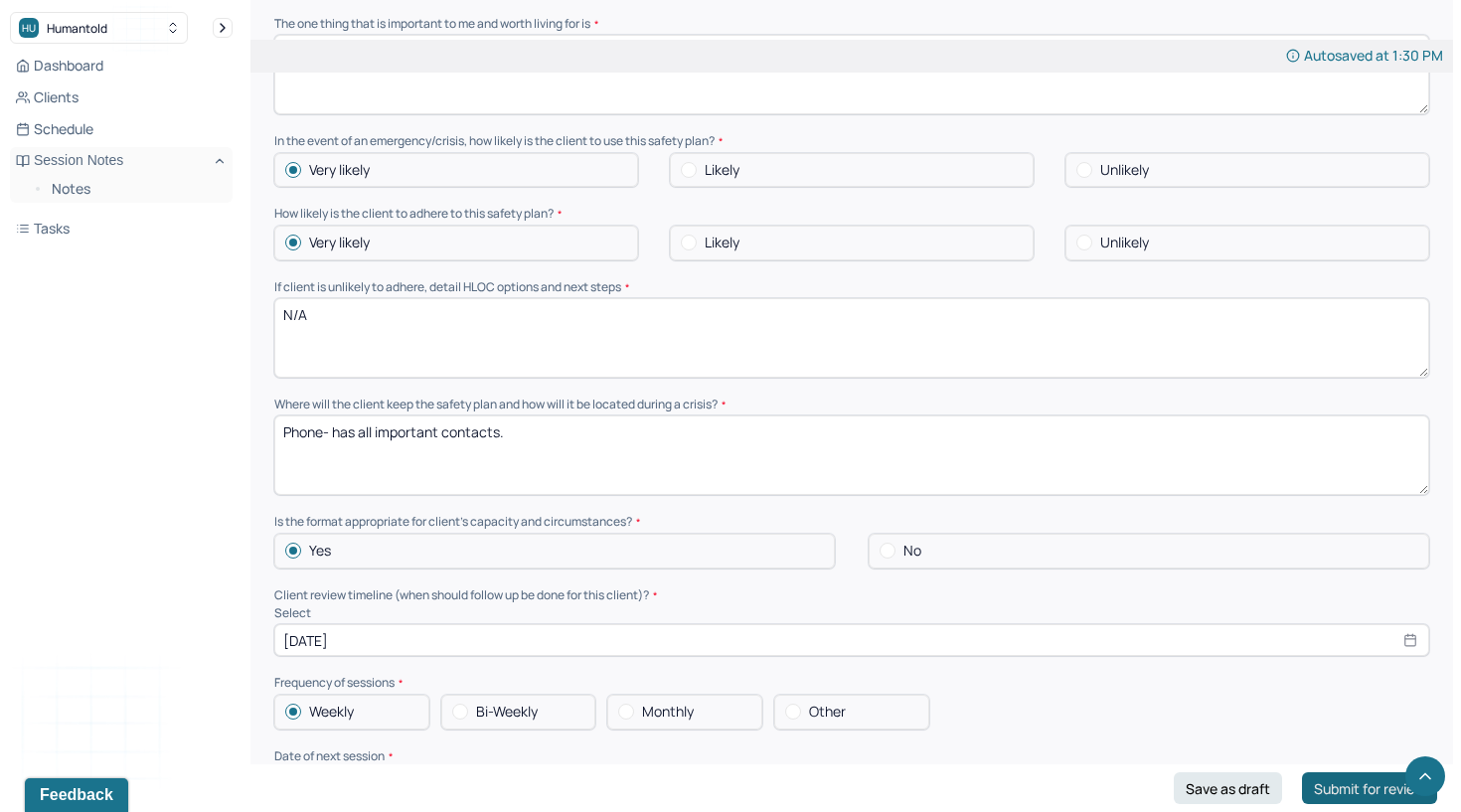 type on "N/A" 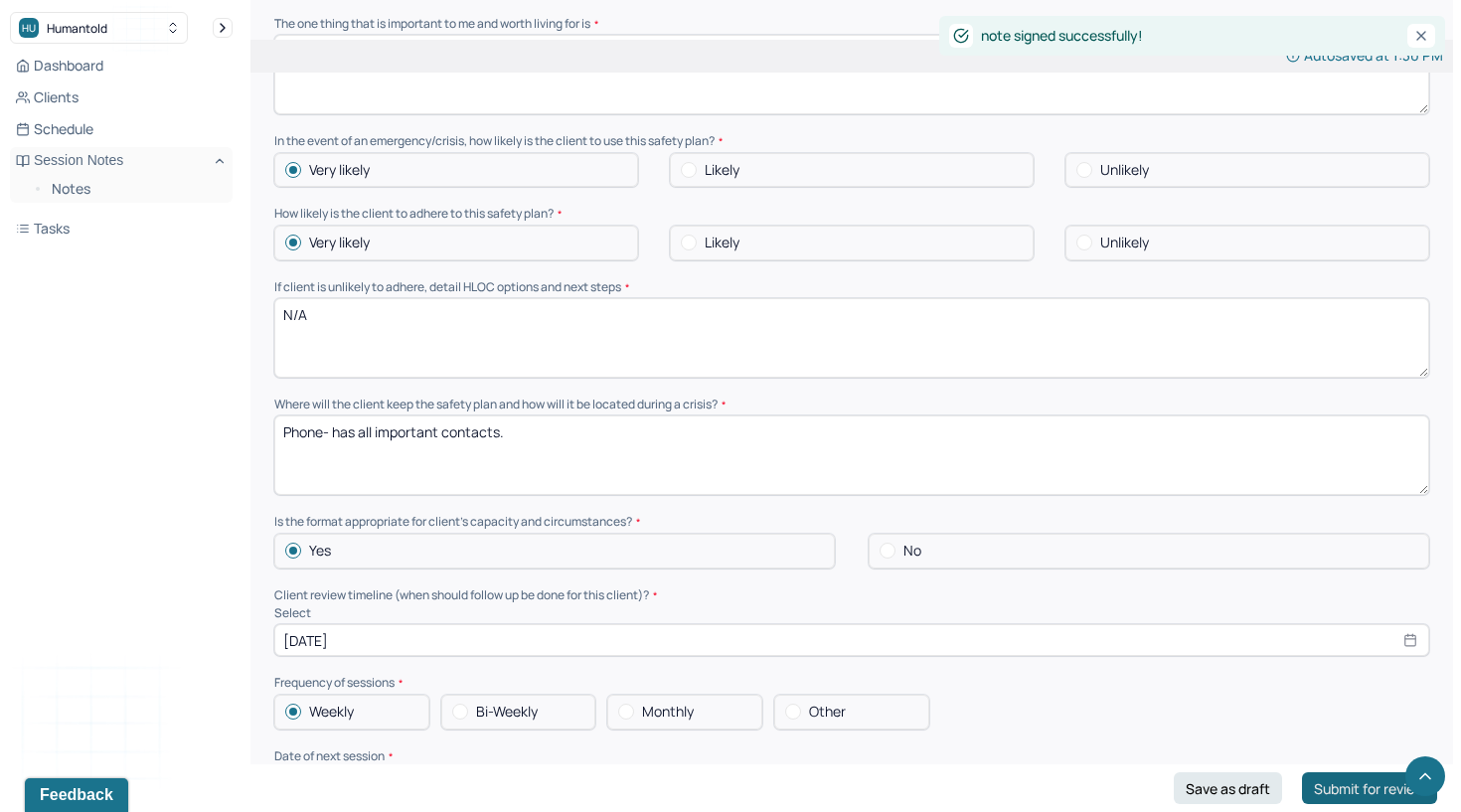 scroll, scrollTop: 0, scrollLeft: 0, axis: both 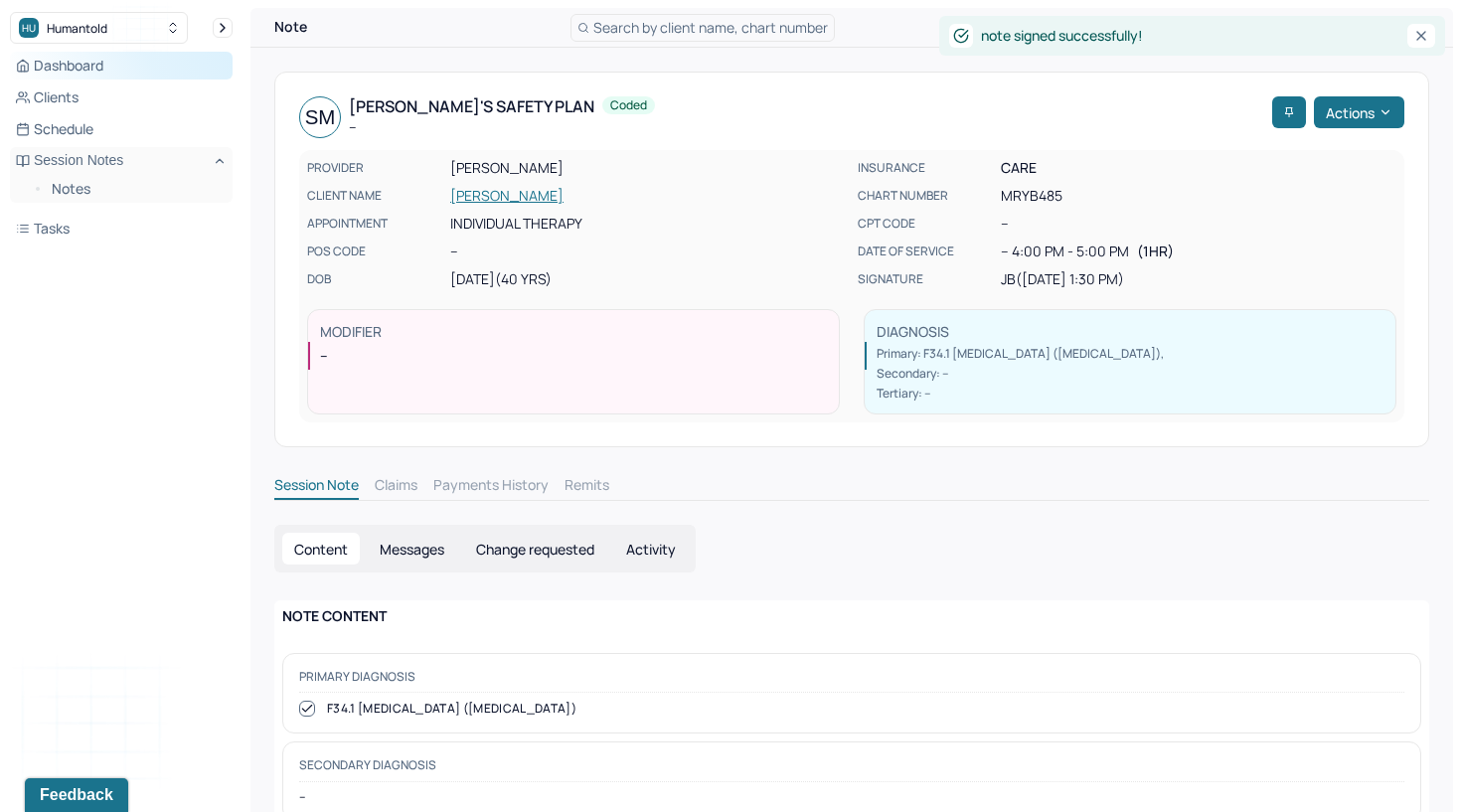 click on "Dashboard" at bounding box center [121, 66] 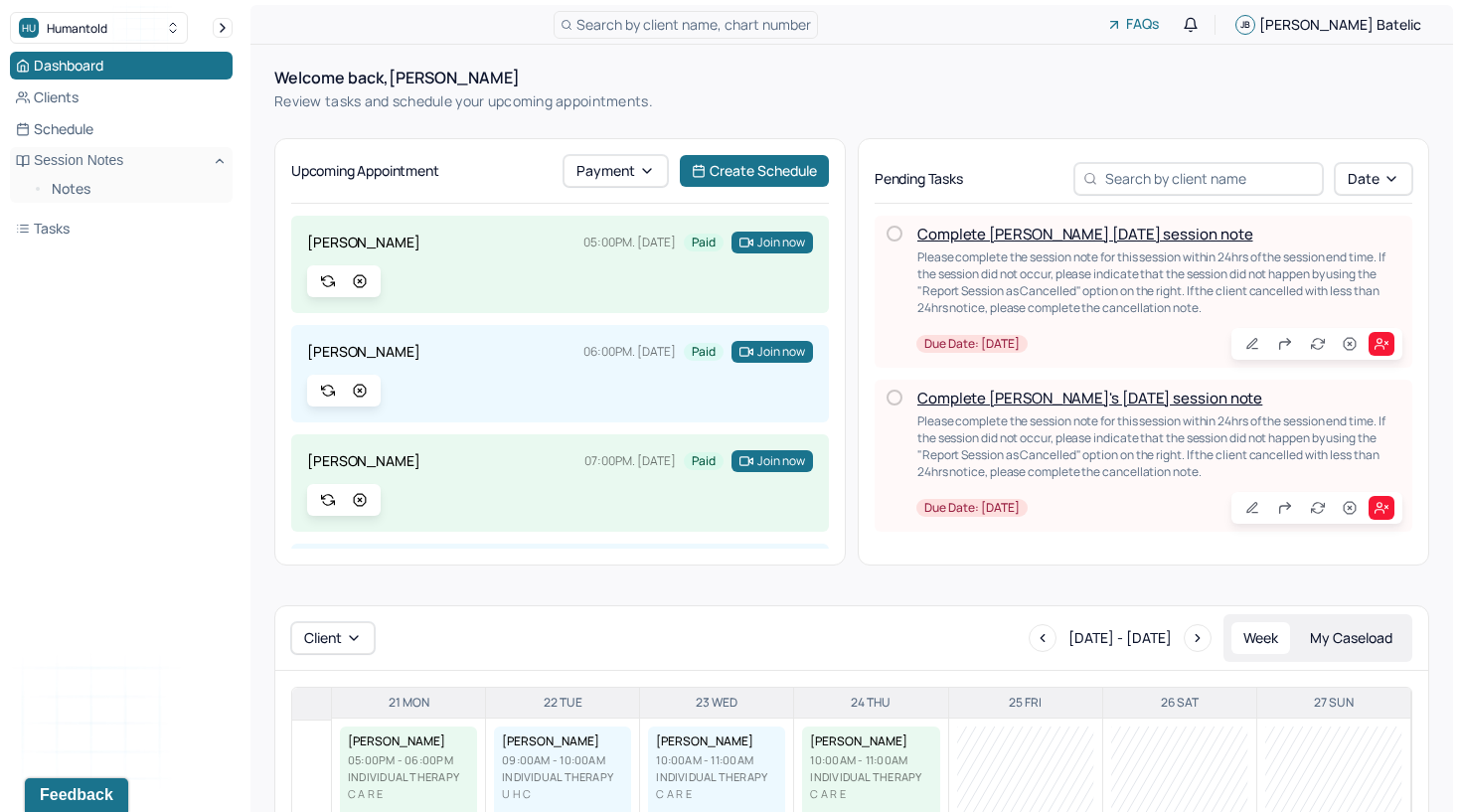 scroll, scrollTop: 0, scrollLeft: 0, axis: both 